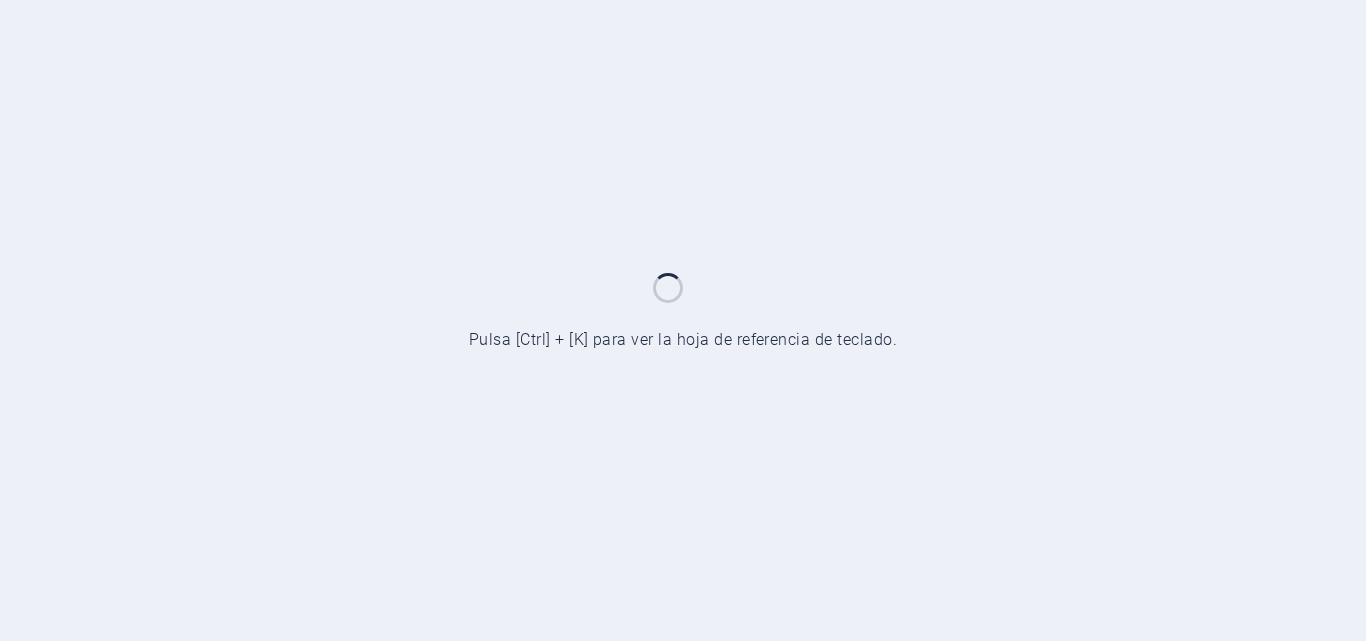 scroll, scrollTop: 0, scrollLeft: 0, axis: both 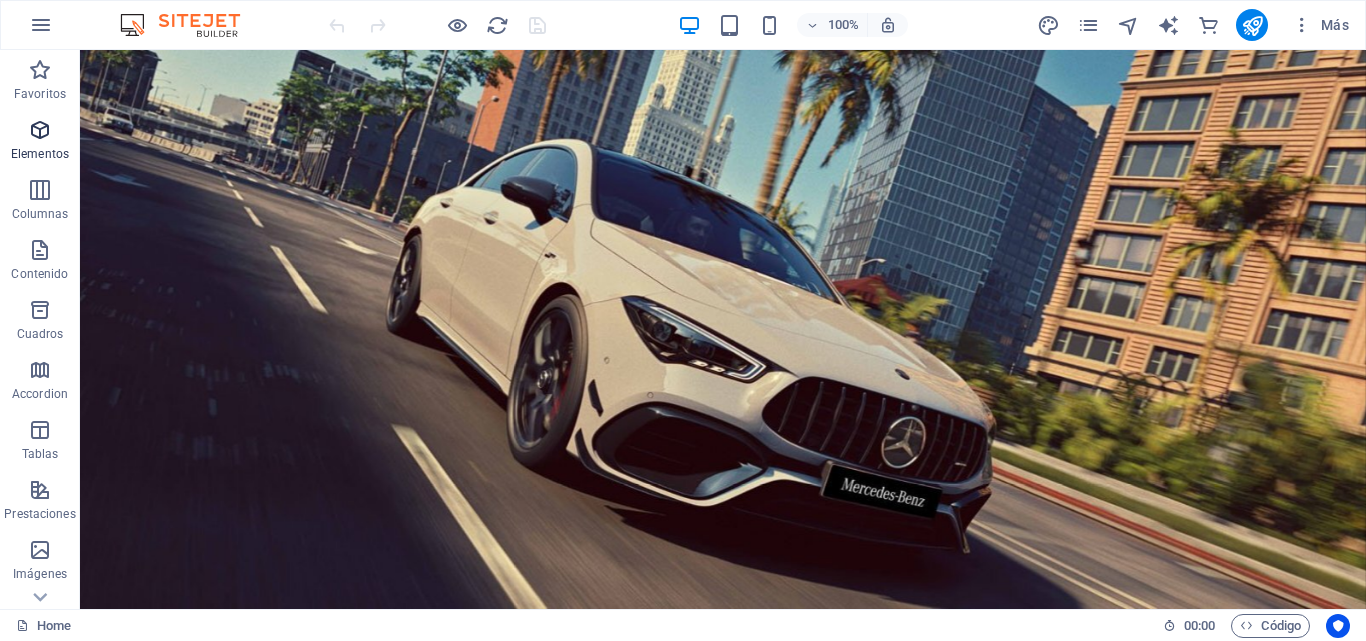click on "Elementos" at bounding box center [40, 142] 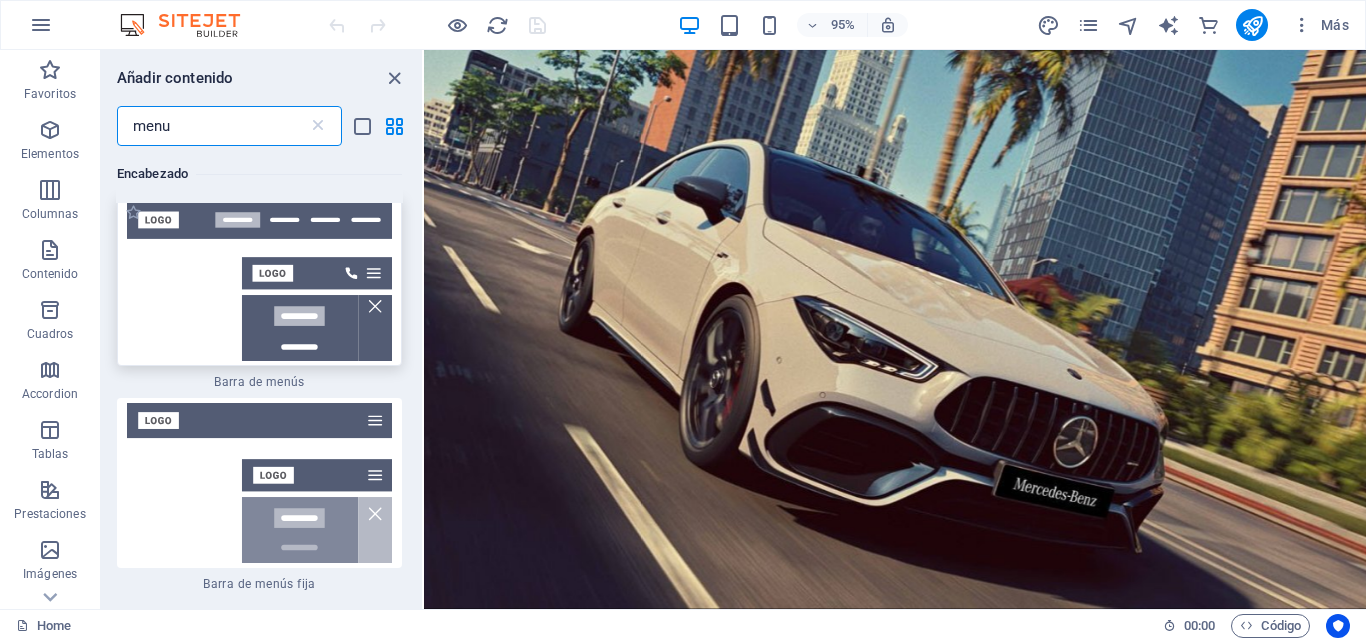 scroll, scrollTop: 1000, scrollLeft: 0, axis: vertical 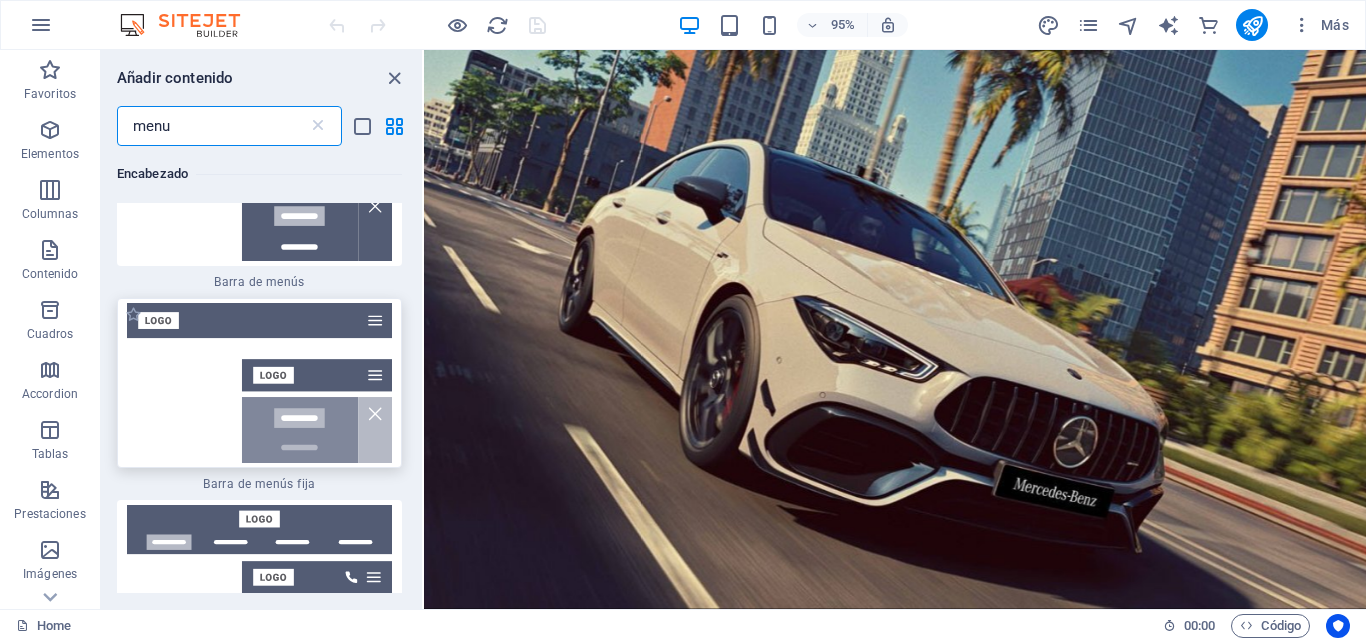 type on "menu" 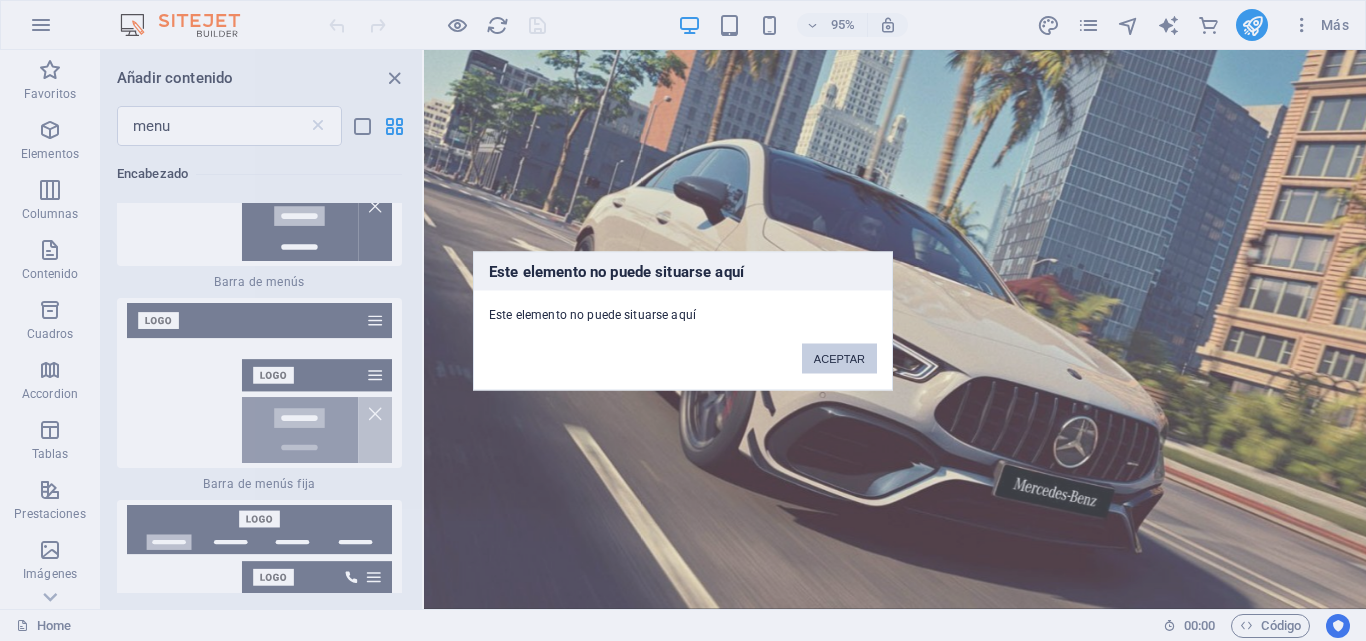 click on "ACEPTAR" at bounding box center (839, 358) 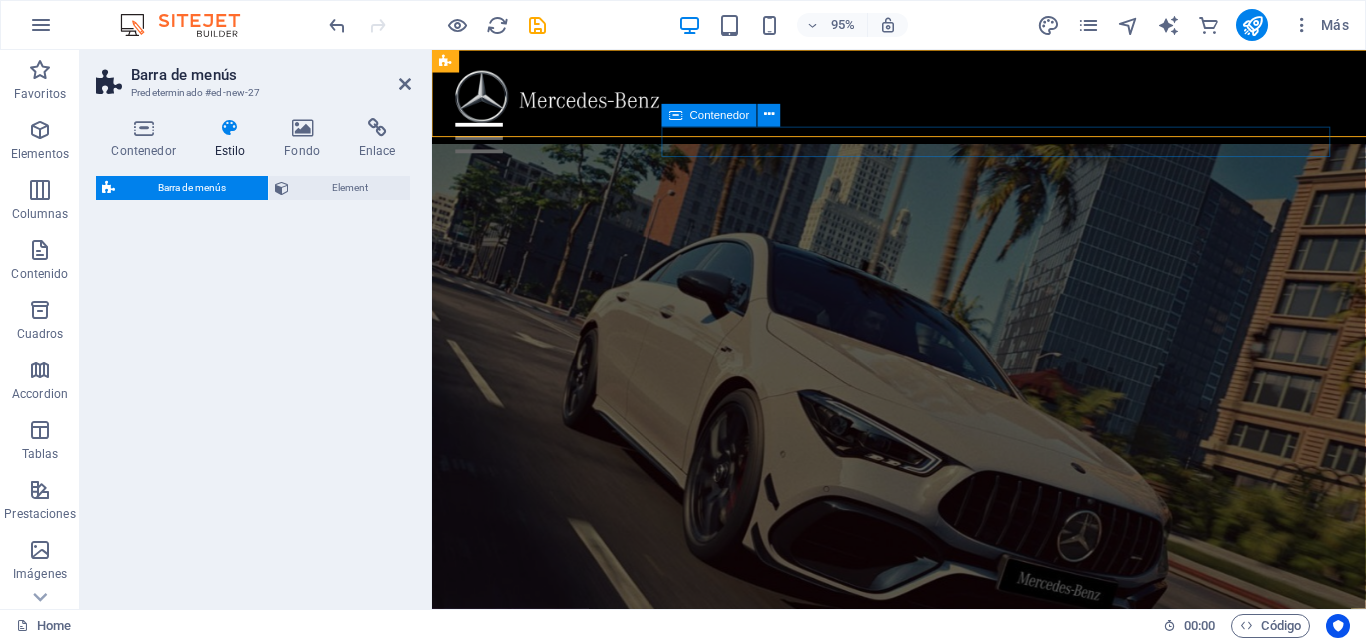select on "vw" 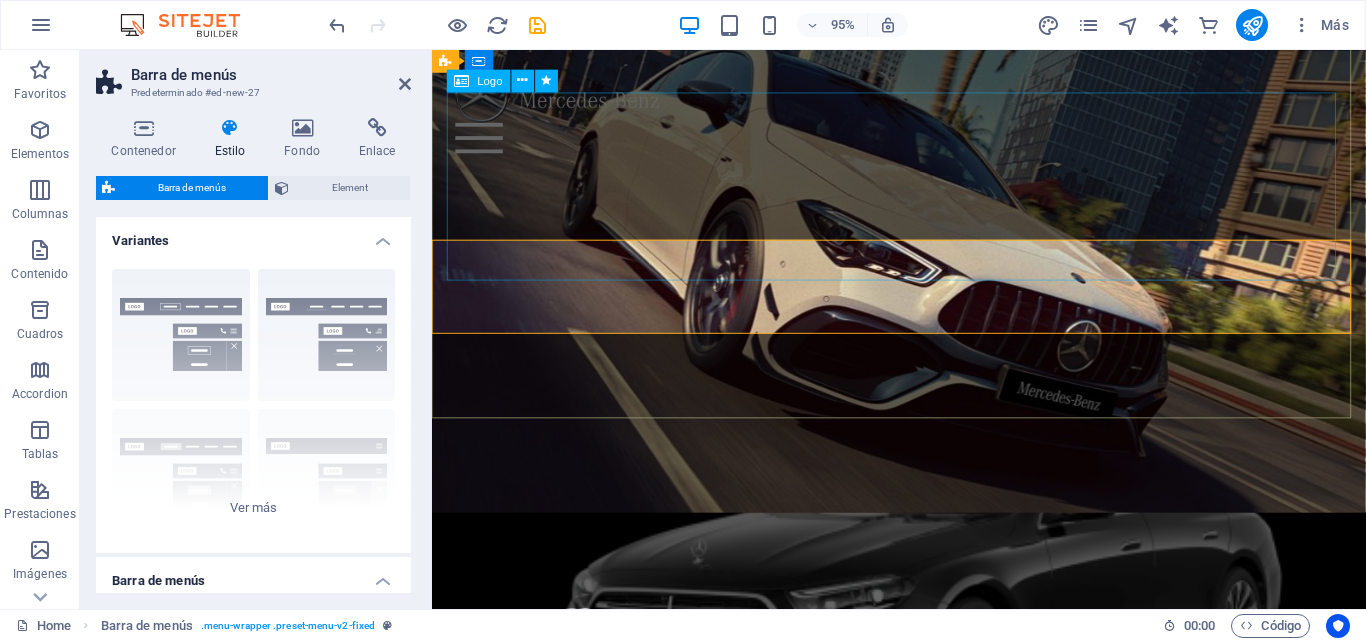scroll, scrollTop: 0, scrollLeft: 0, axis: both 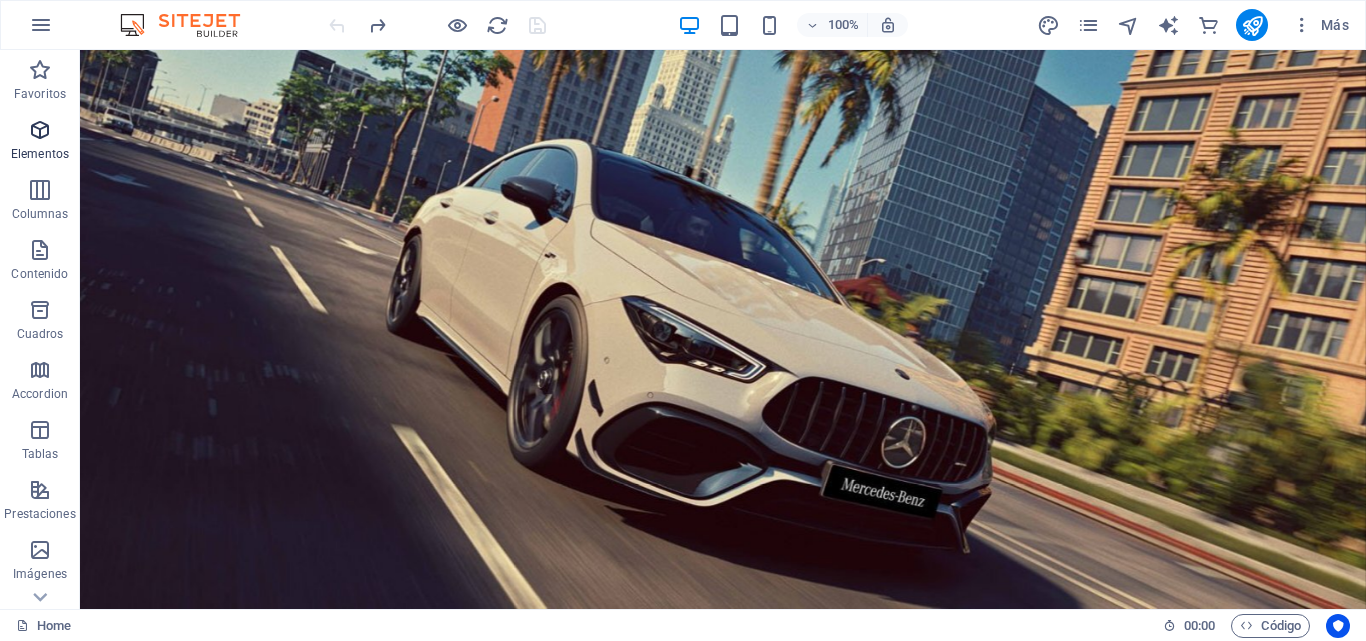 drag, startPoint x: 39, startPoint y: 137, endPoint x: 92, endPoint y: 162, distance: 58.60034 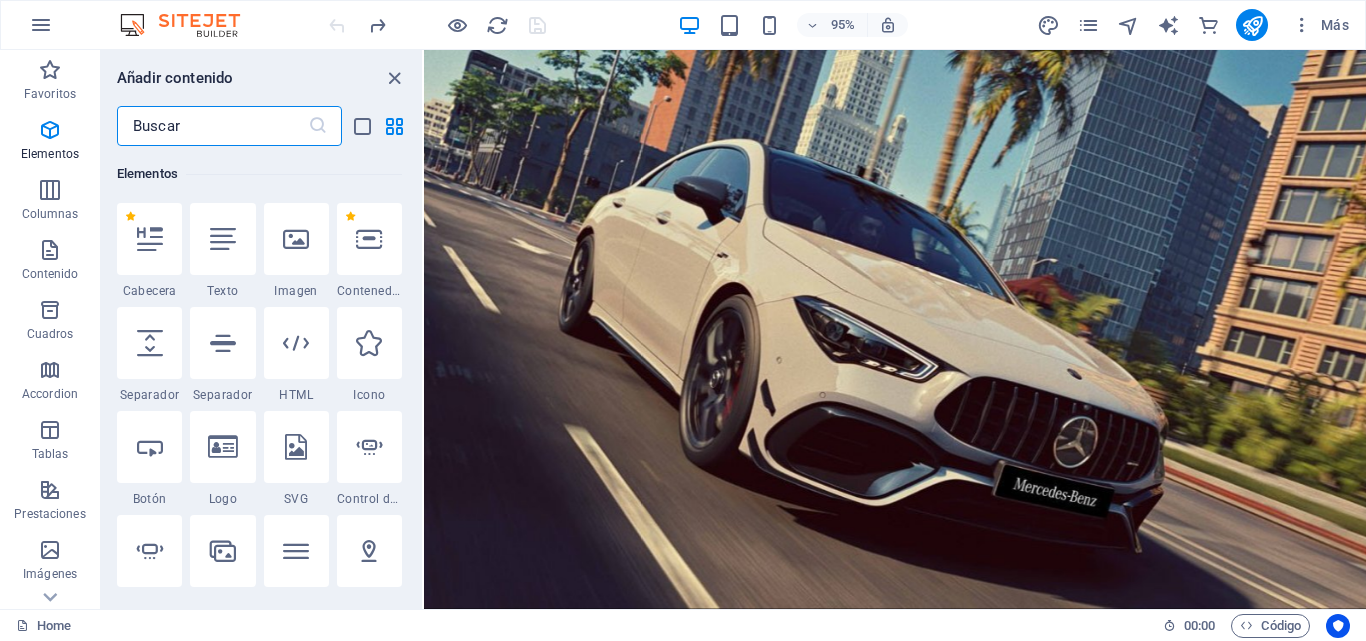scroll, scrollTop: 377, scrollLeft: 0, axis: vertical 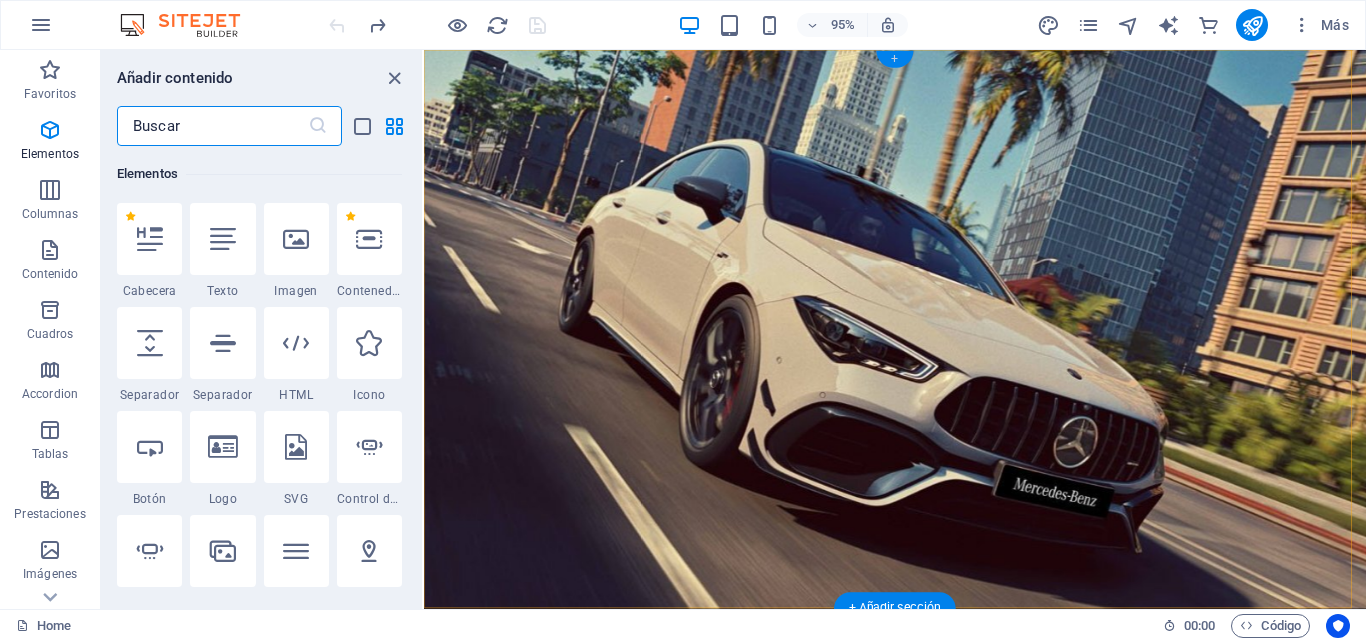 click on "+" at bounding box center (894, 59) 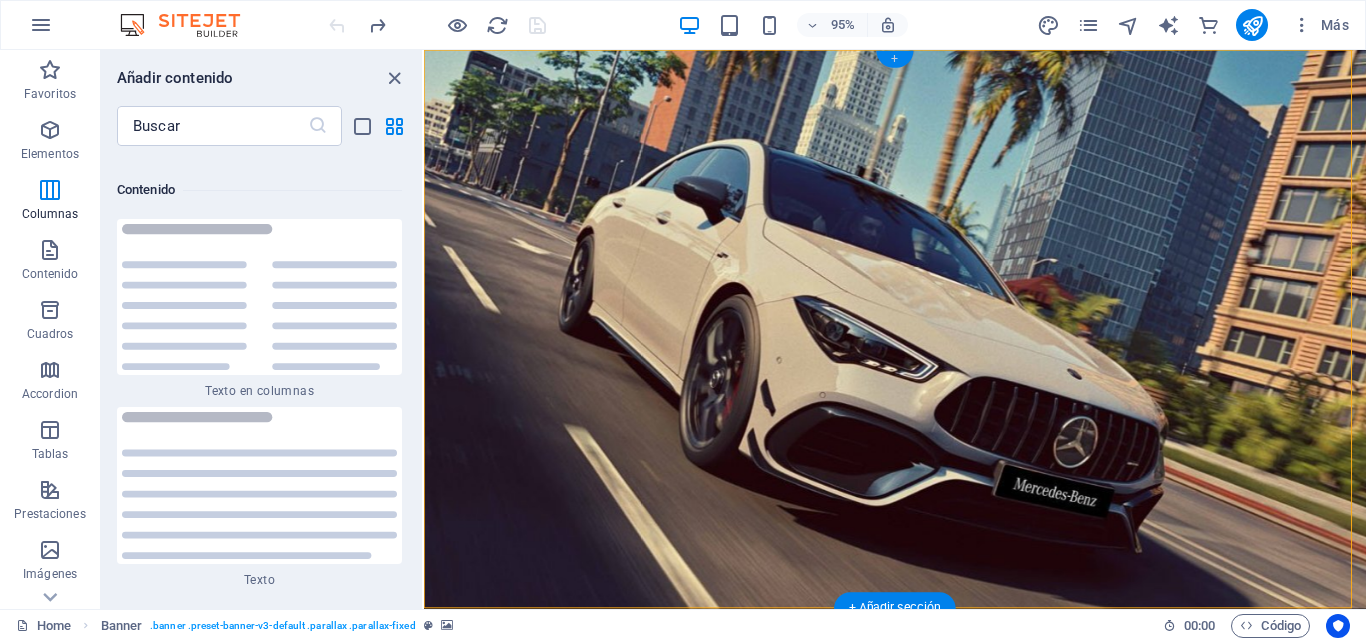 scroll, scrollTop: 6785, scrollLeft: 0, axis: vertical 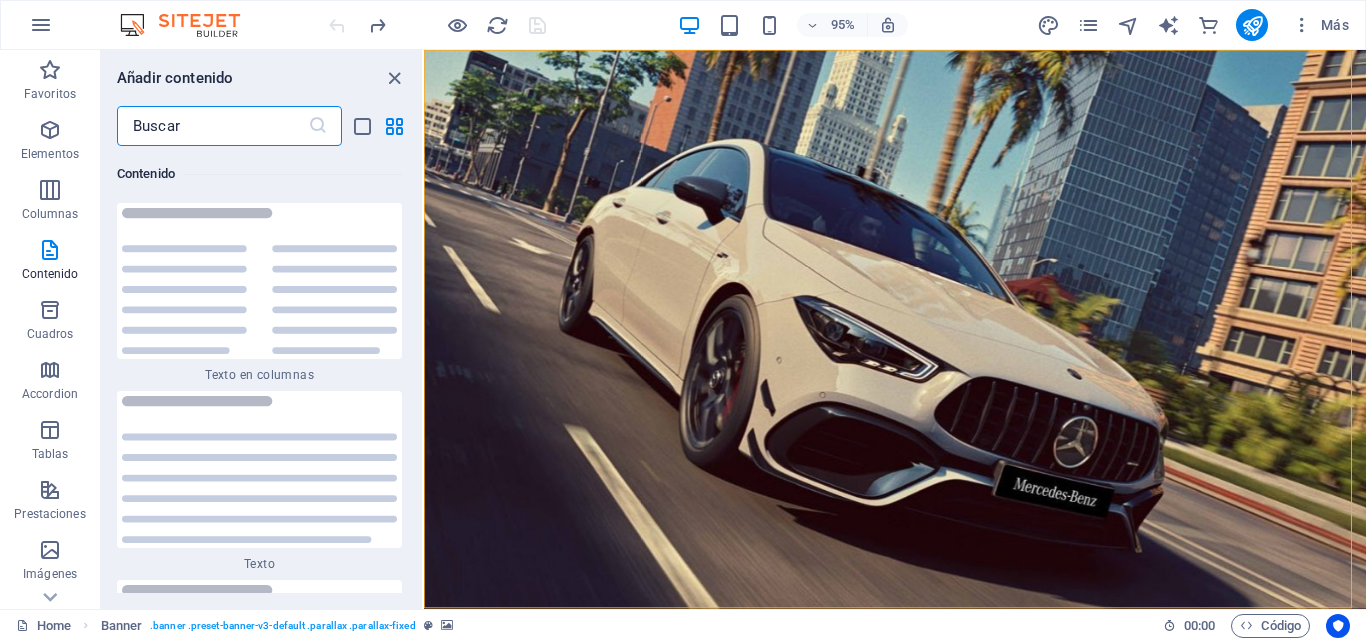 click at bounding box center [212, 126] 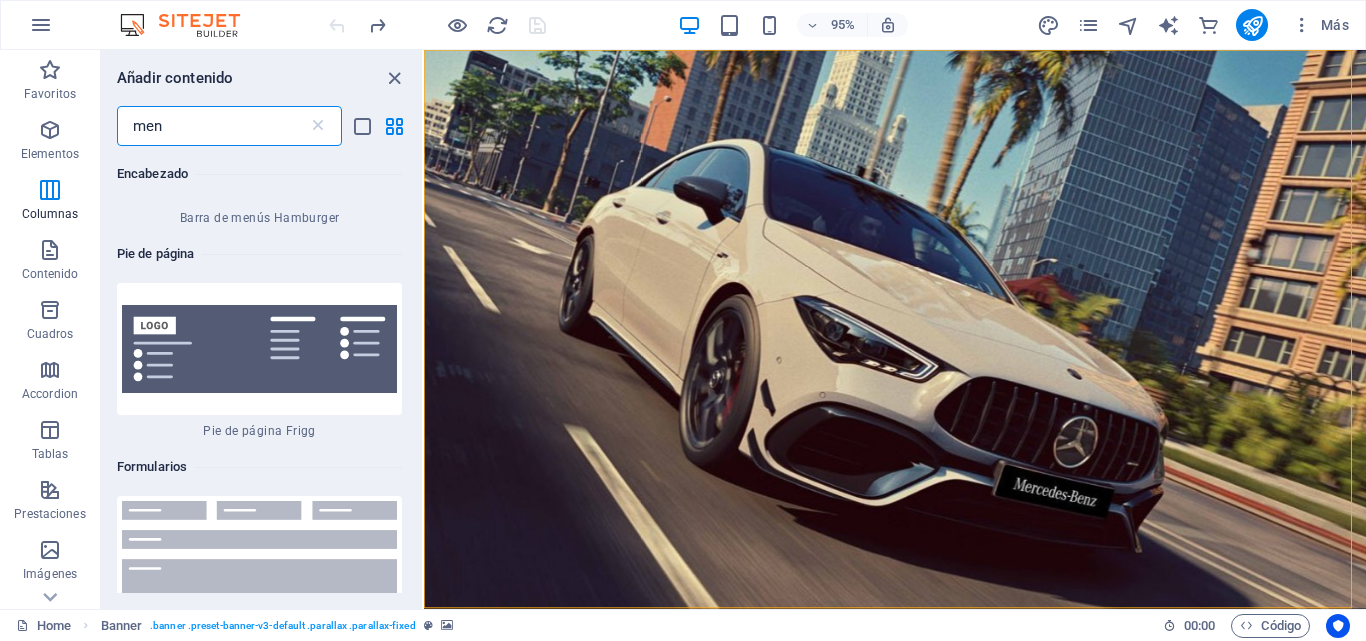 type on "menu" 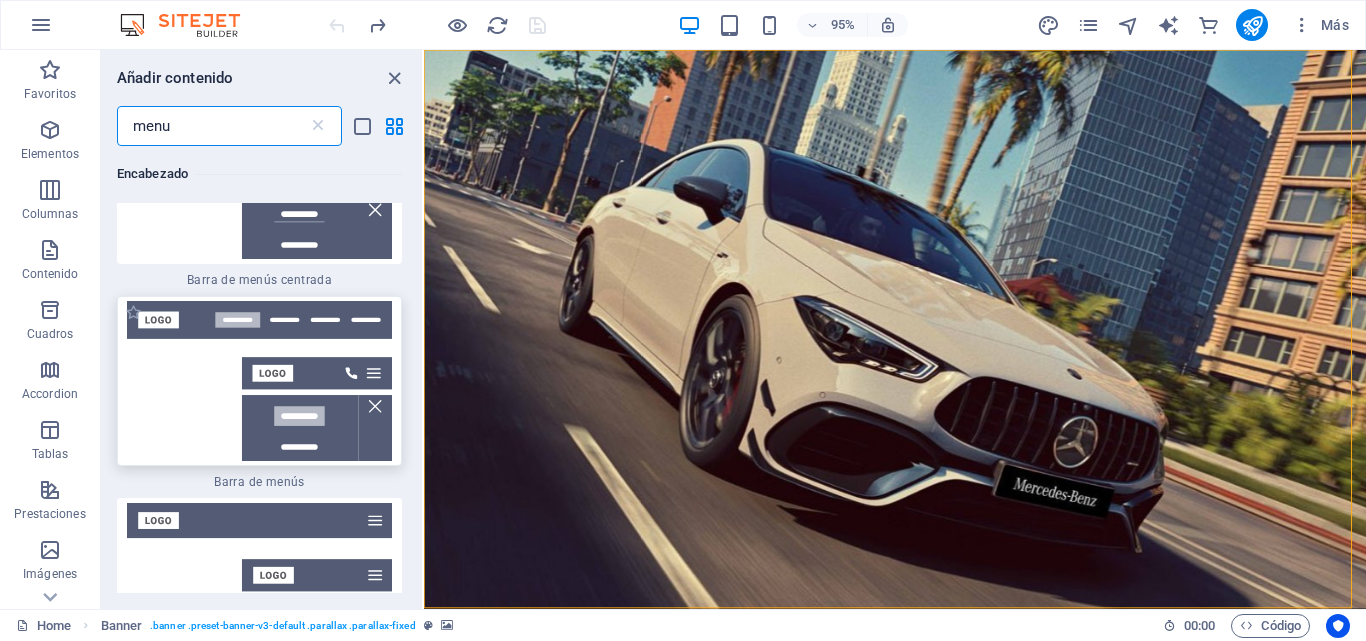 scroll, scrollTop: 1000, scrollLeft: 0, axis: vertical 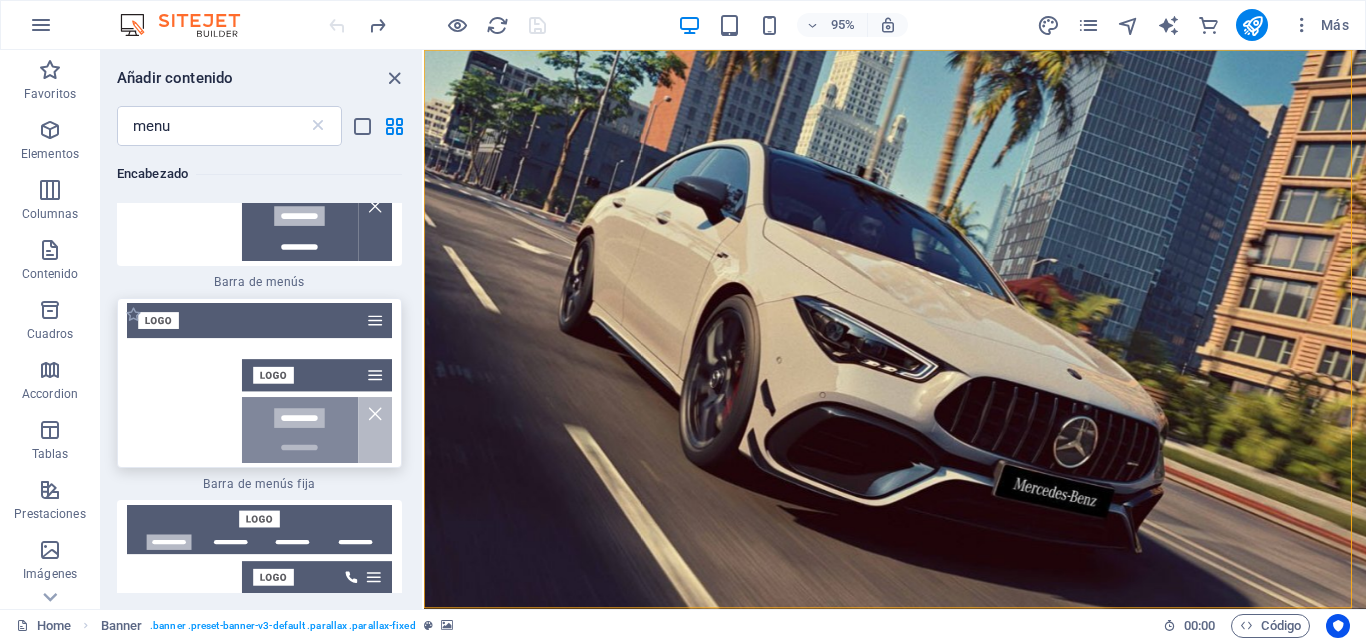 click at bounding box center (259, 383) 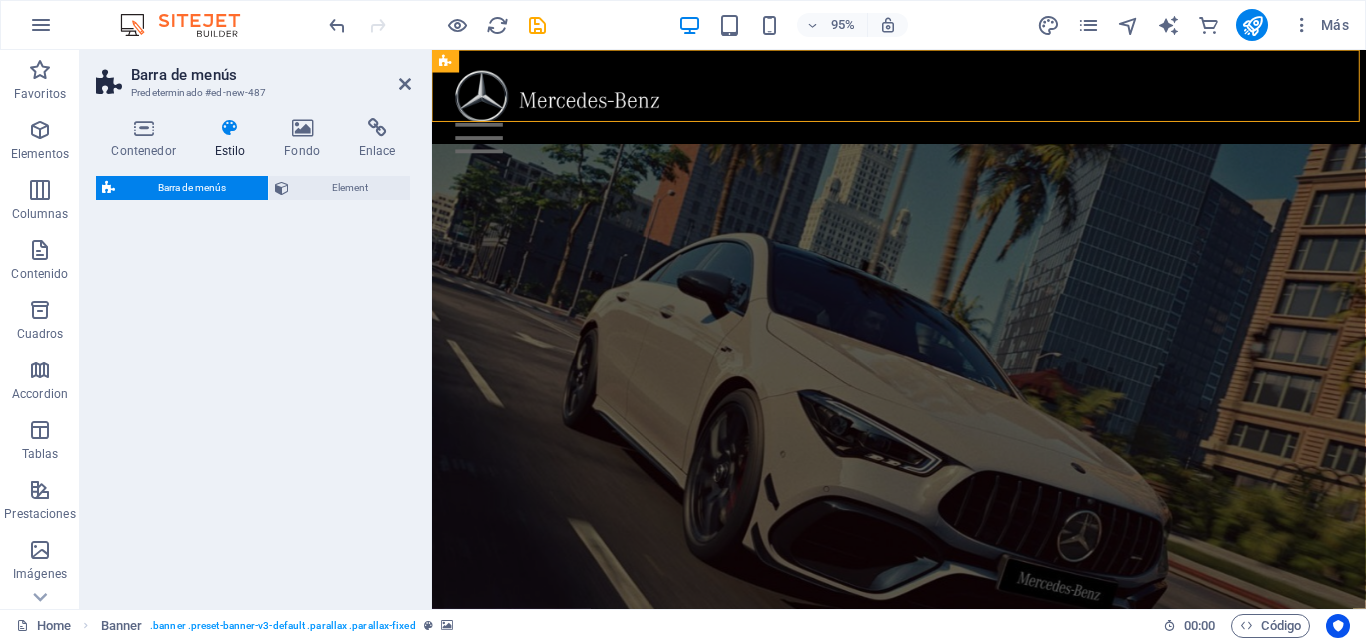 select on "vw" 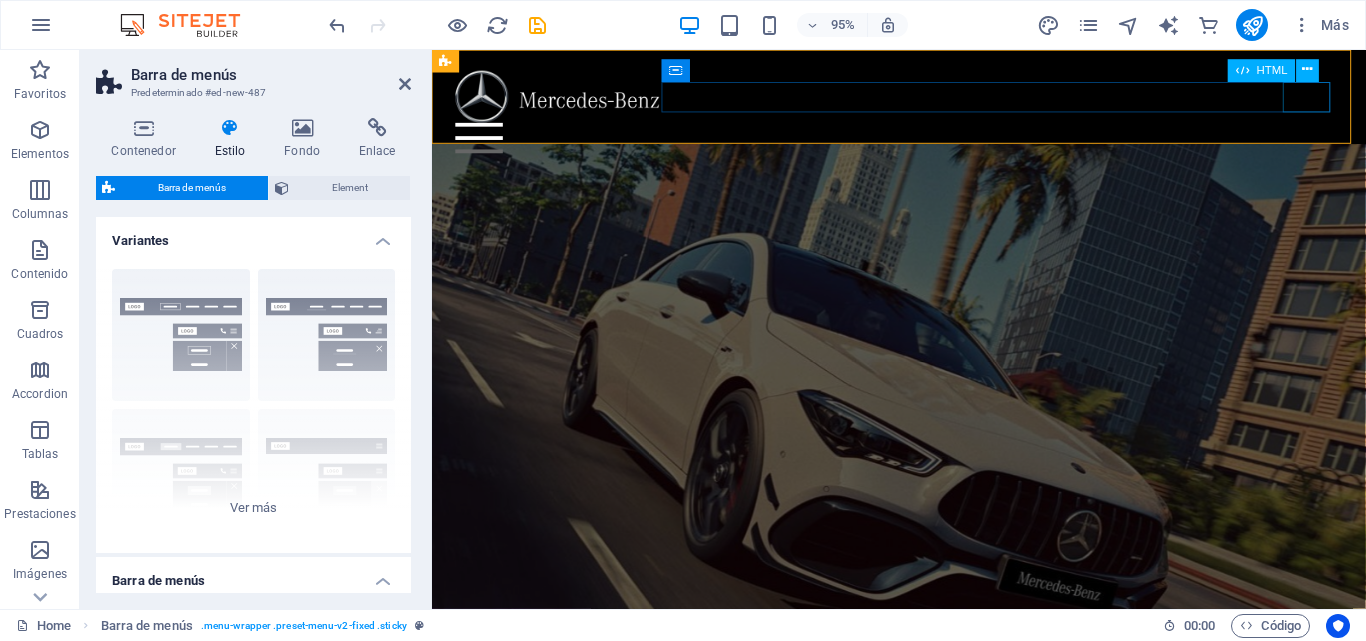 click on "Menu" at bounding box center [923, 143] 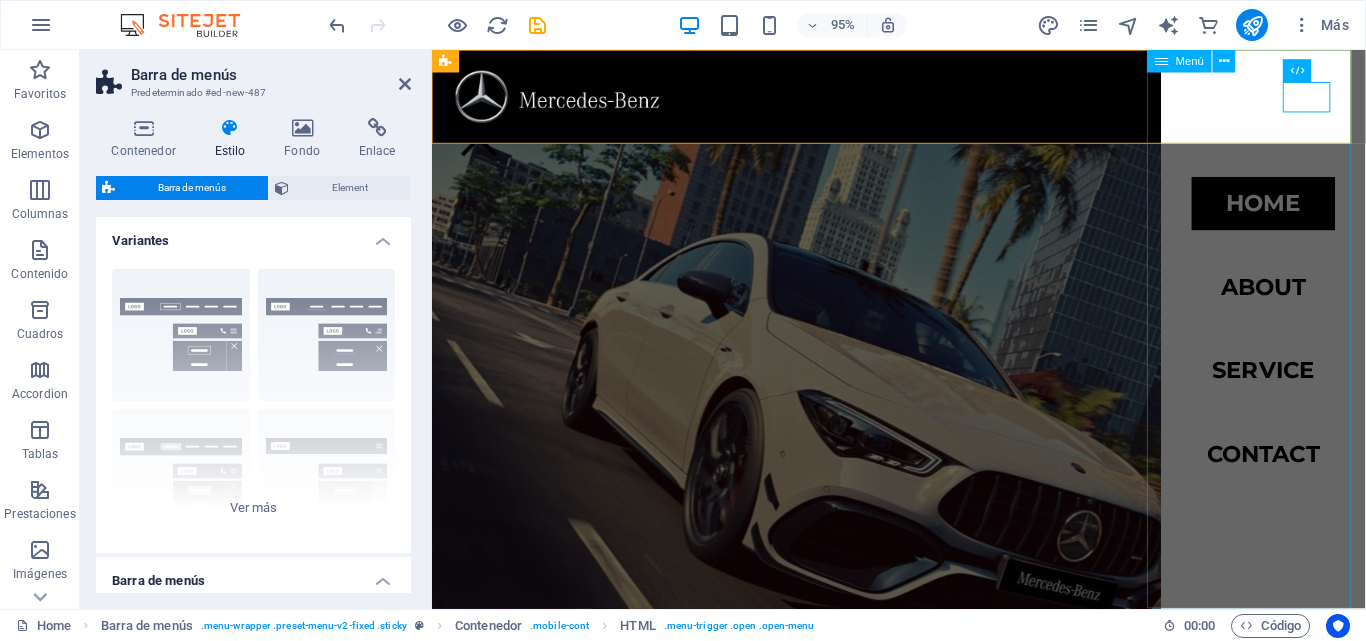 click on "Menú" at bounding box center [1179, 61] 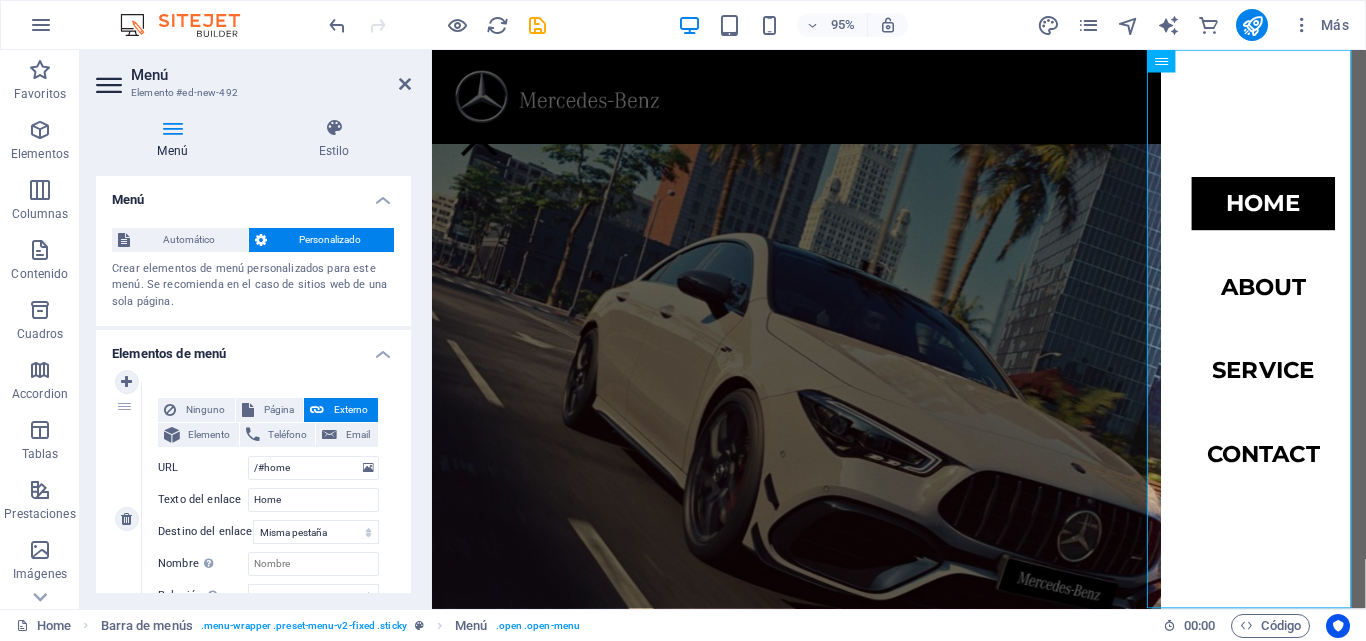 scroll, scrollTop: 200, scrollLeft: 0, axis: vertical 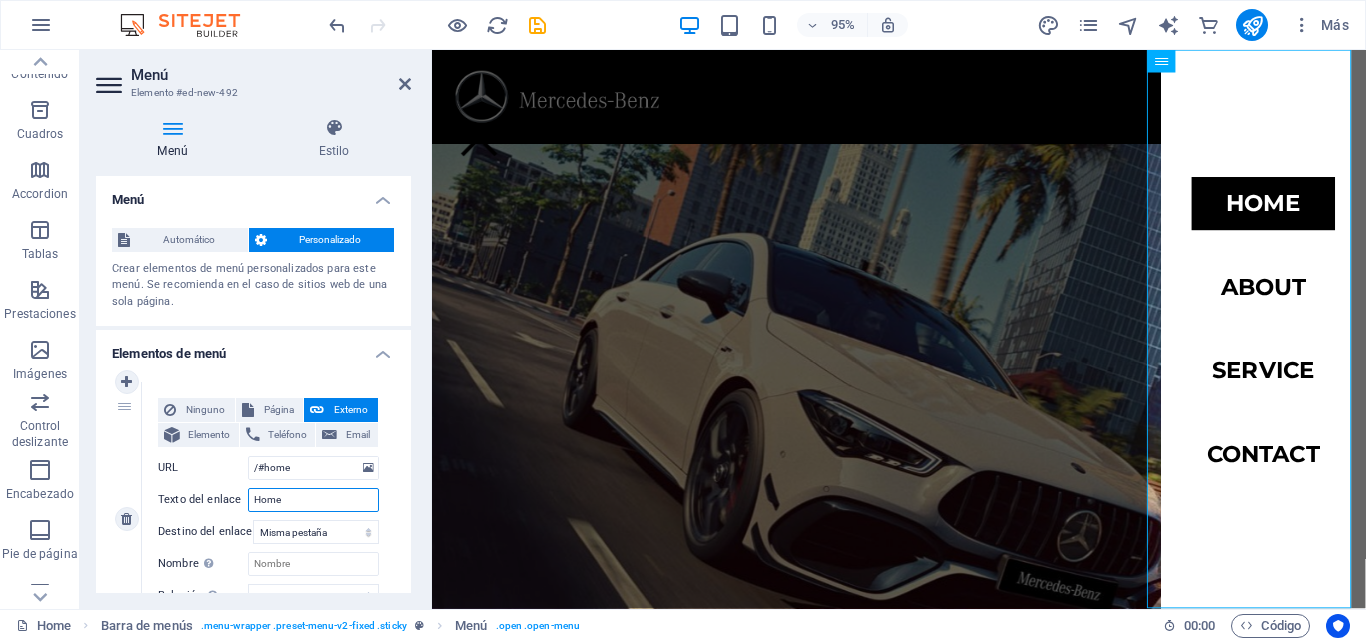 drag, startPoint x: 322, startPoint y: 507, endPoint x: 121, endPoint y: 457, distance: 207.12556 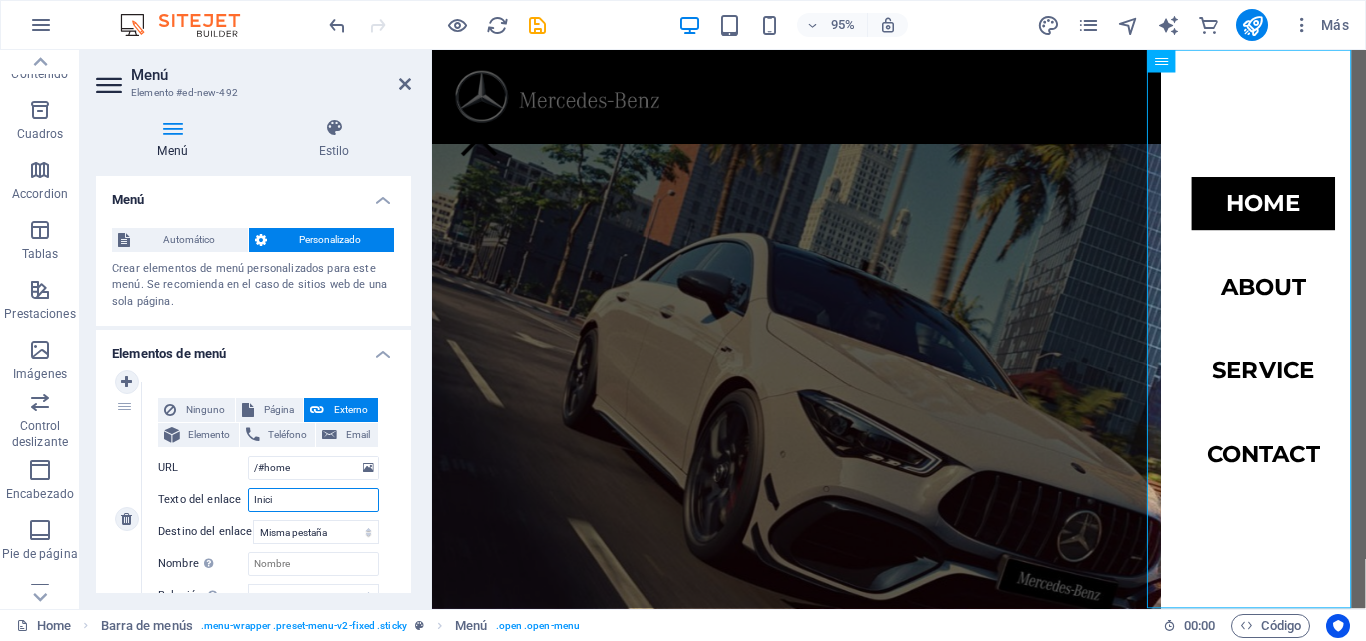 type on "Inicio" 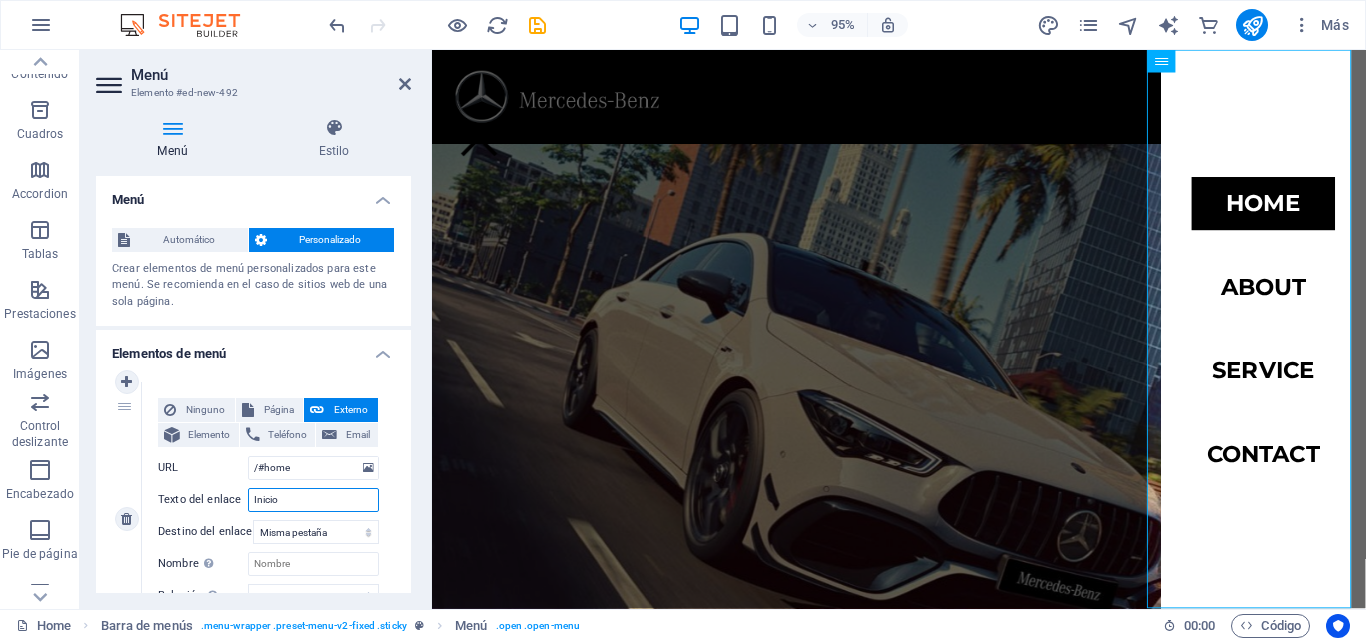 select 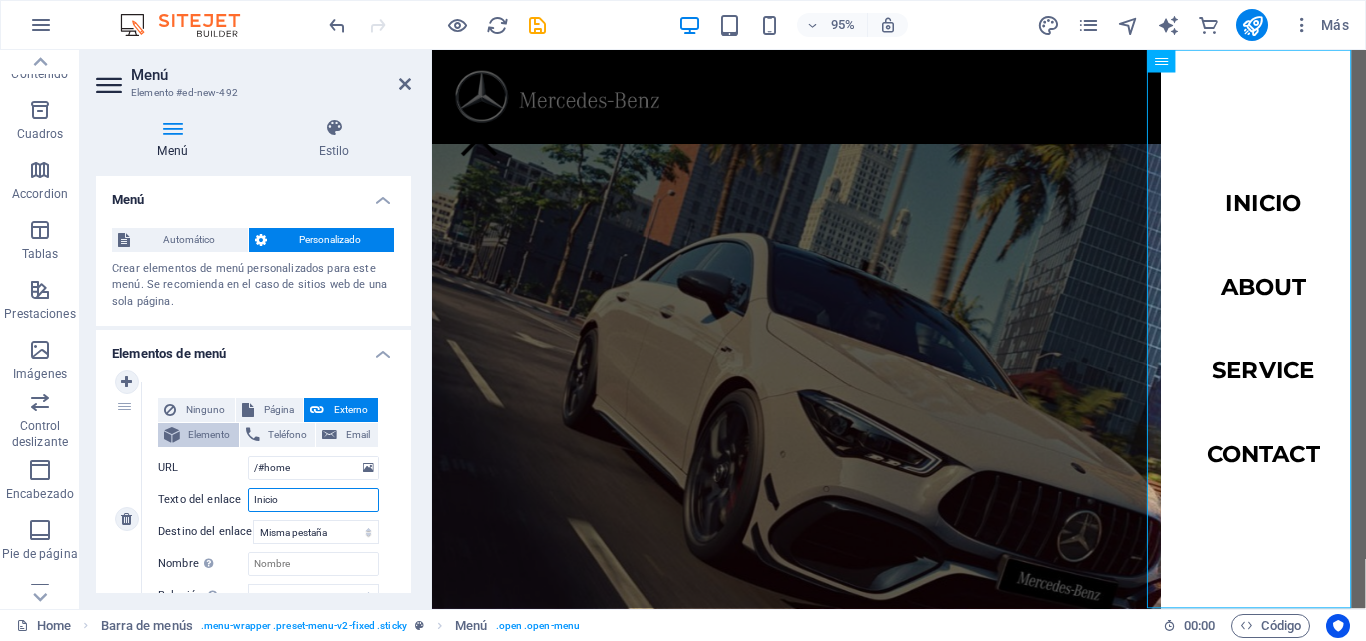 type on "Inicio" 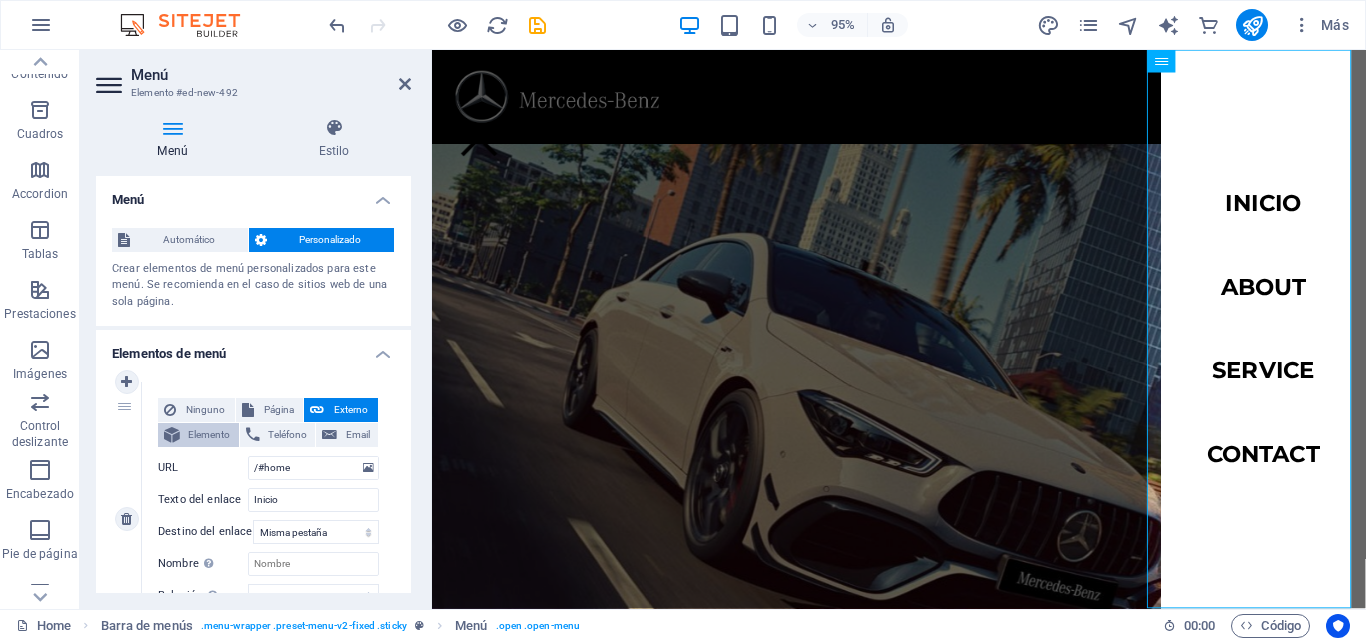 click on "Elemento" at bounding box center [209, 435] 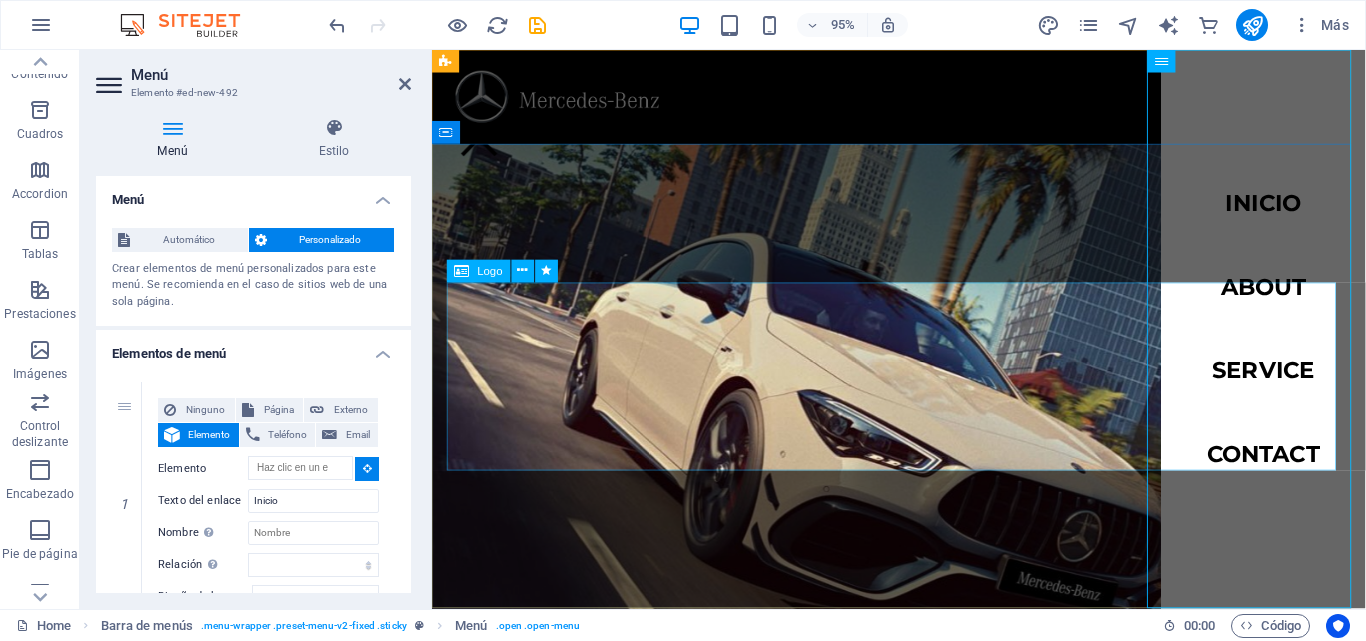 scroll, scrollTop: 200, scrollLeft: 0, axis: vertical 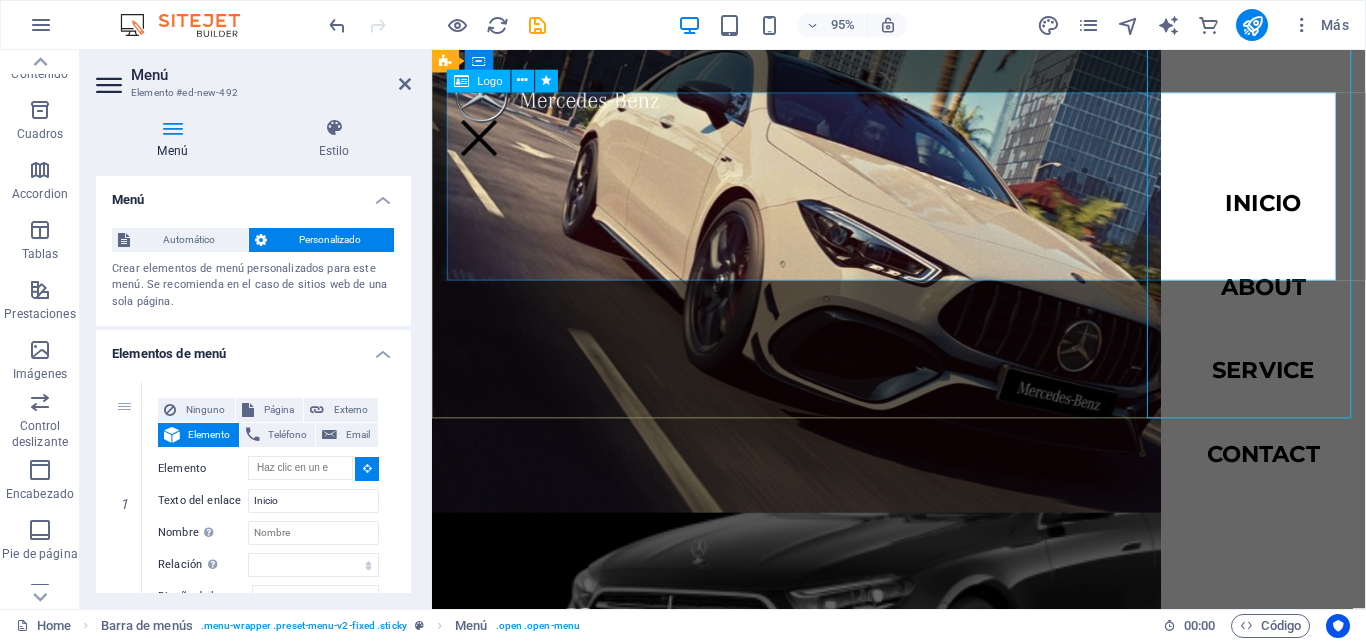 drag, startPoint x: 850, startPoint y: 193, endPoint x: 1184, endPoint y: 186, distance: 334.07333 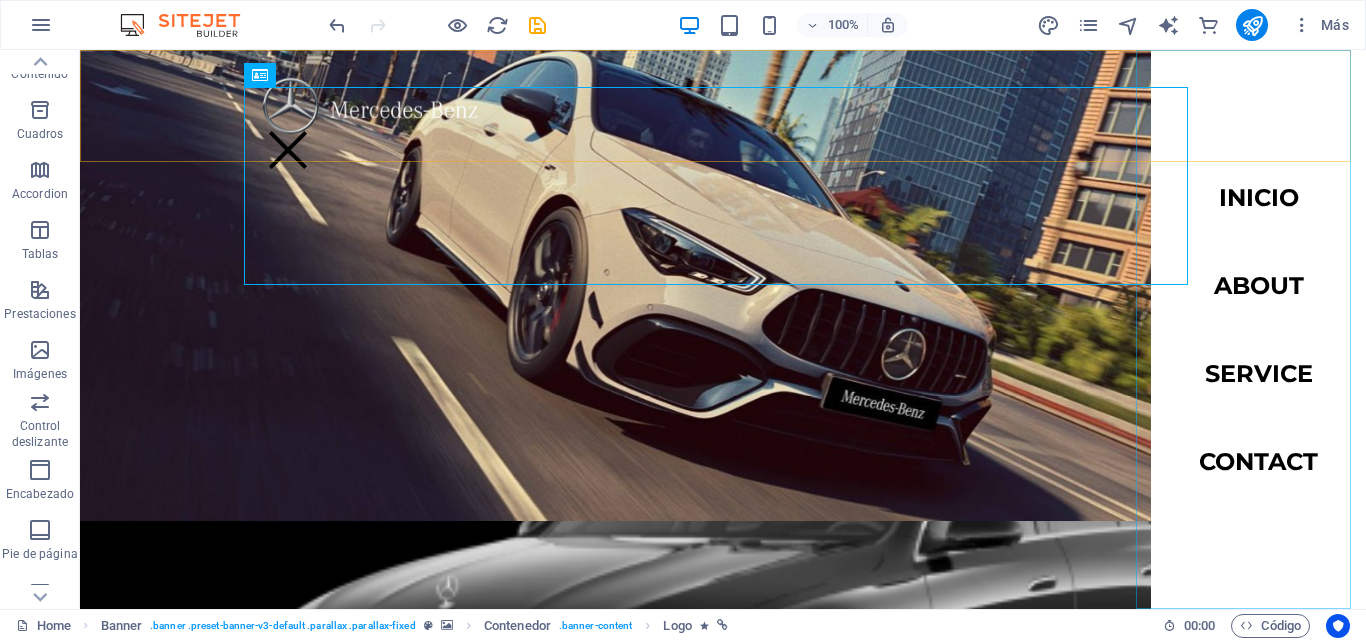 scroll, scrollTop: 0, scrollLeft: 0, axis: both 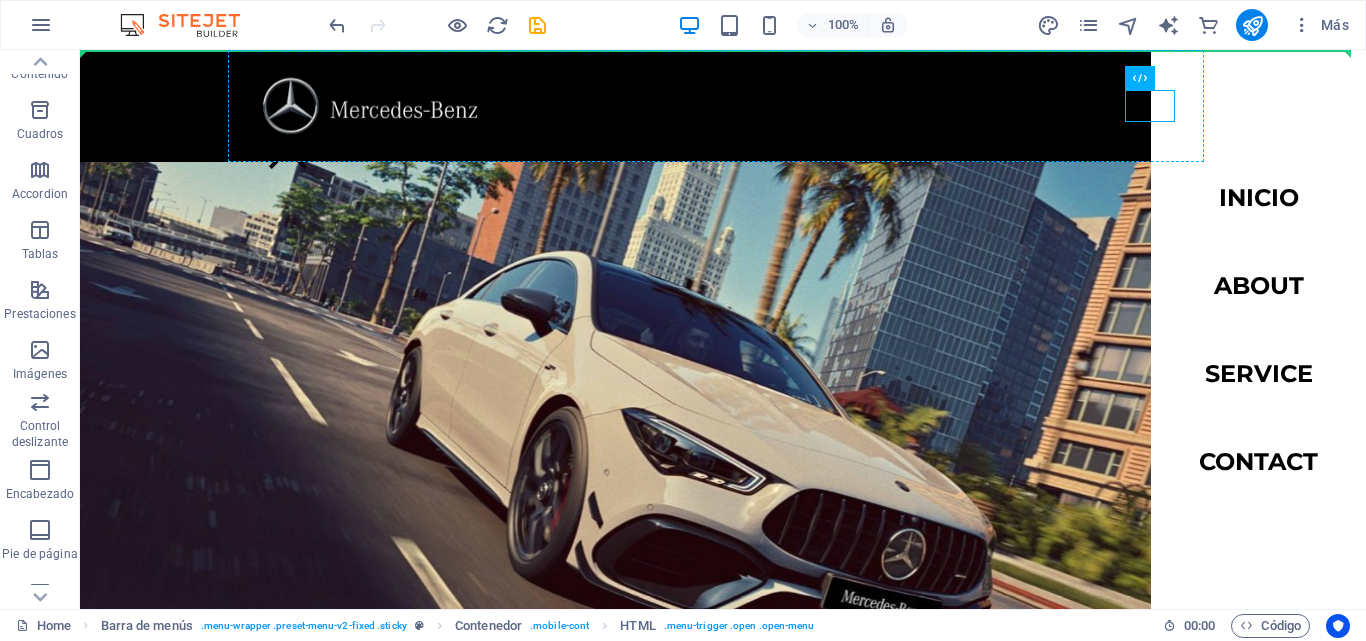 drag, startPoint x: 1148, startPoint y: 107, endPoint x: 1184, endPoint y: 106, distance: 36.013885 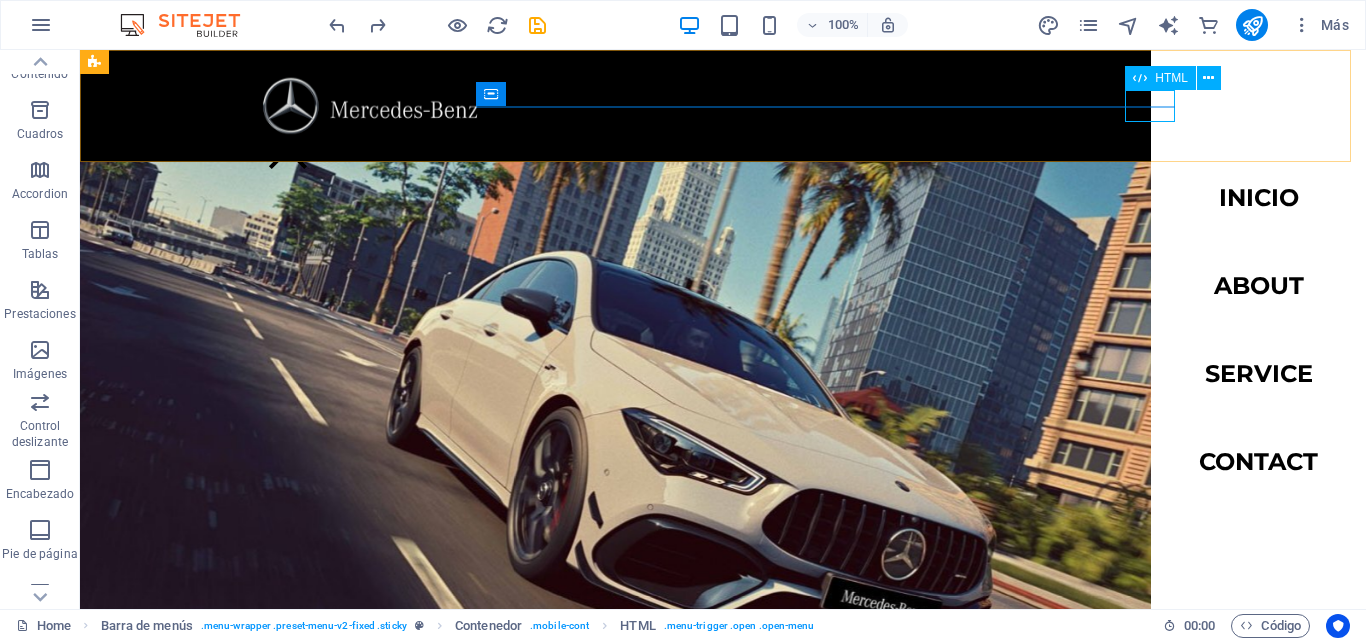 click on "Menu" at bounding box center (288, 150) 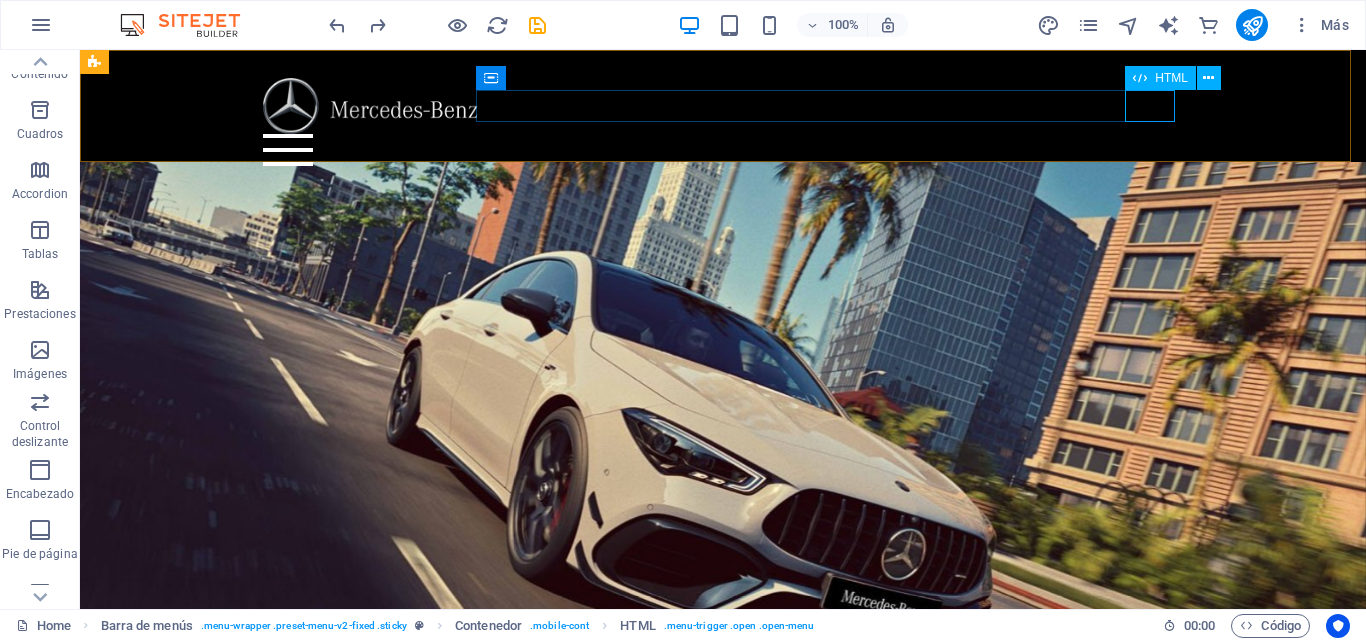 click on "Menu" at bounding box center [722, 150] 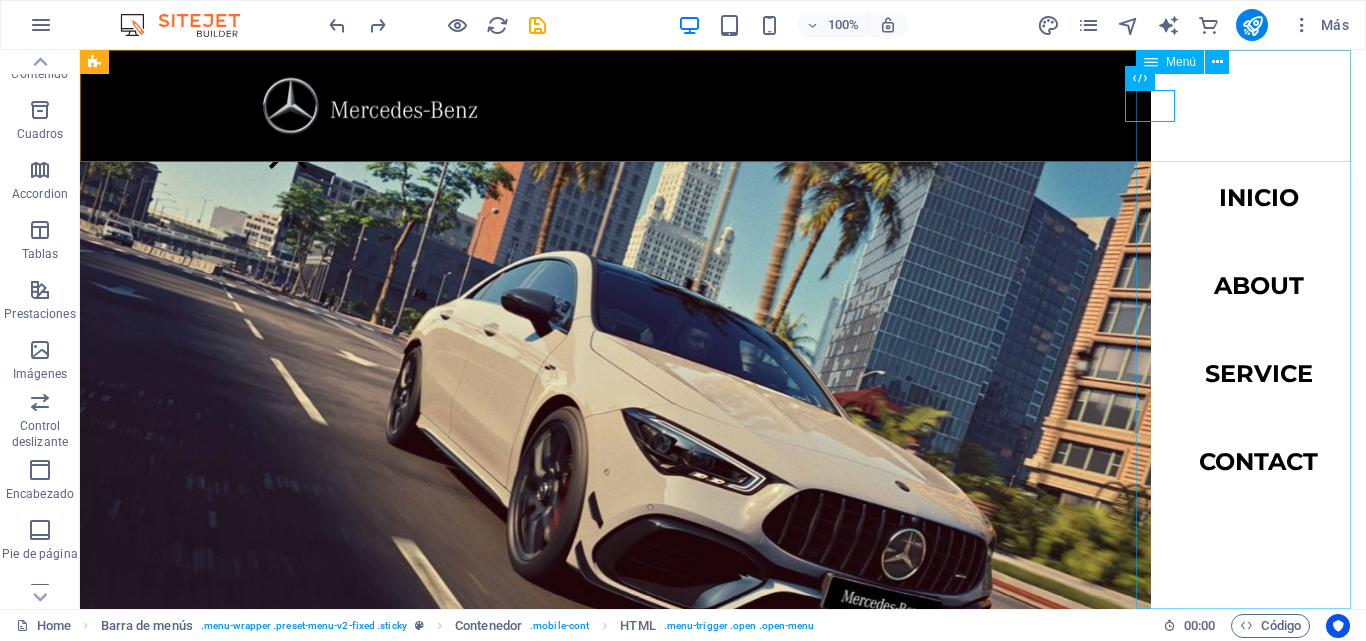 click on "Menú" at bounding box center (1181, 62) 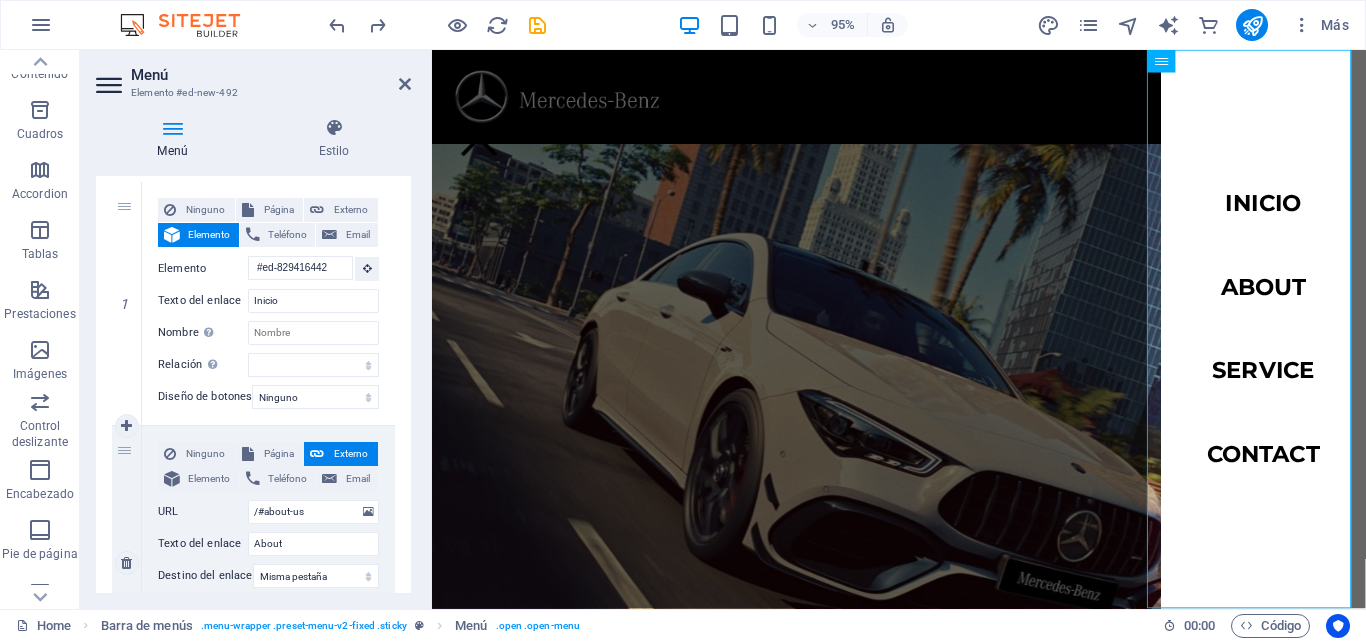 scroll, scrollTop: 300, scrollLeft: 0, axis: vertical 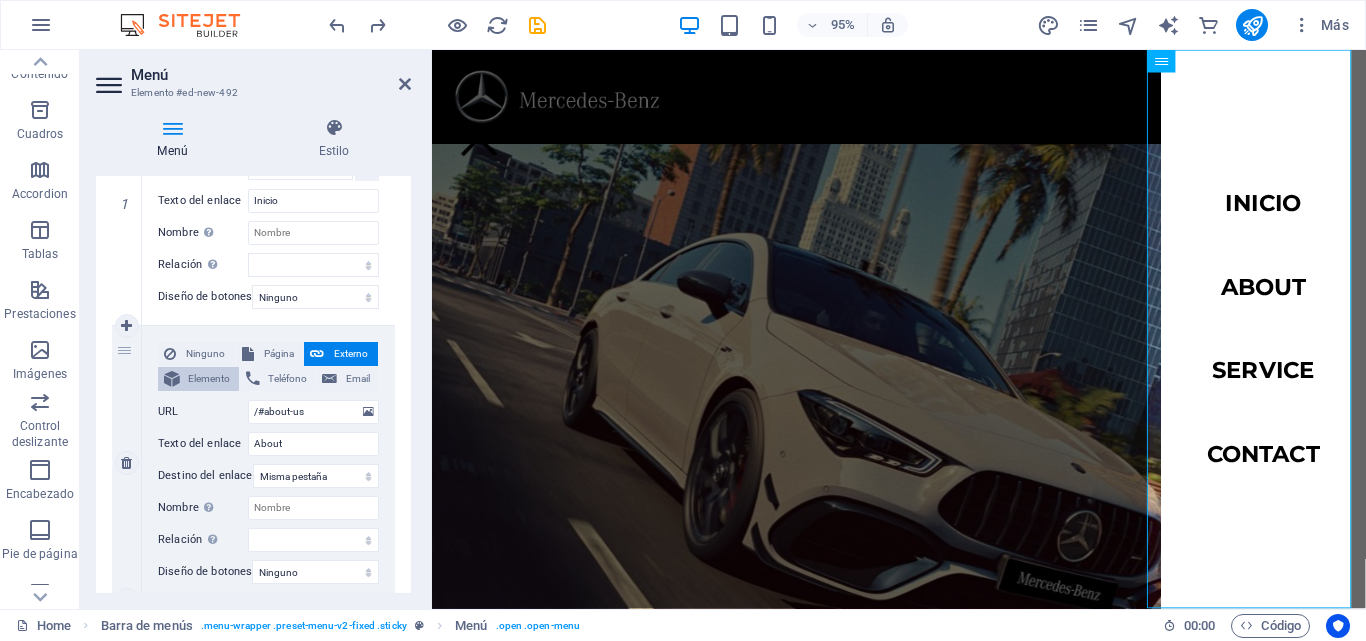 click on "Elemento" at bounding box center (209, 379) 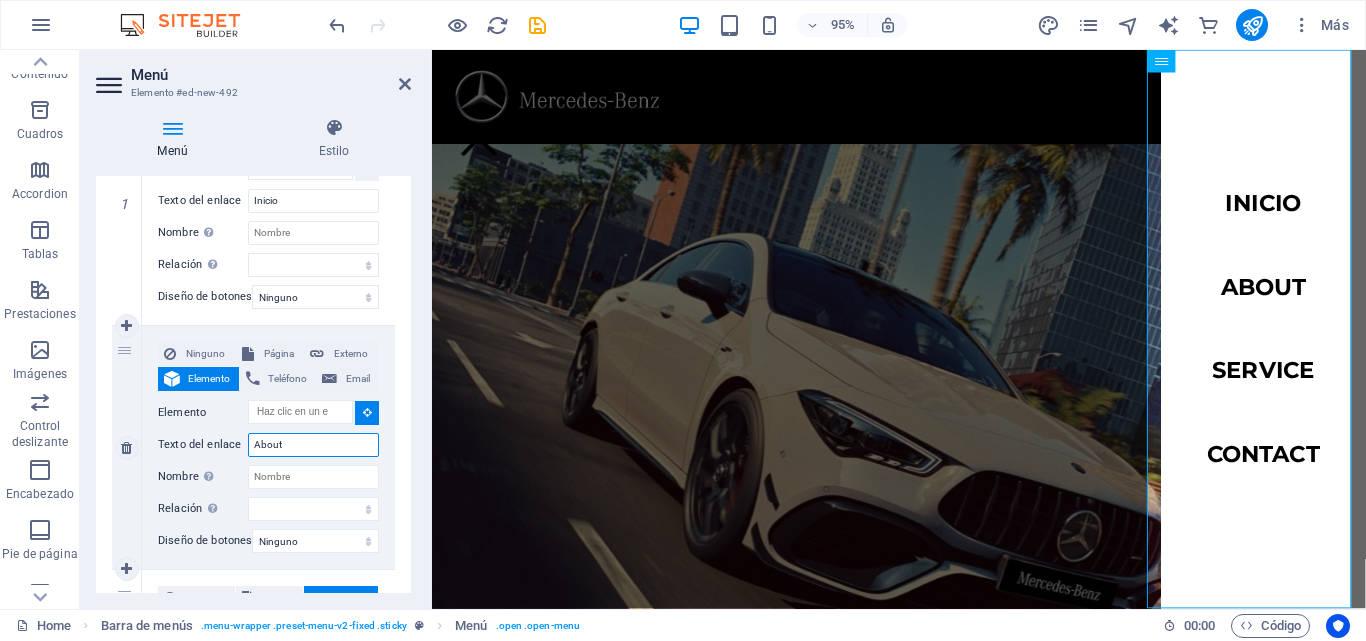 drag, startPoint x: 313, startPoint y: 447, endPoint x: 228, endPoint y: 420, distance: 89.1852 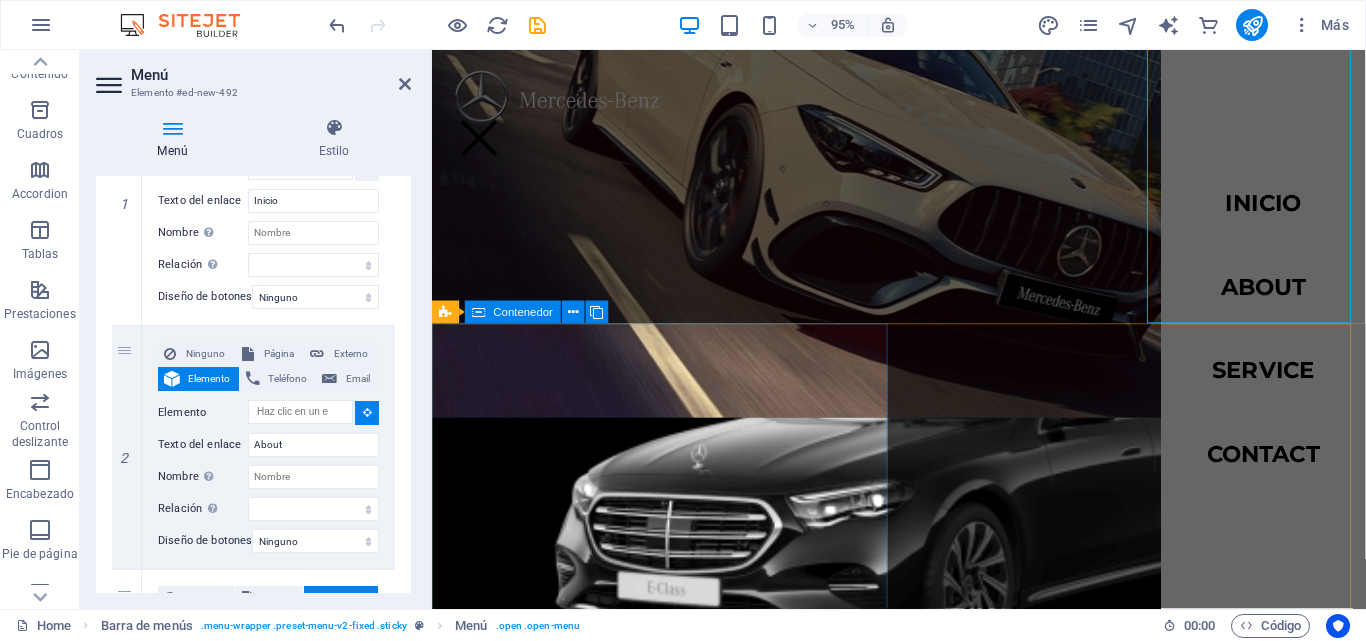 scroll, scrollTop: 500, scrollLeft: 0, axis: vertical 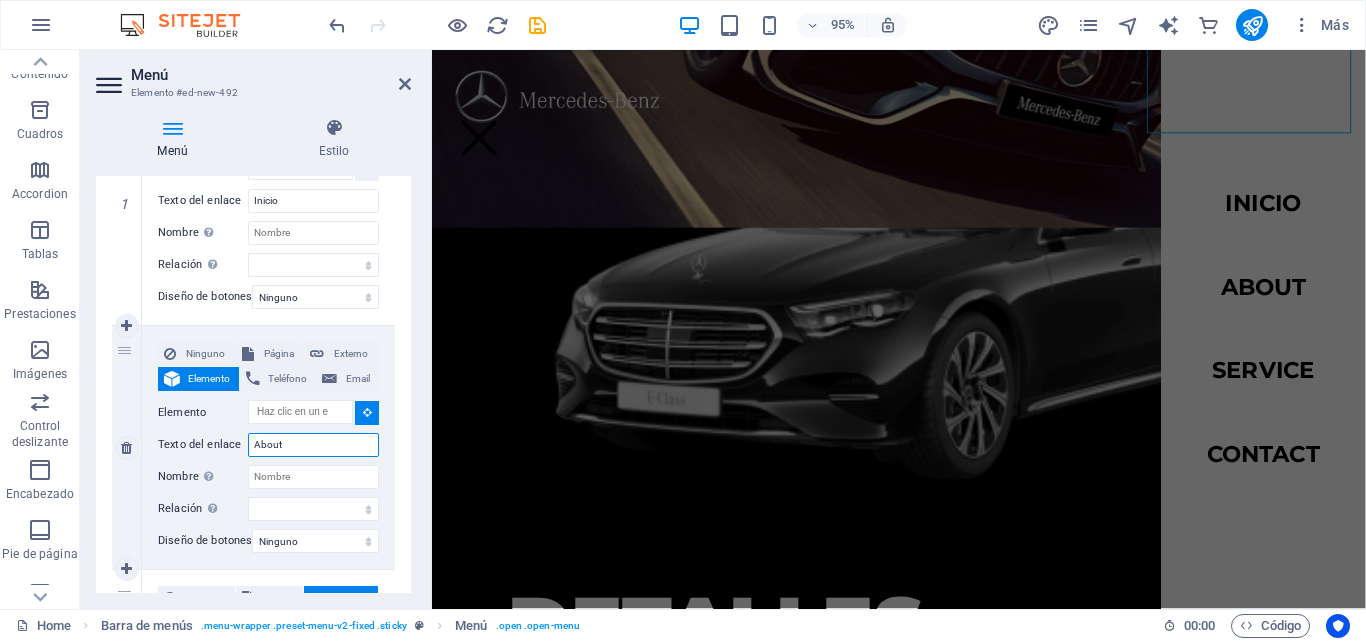 click on "About" at bounding box center (313, 445) 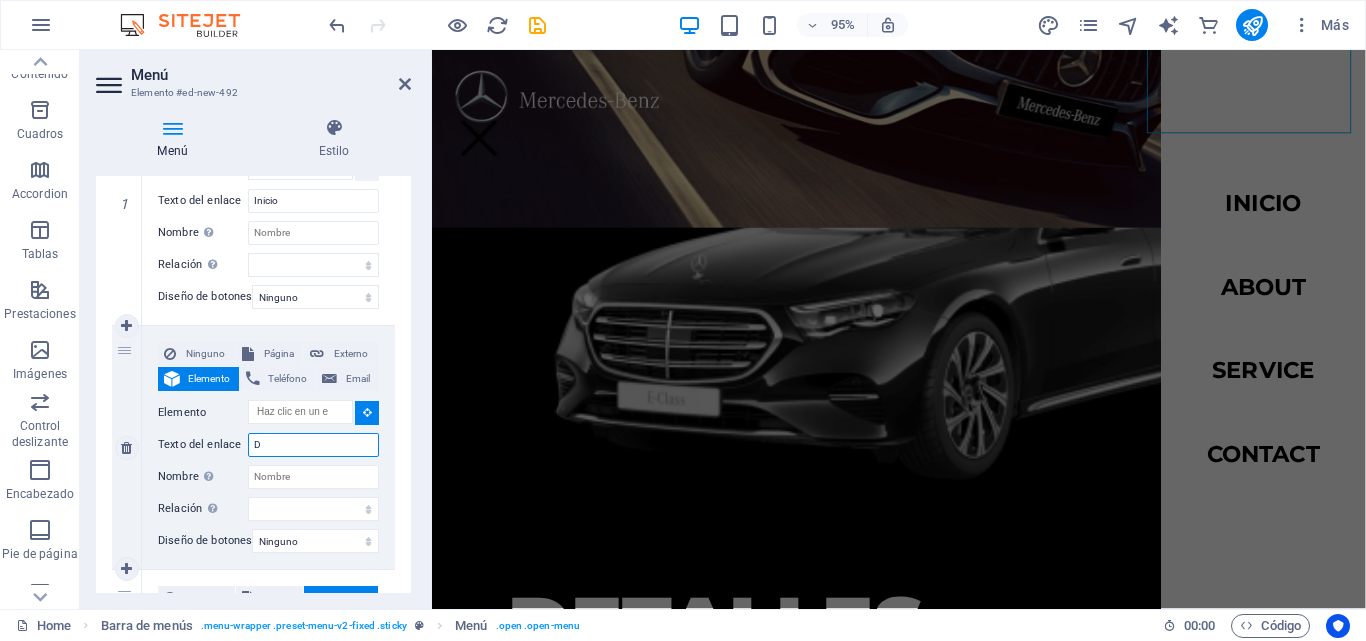 select 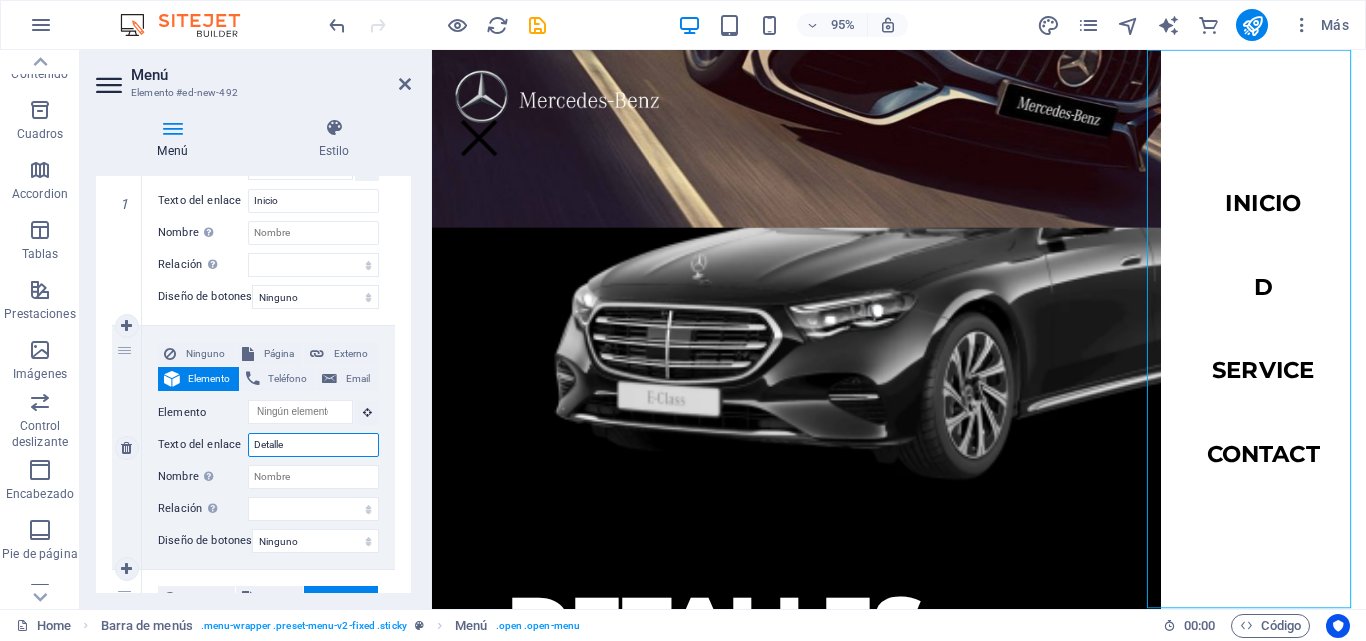 type on "Detalles" 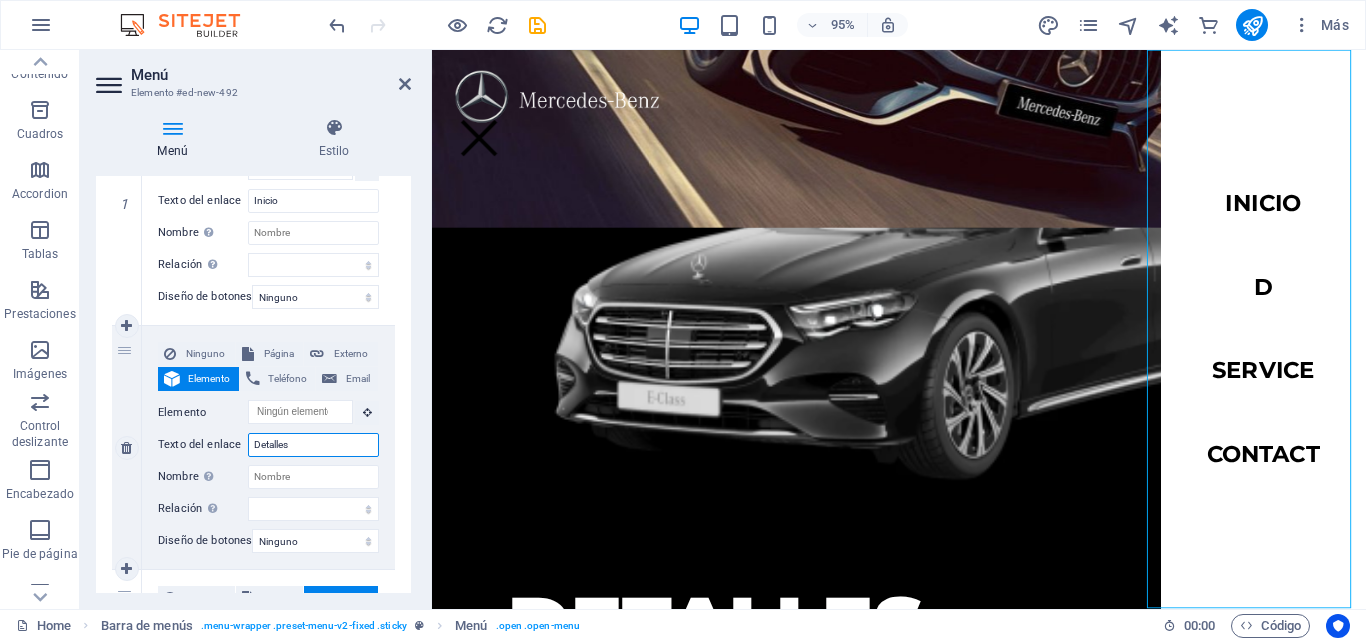 select 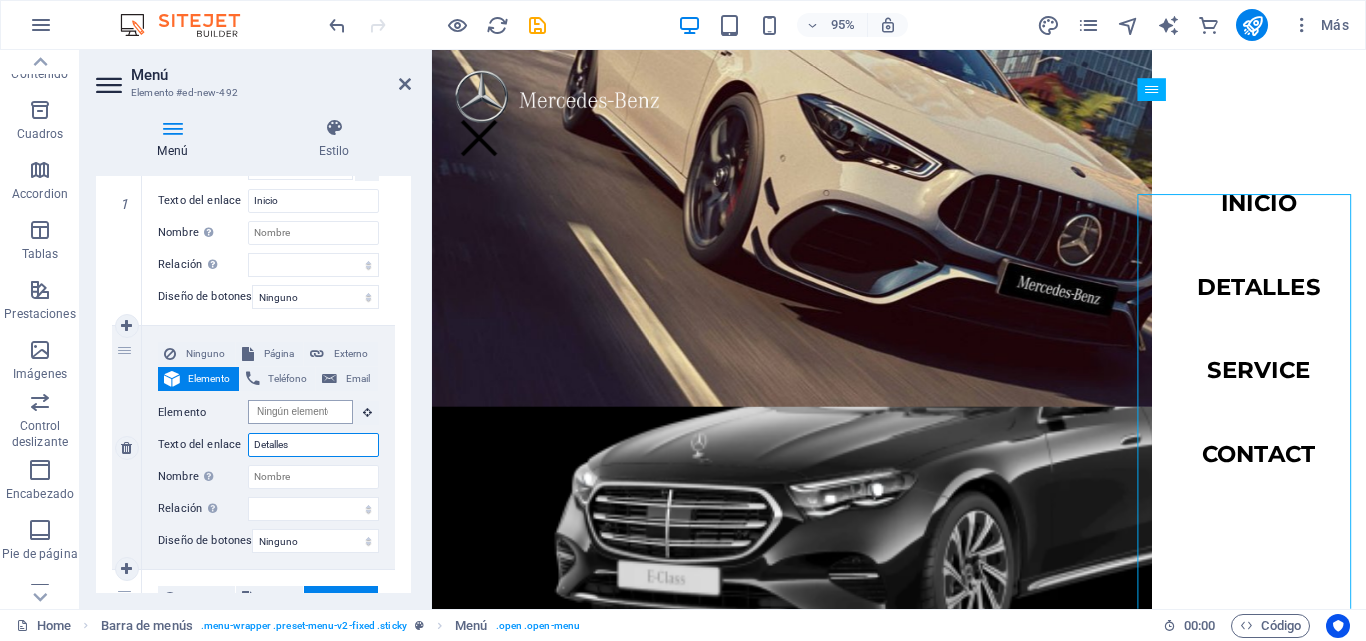 scroll, scrollTop: 302, scrollLeft: 0, axis: vertical 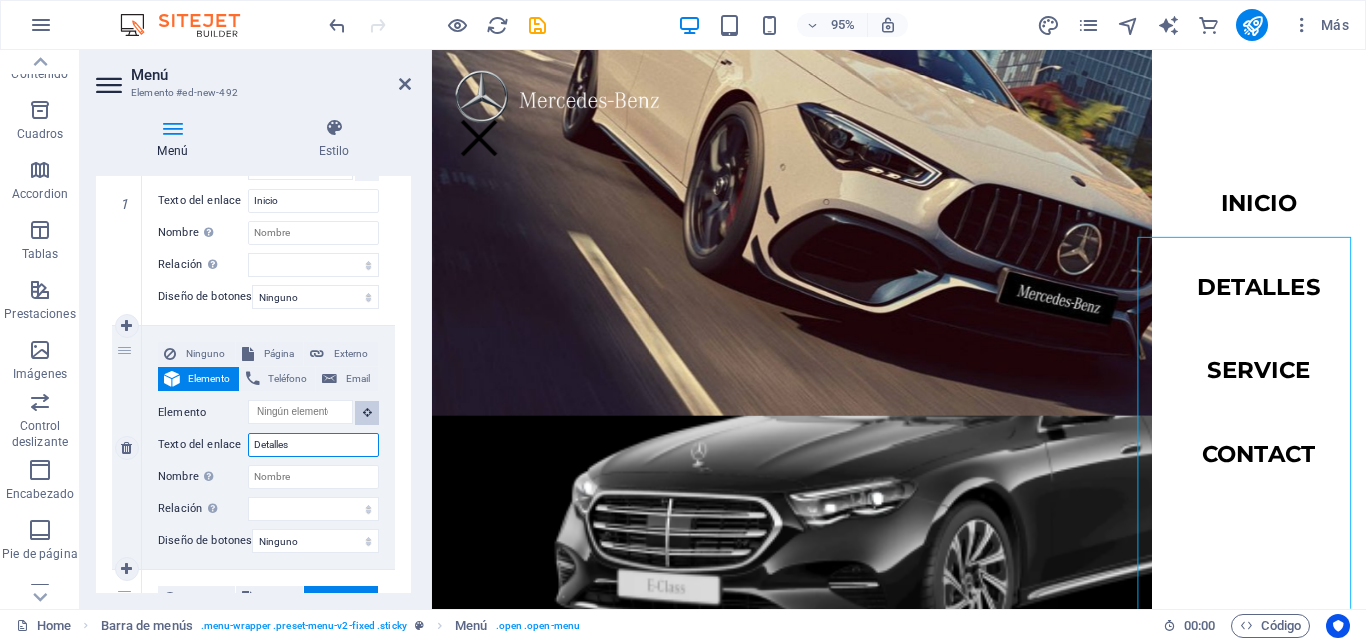 type on "Detalles" 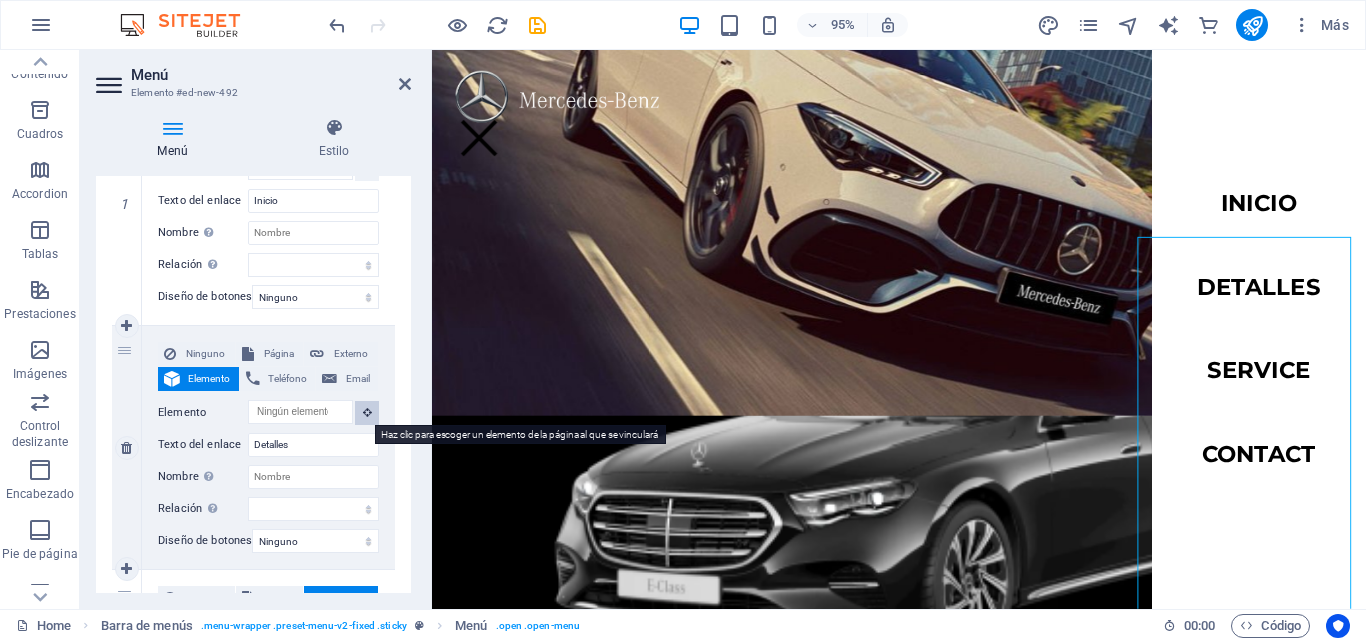 drag, startPoint x: 368, startPoint y: 417, endPoint x: 776, endPoint y: 479, distance: 412.6839 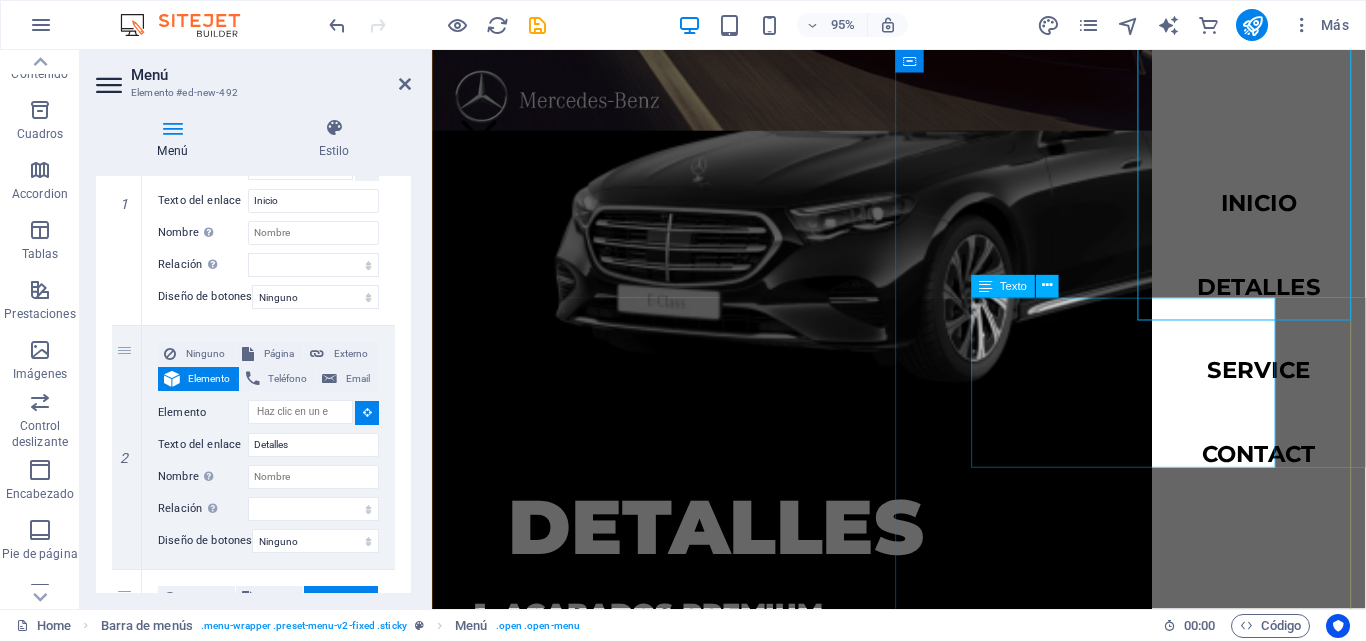scroll, scrollTop: 802, scrollLeft: 0, axis: vertical 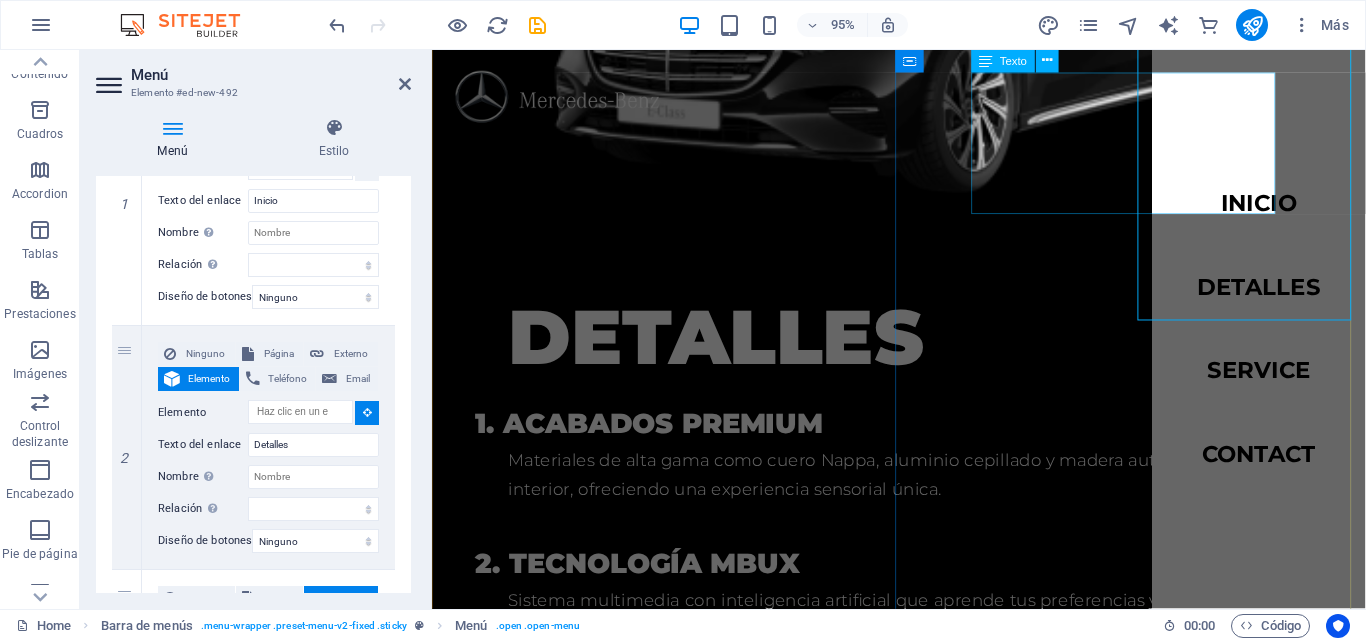 click on "Materiales de alta gama como cuero Nappa, aluminio cepillado y madera auténtica en cada interior, ofreciendo una experiencia sensorial única." at bounding box center [923, 497] 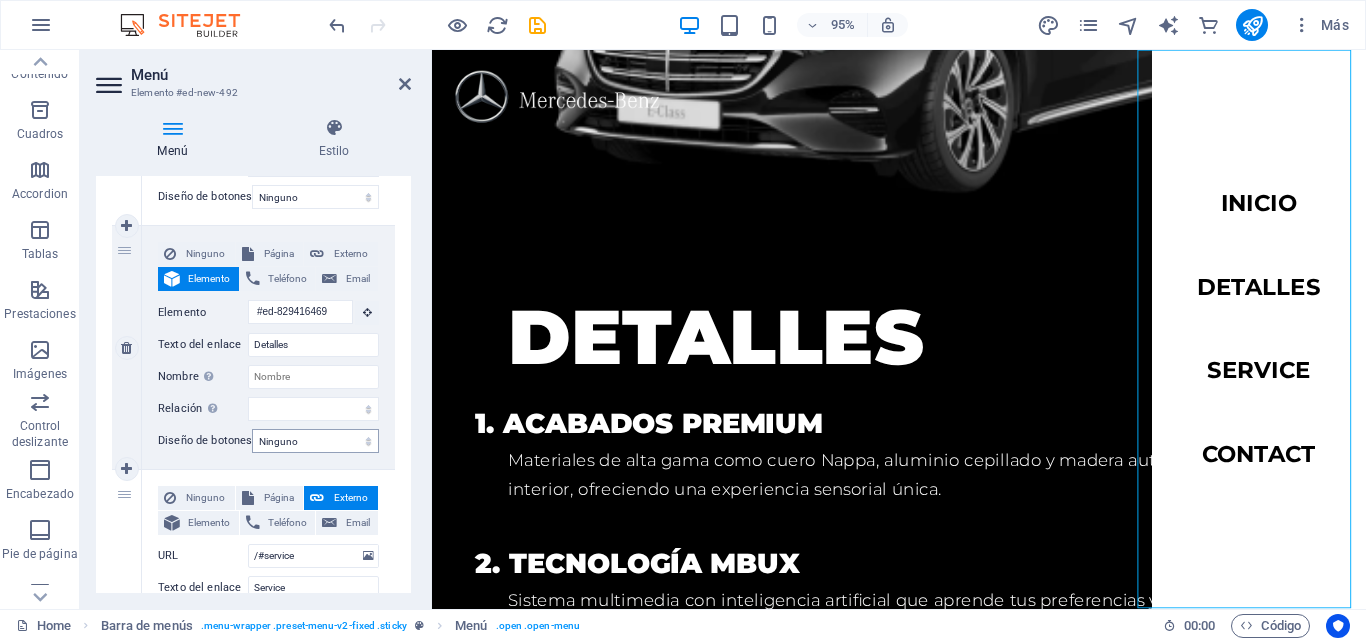 scroll, scrollTop: 500, scrollLeft: 0, axis: vertical 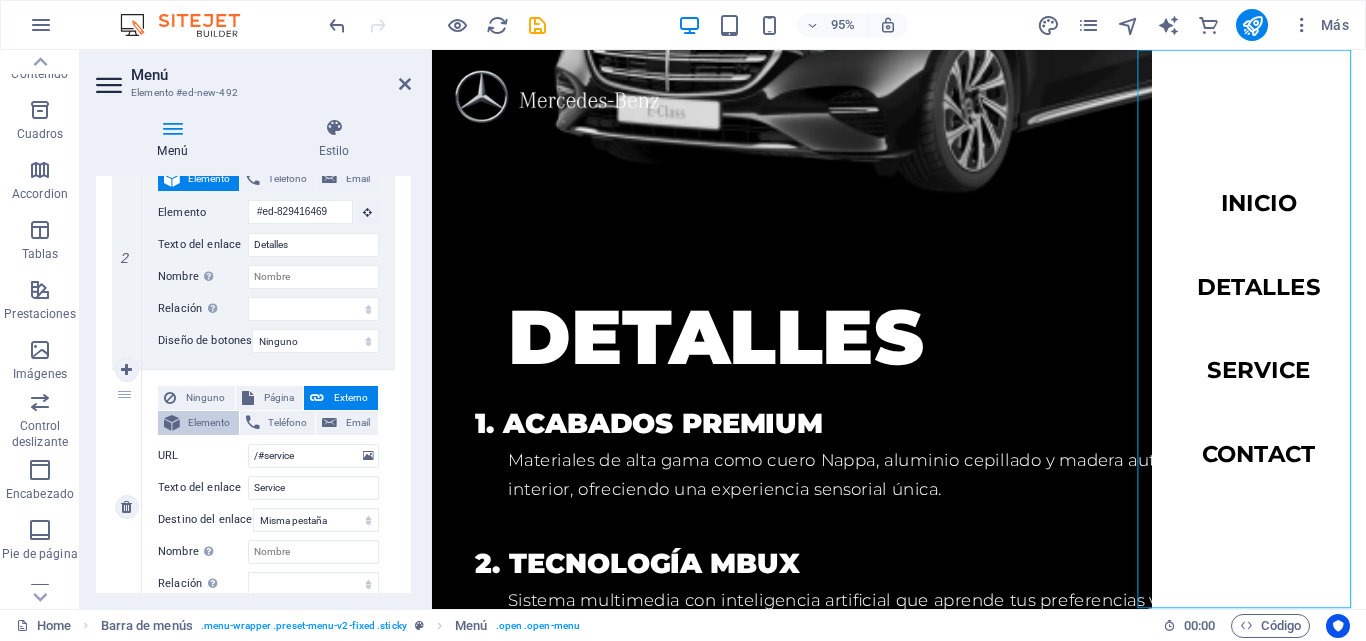 click on "Elemento" at bounding box center [198, 423] 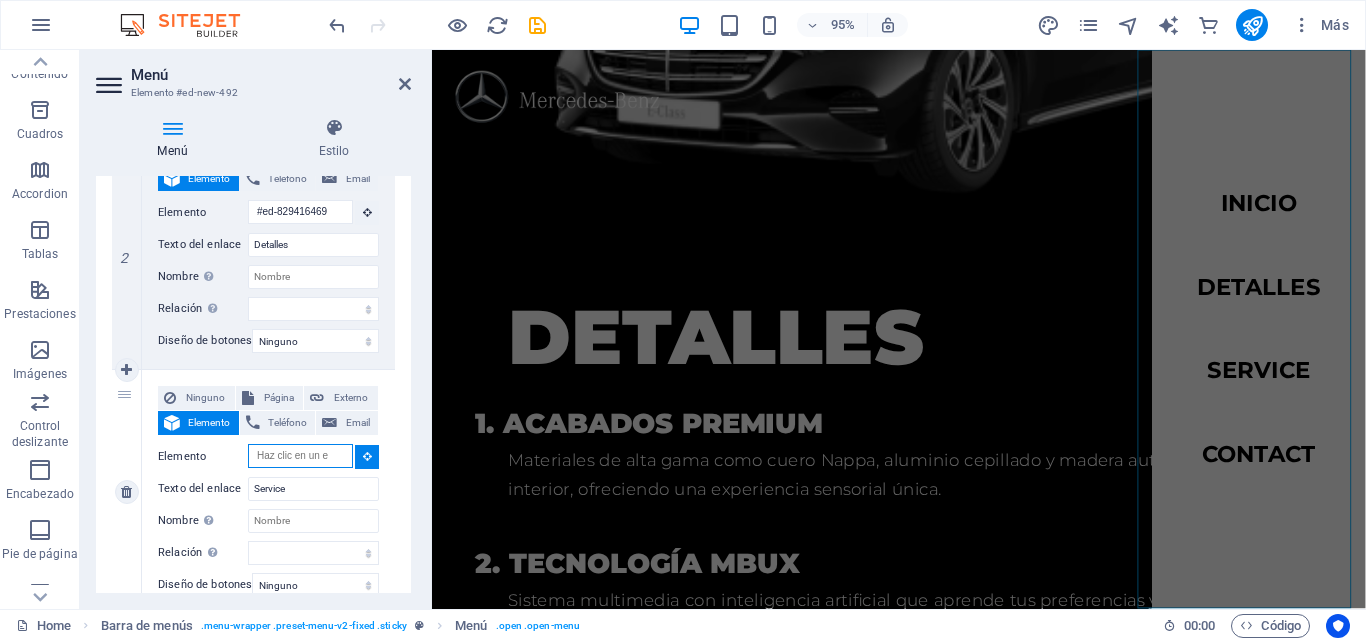 select 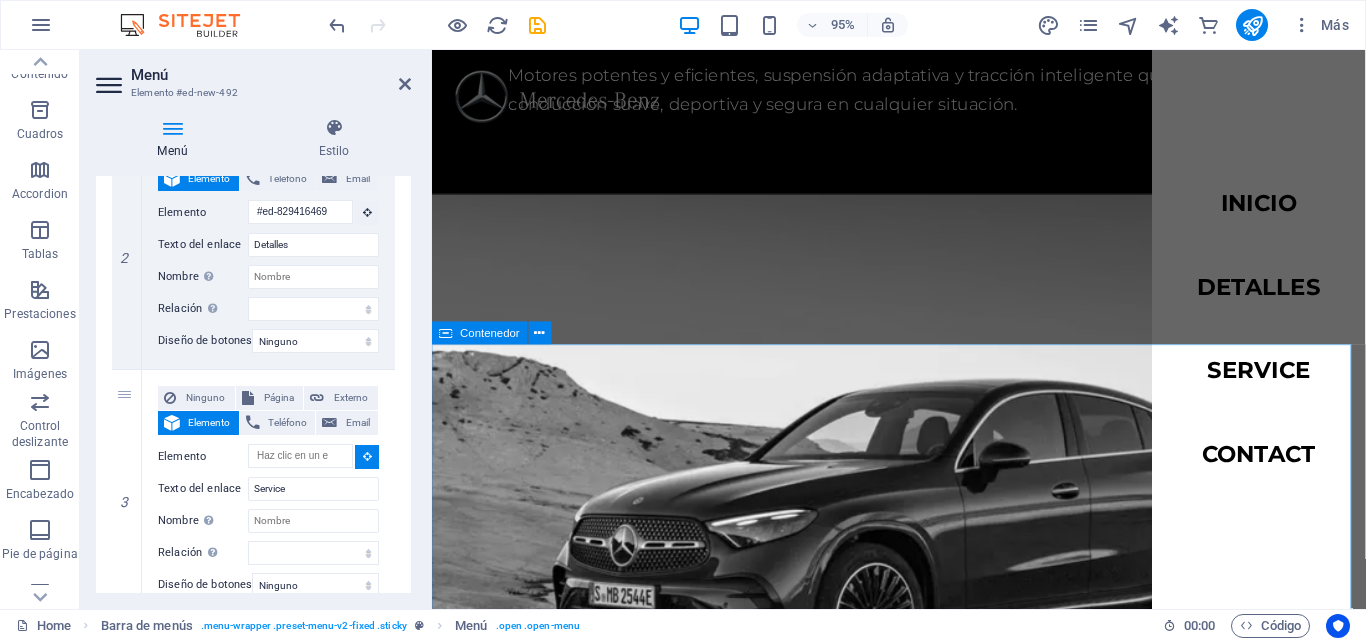 scroll, scrollTop: 1602, scrollLeft: 0, axis: vertical 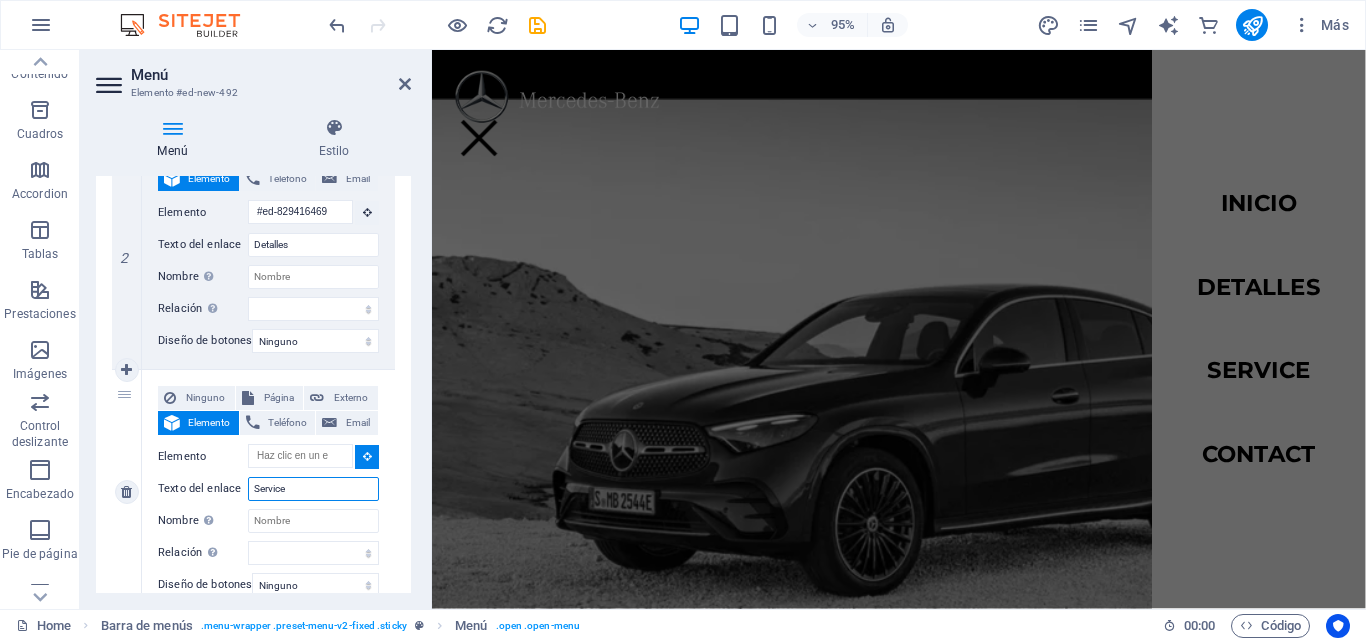 drag, startPoint x: 294, startPoint y: 489, endPoint x: 164, endPoint y: 517, distance: 132.9812 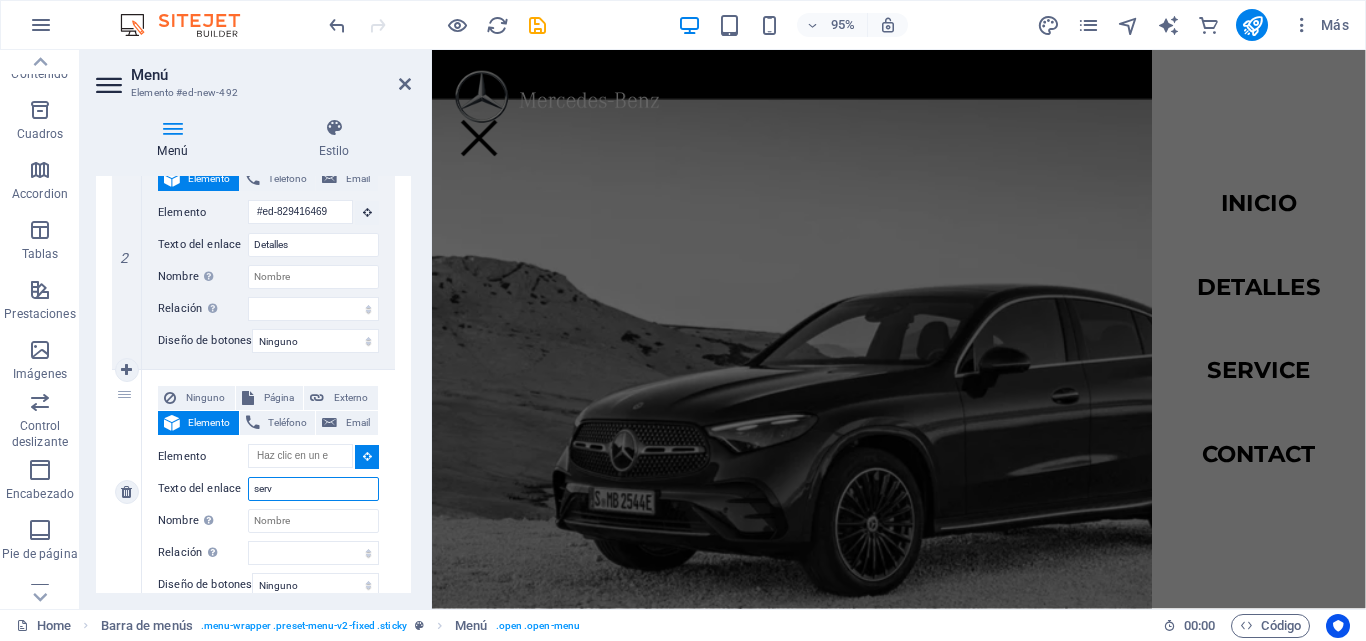 type on "servi" 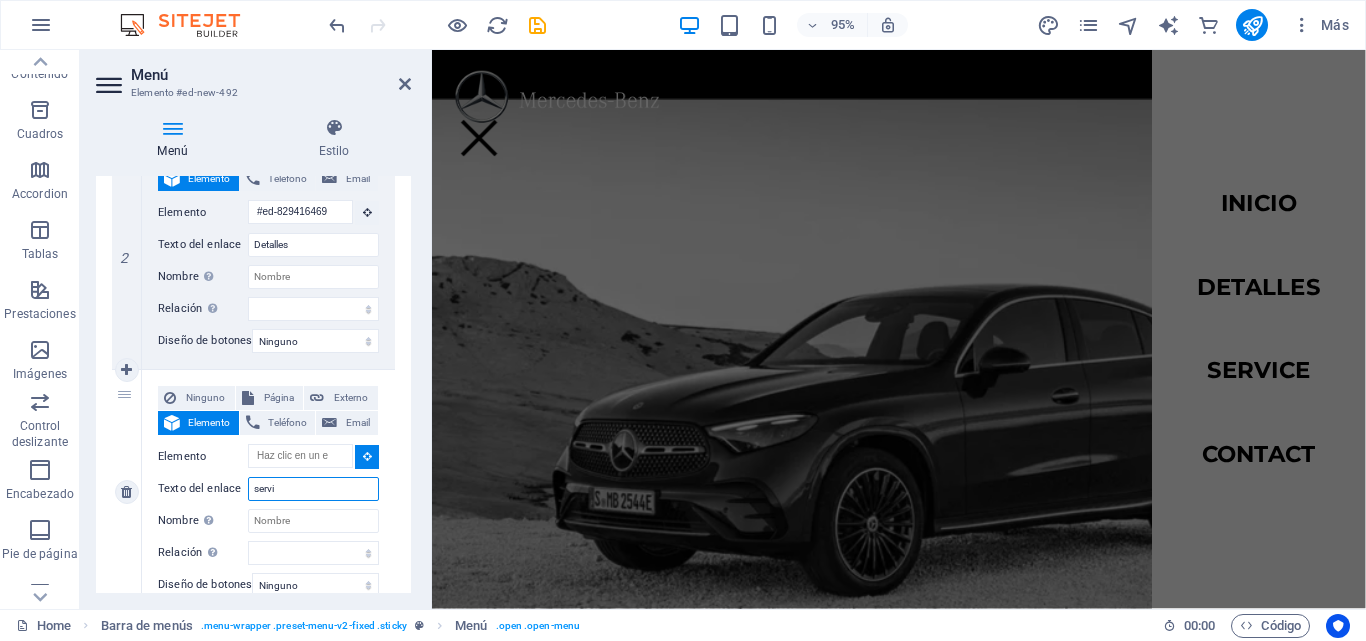 select 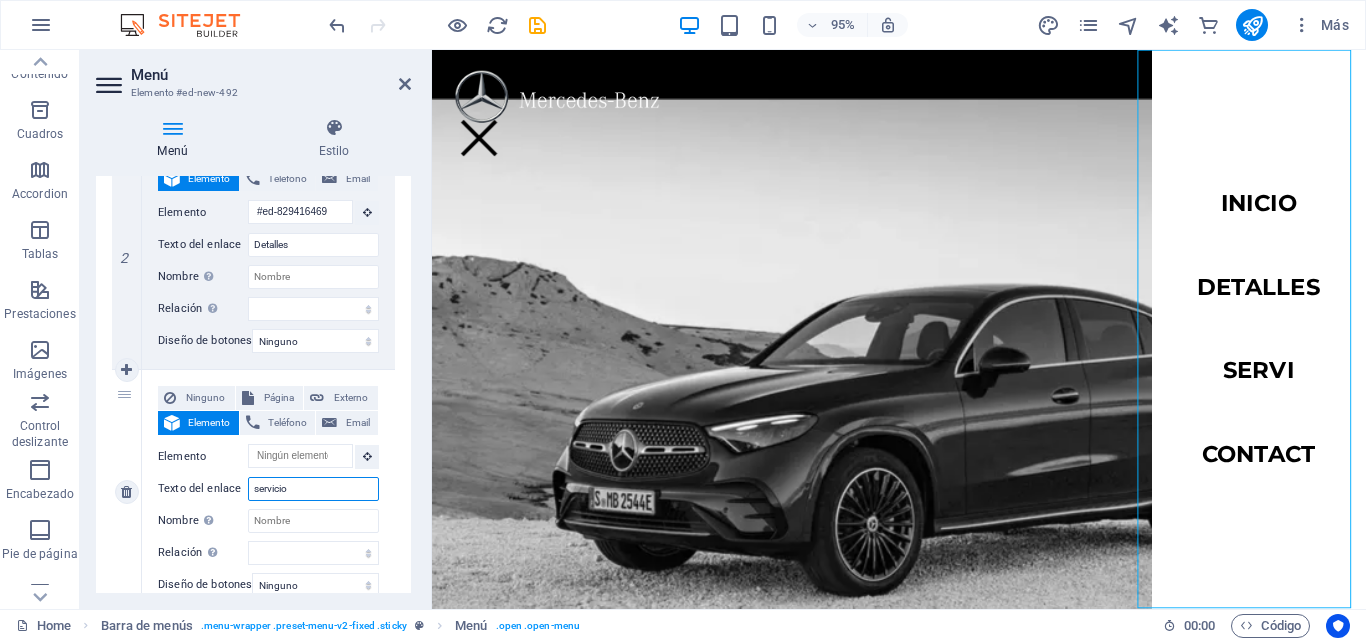 type on "servicios" 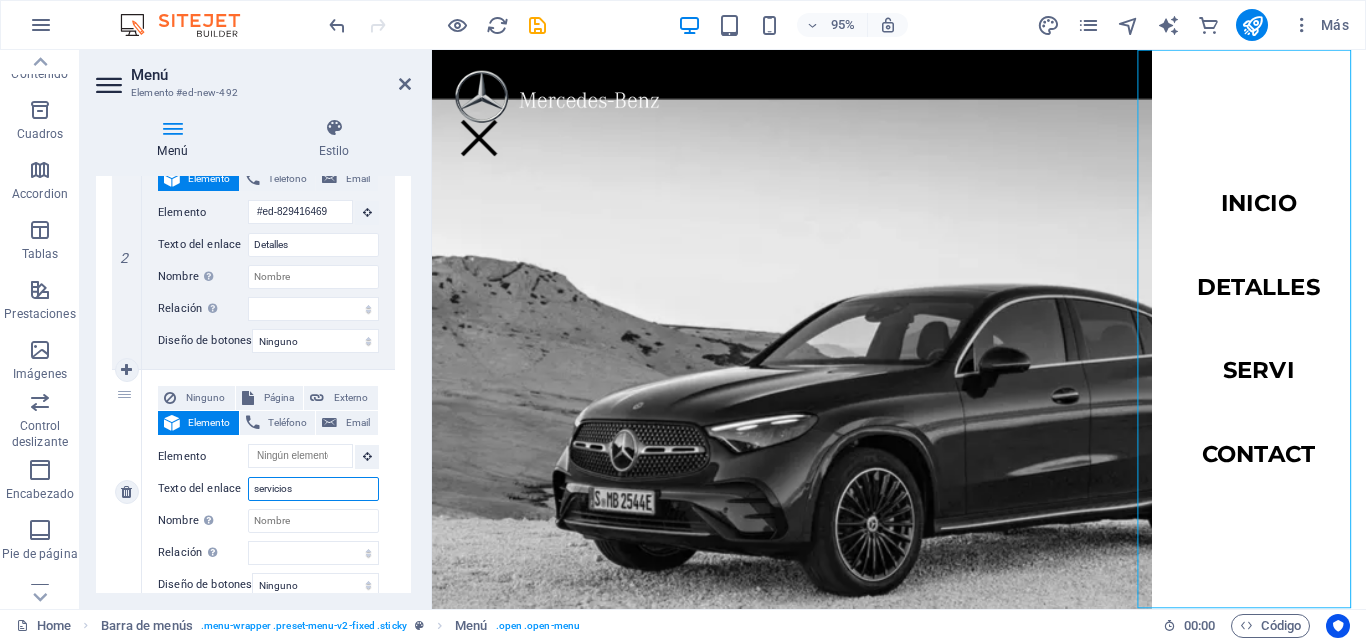 select 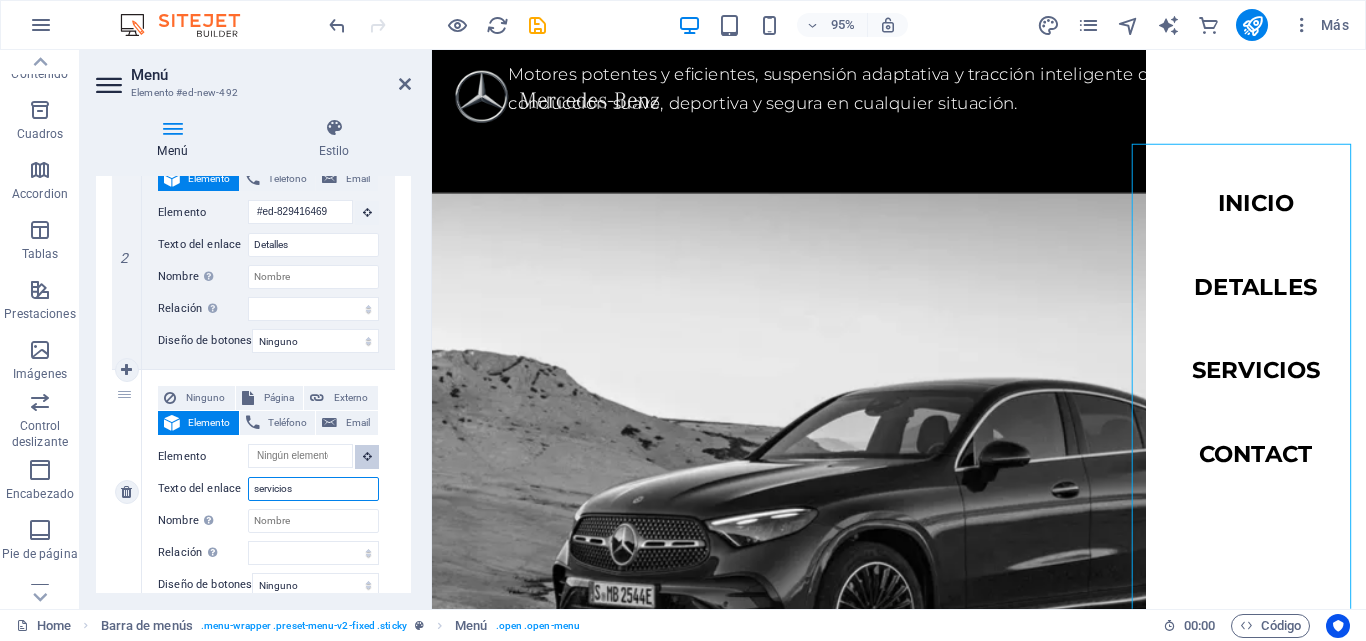 type on "servicios" 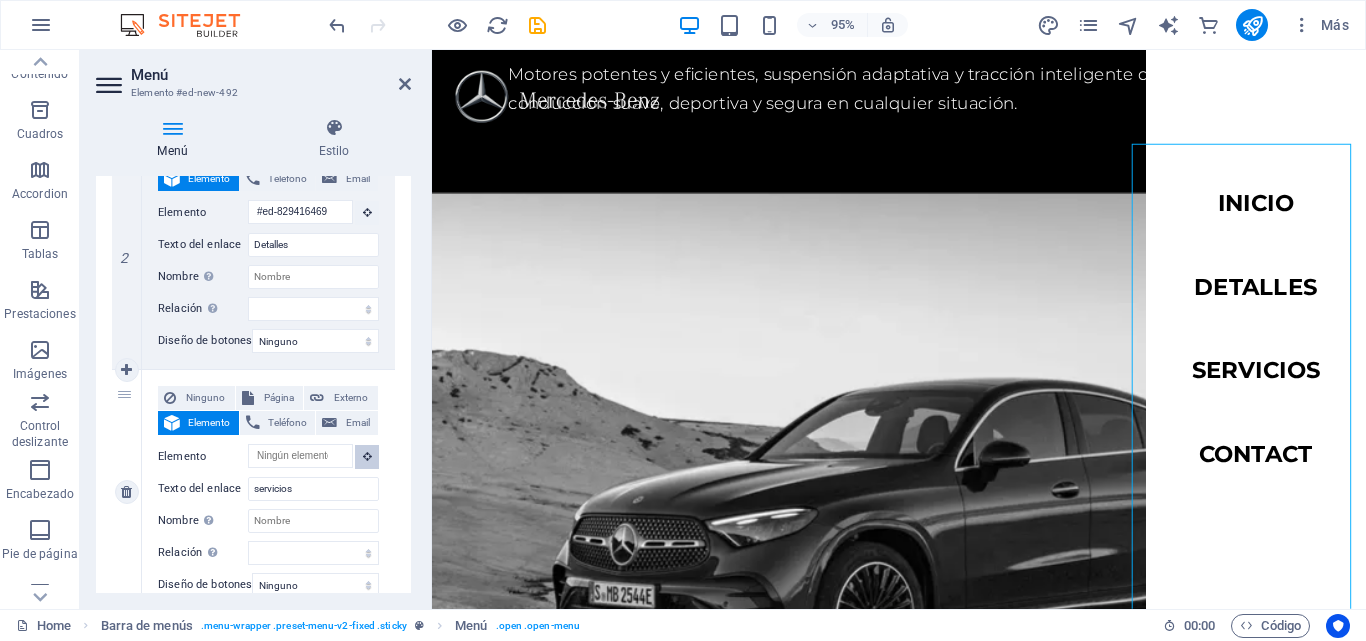click at bounding box center (367, 457) 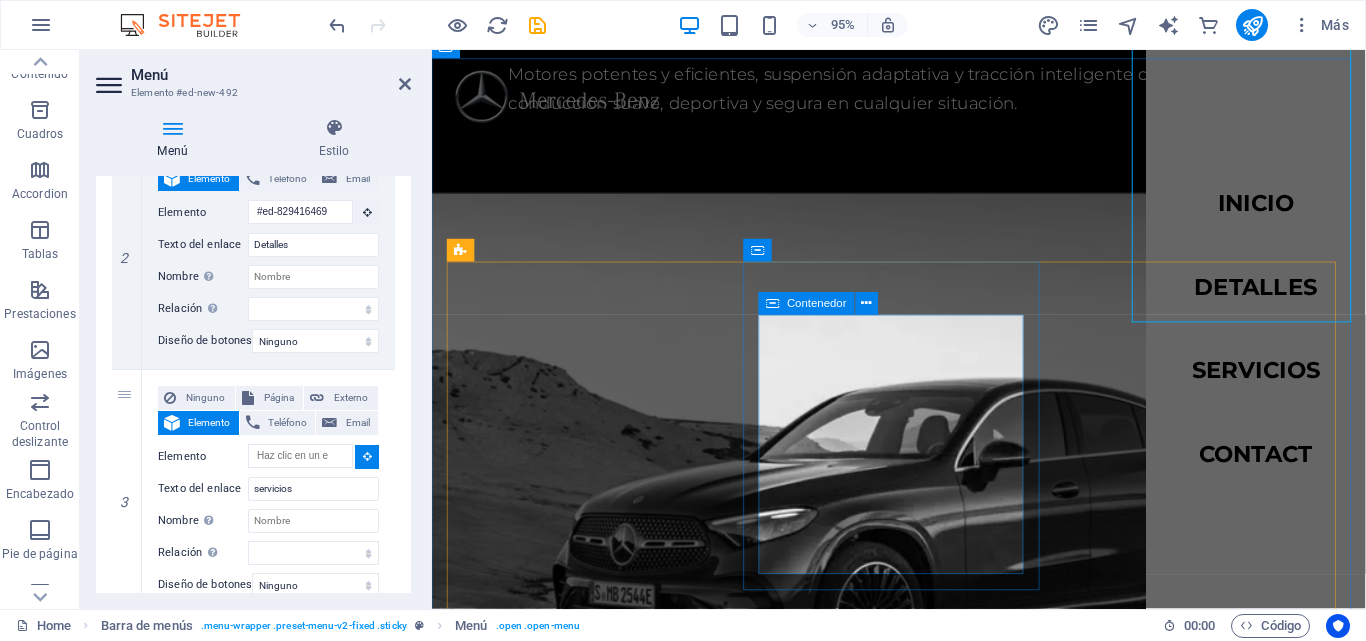 scroll, scrollTop: 1903, scrollLeft: 0, axis: vertical 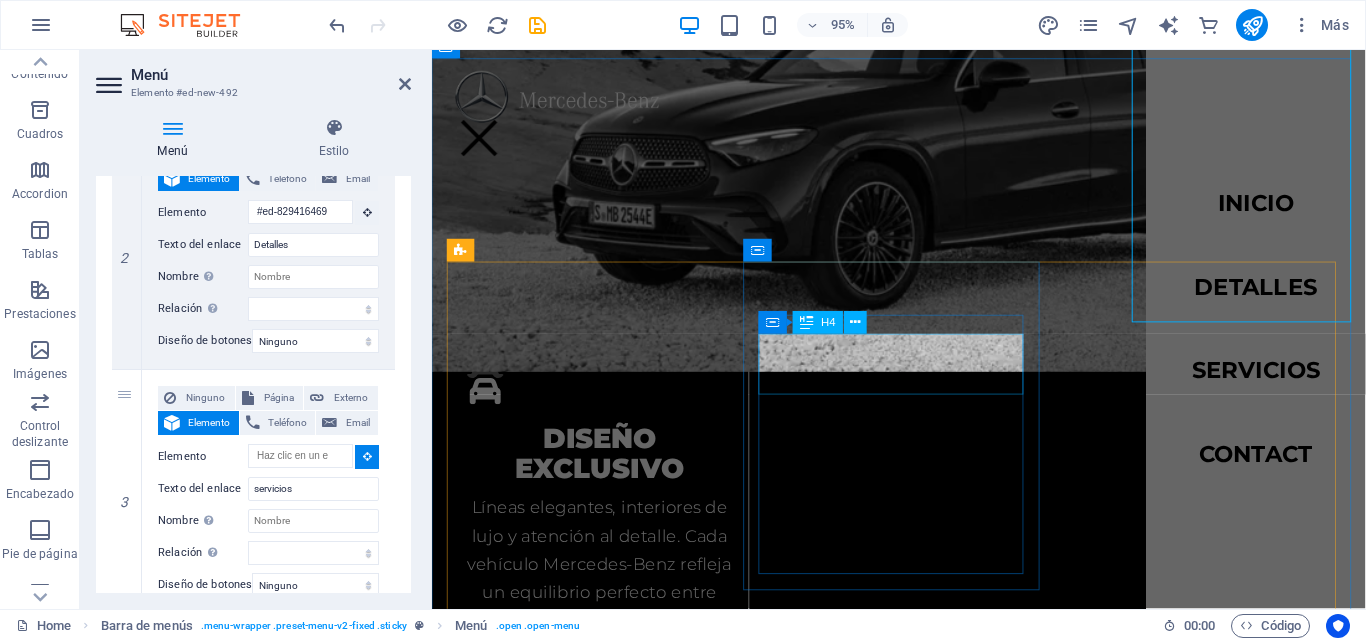 click on "Calidad Garantizada" at bounding box center [609, 790] 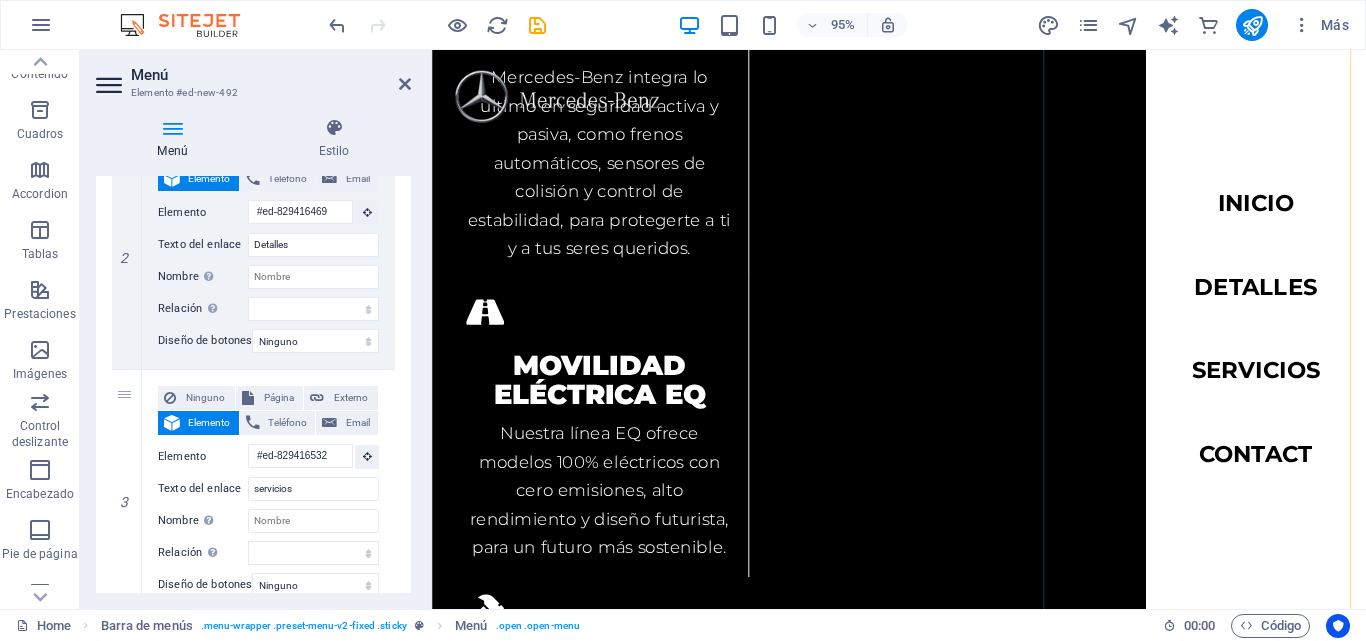 scroll, scrollTop: 3403, scrollLeft: 0, axis: vertical 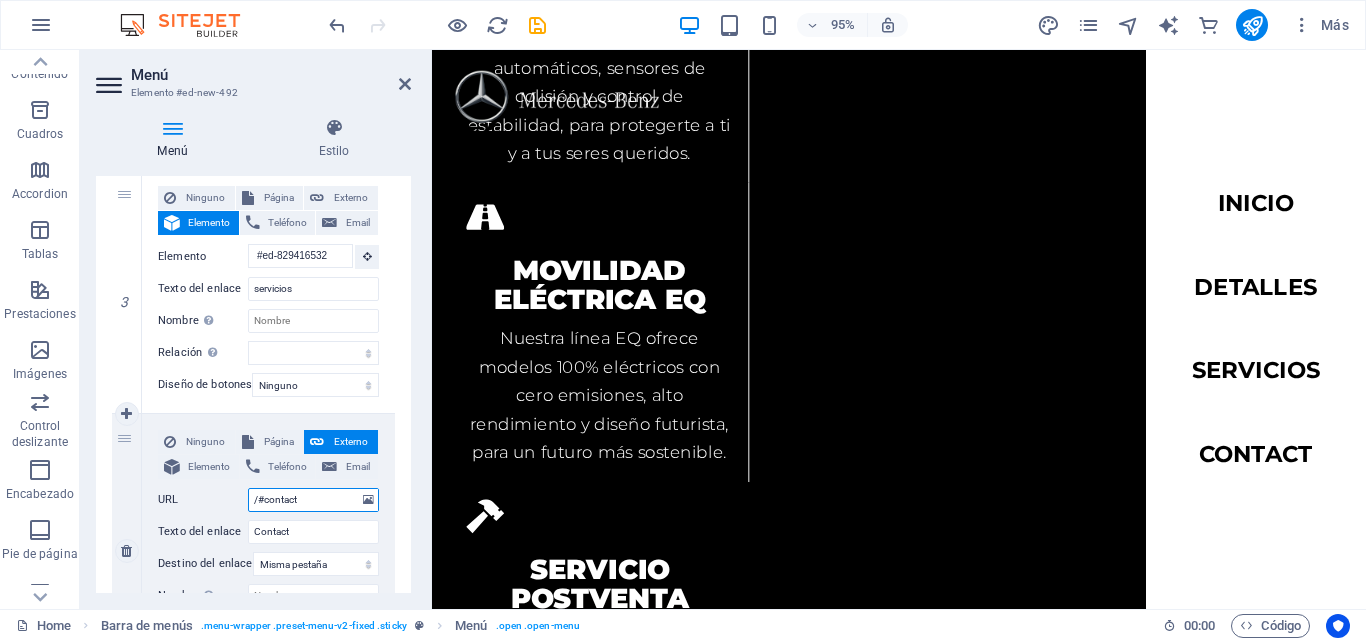 click on "/#contact" at bounding box center (313, 500) 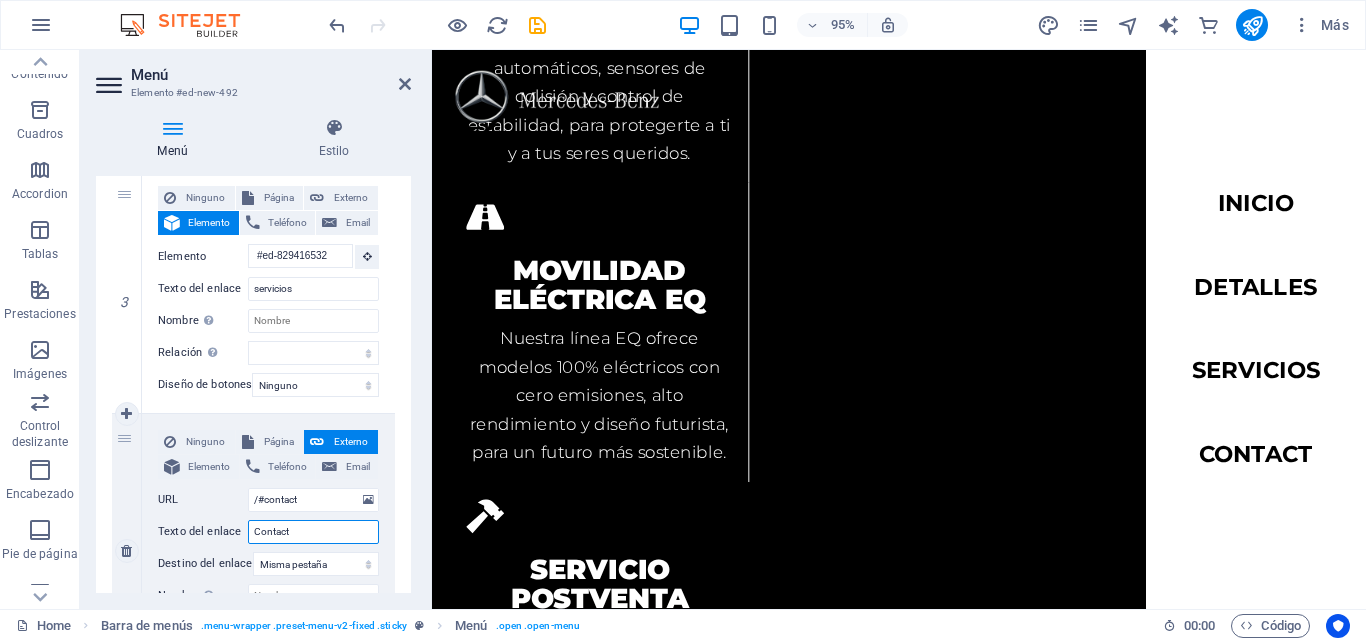 drag, startPoint x: 300, startPoint y: 537, endPoint x: 217, endPoint y: 515, distance: 85.86617 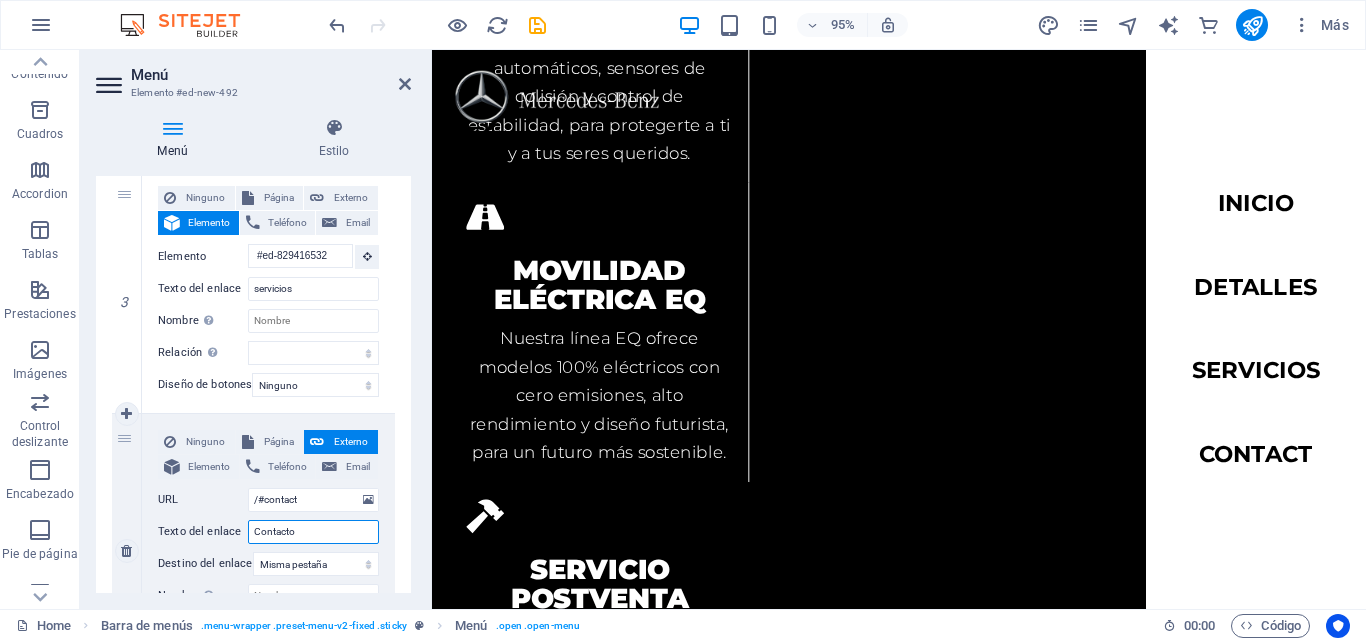 type on "Contactos" 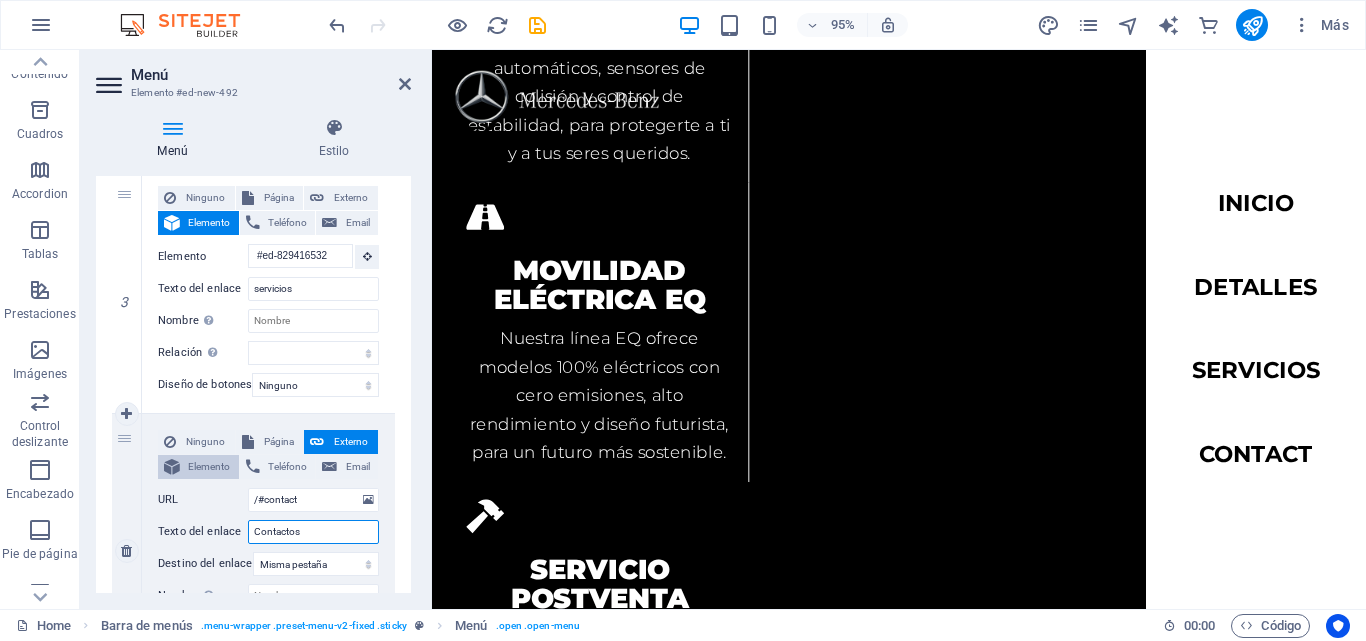 select 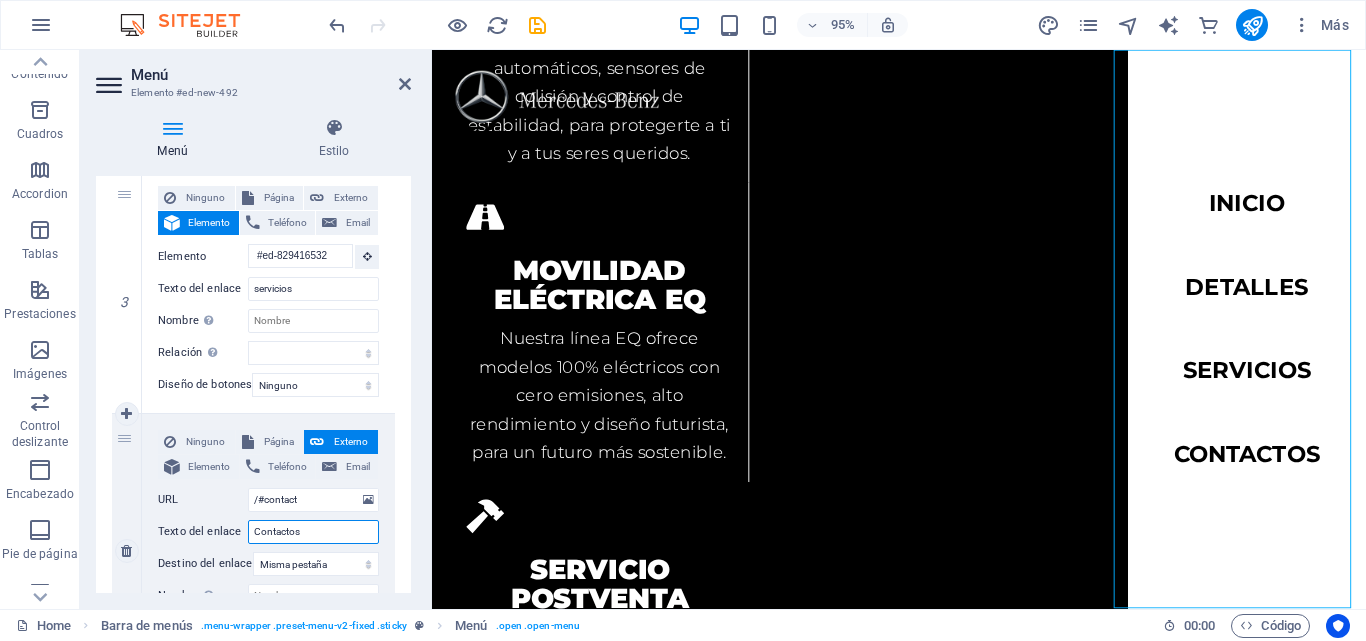 drag, startPoint x: 330, startPoint y: 537, endPoint x: 148, endPoint y: 504, distance: 184.96756 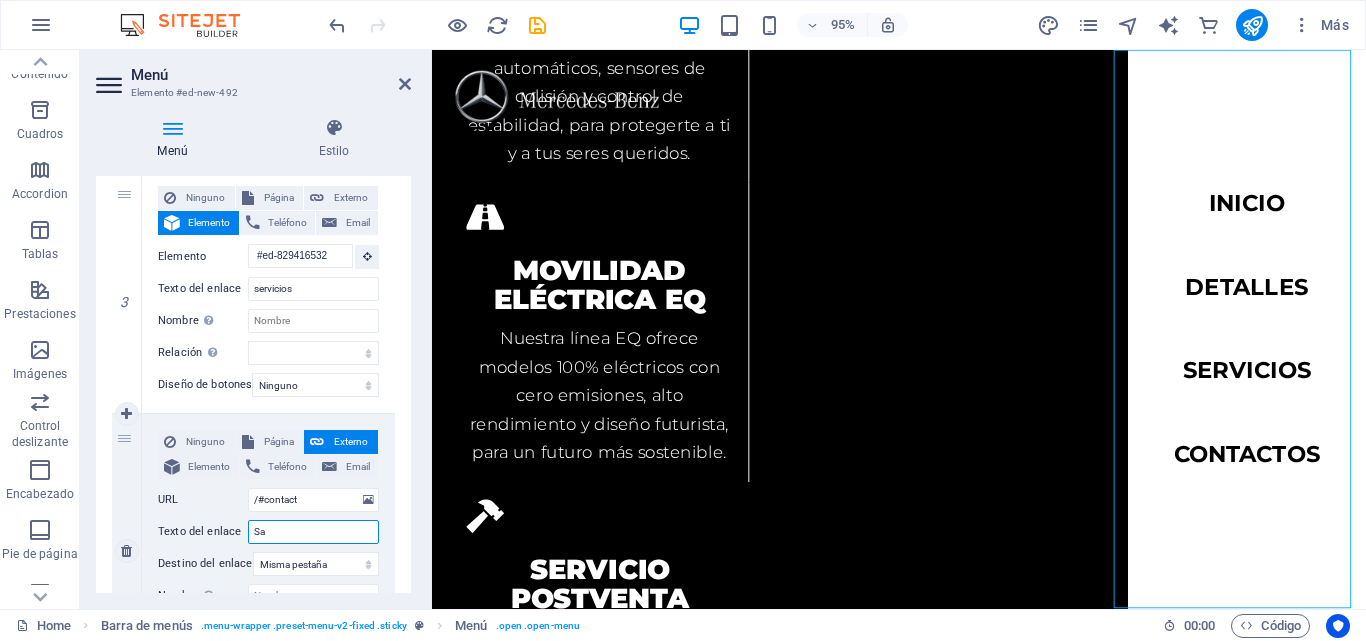 type on "S" 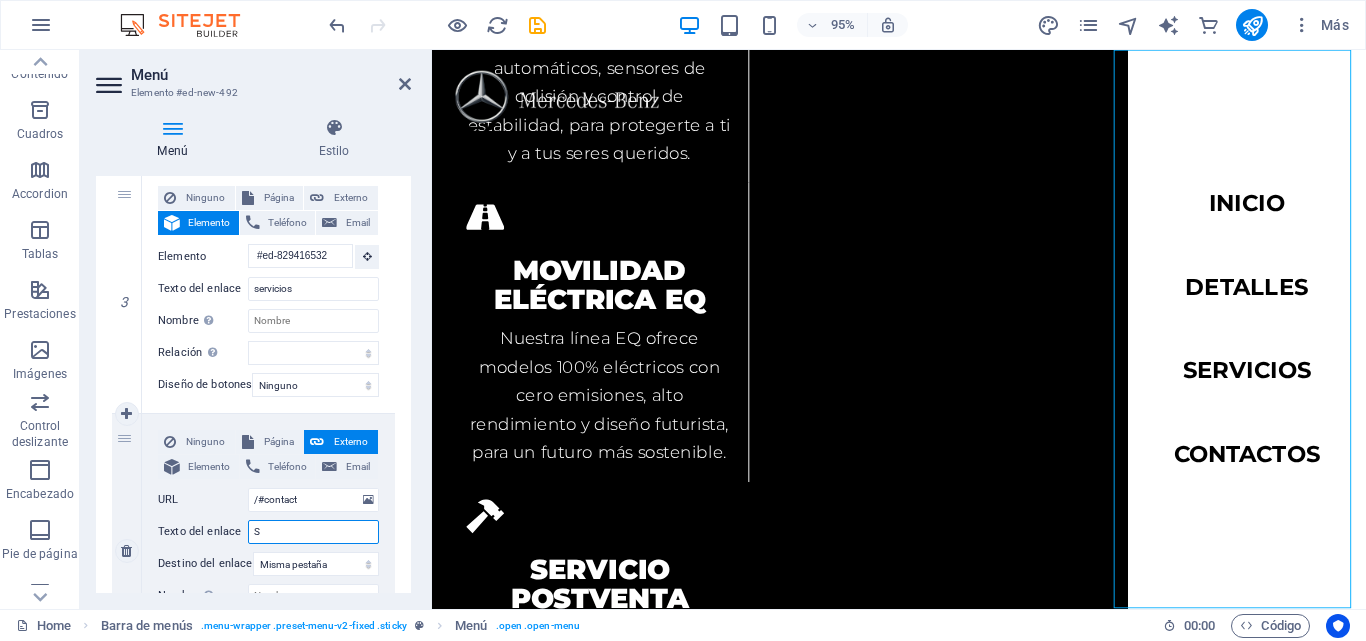 select 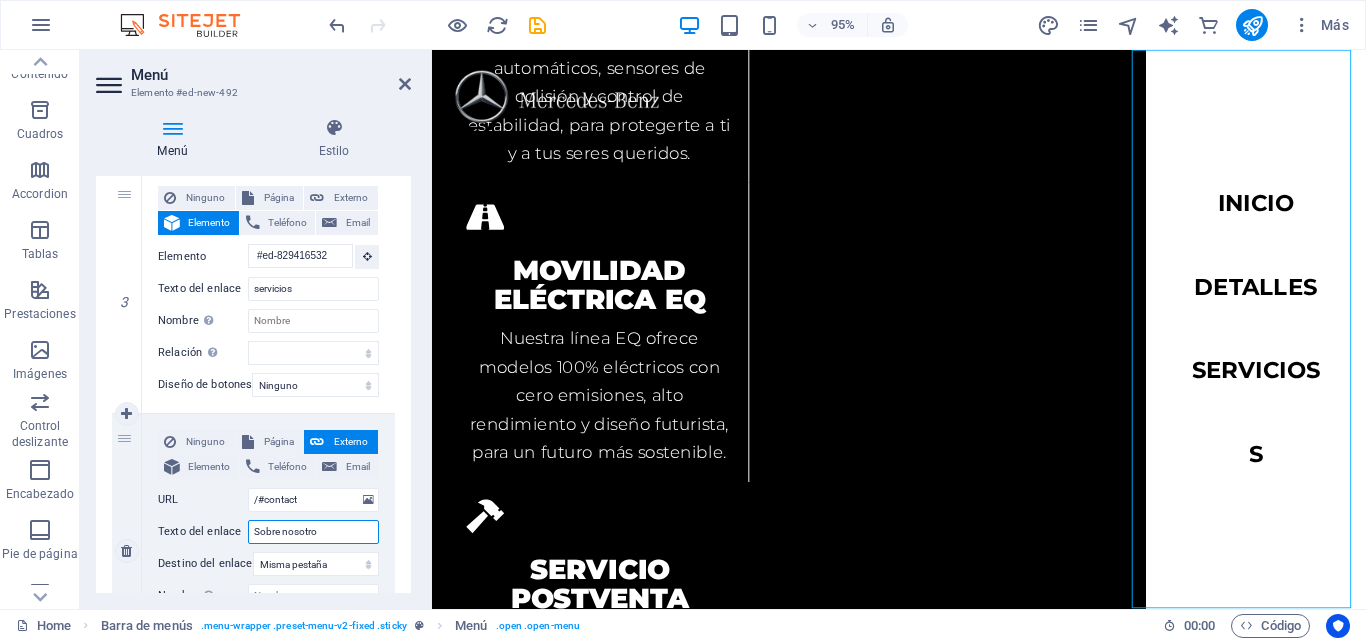 type on "Sobre nosotros" 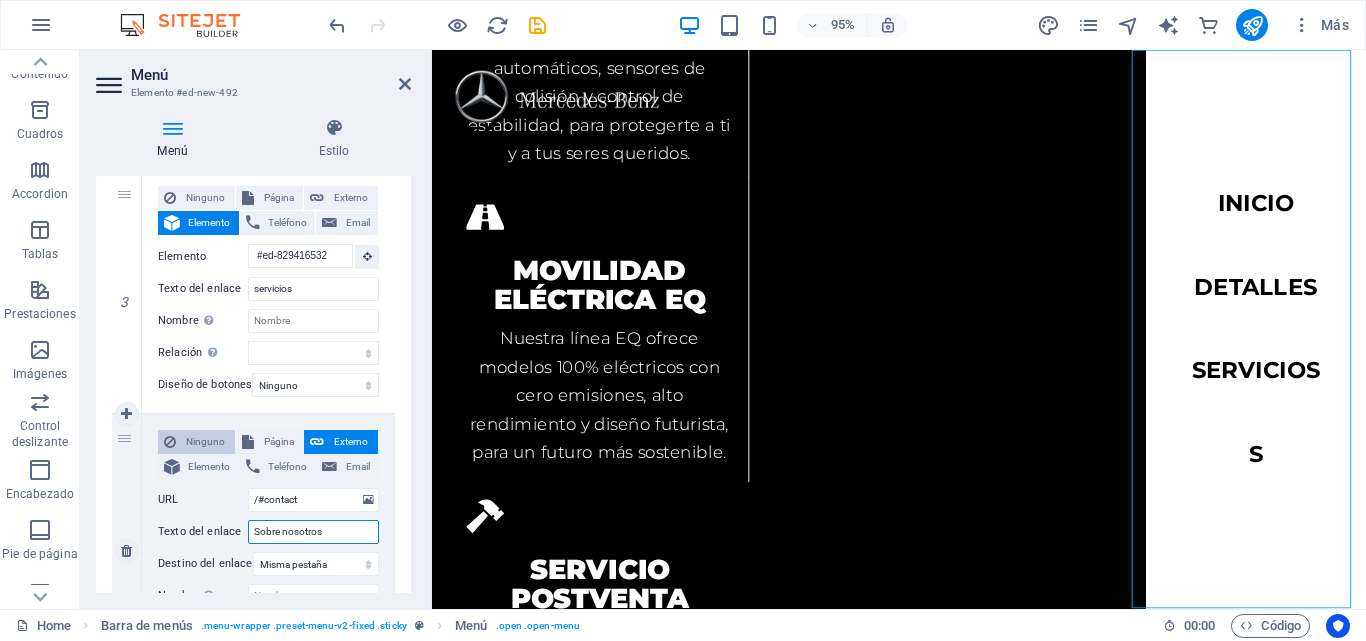 select 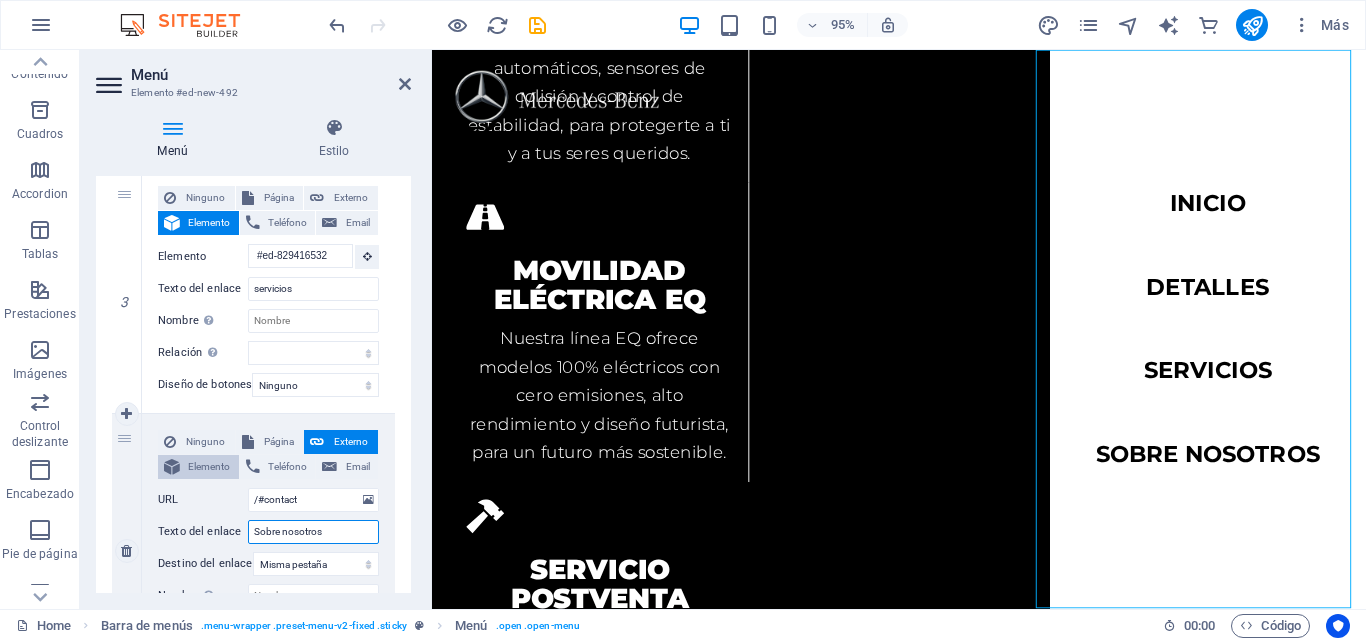 type on "Sobre nosotros" 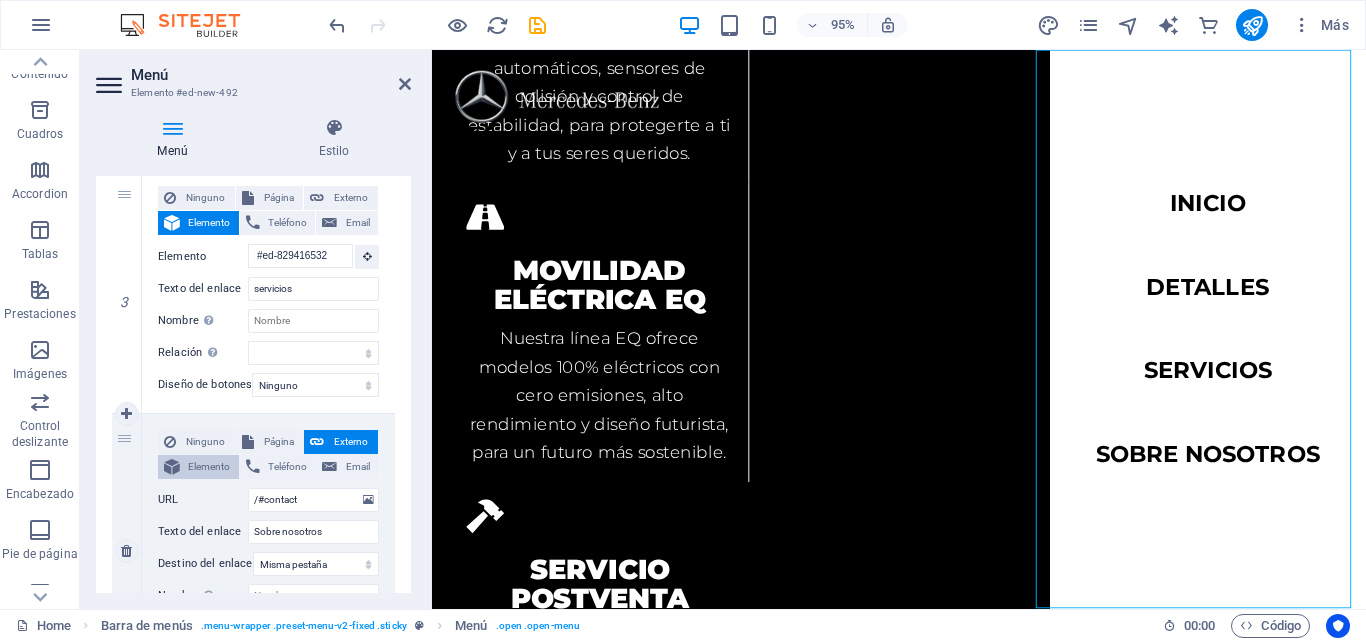 click on "Elemento" at bounding box center (209, 467) 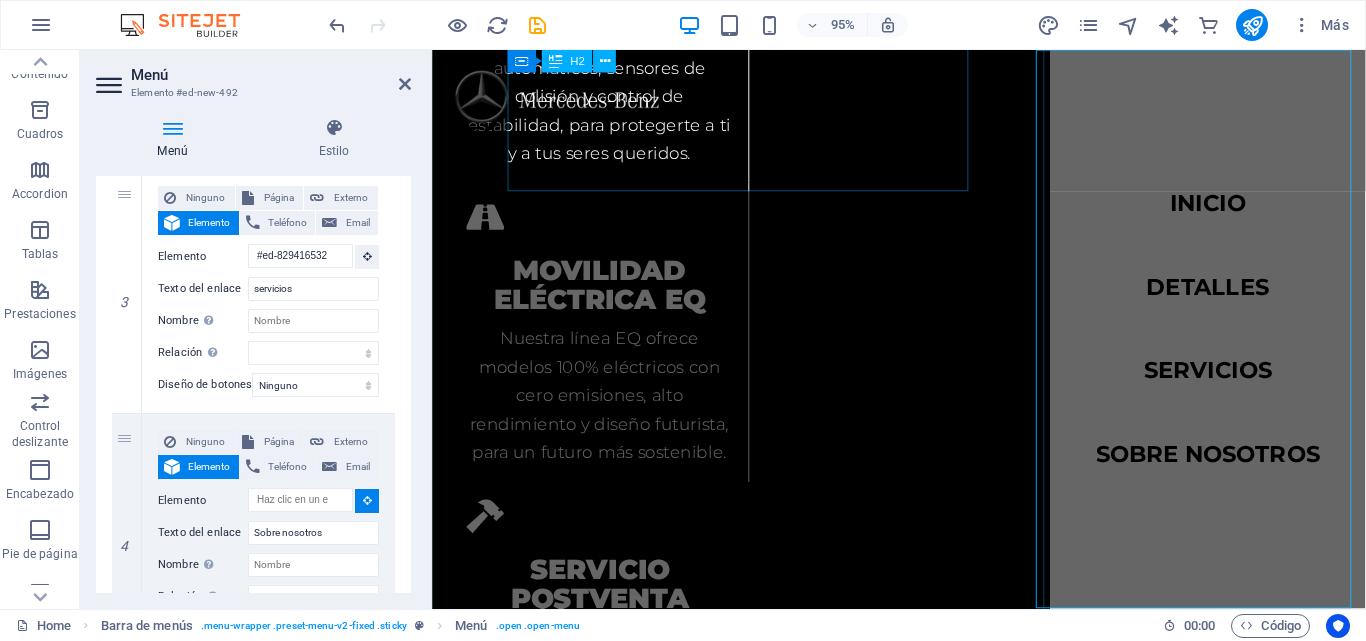 click on "Sobre nosotros" at bounding box center [924, 1394] 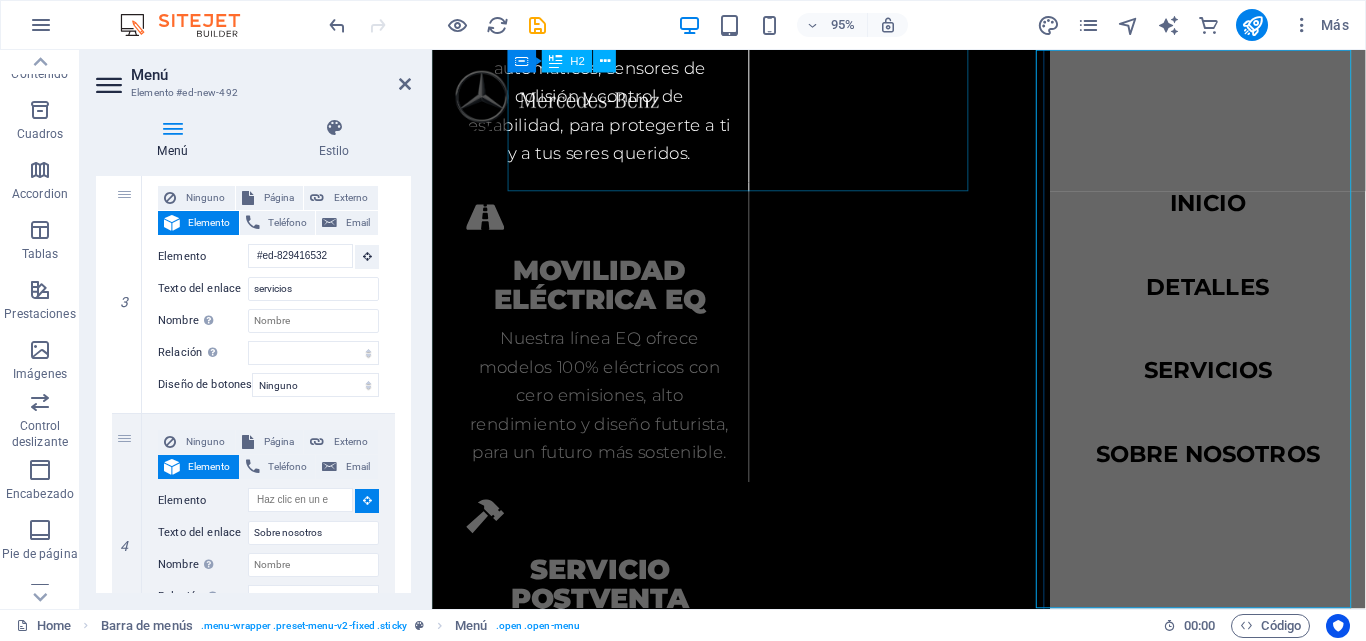 select 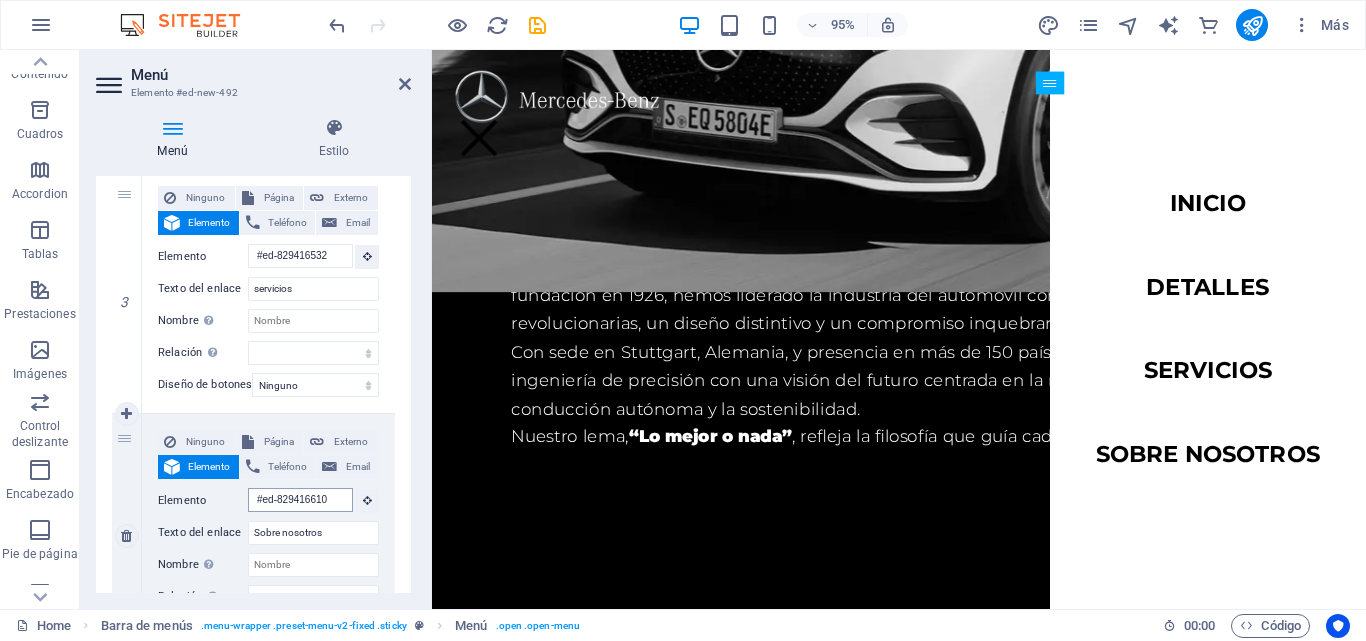 scroll, scrollTop: 4553, scrollLeft: 0, axis: vertical 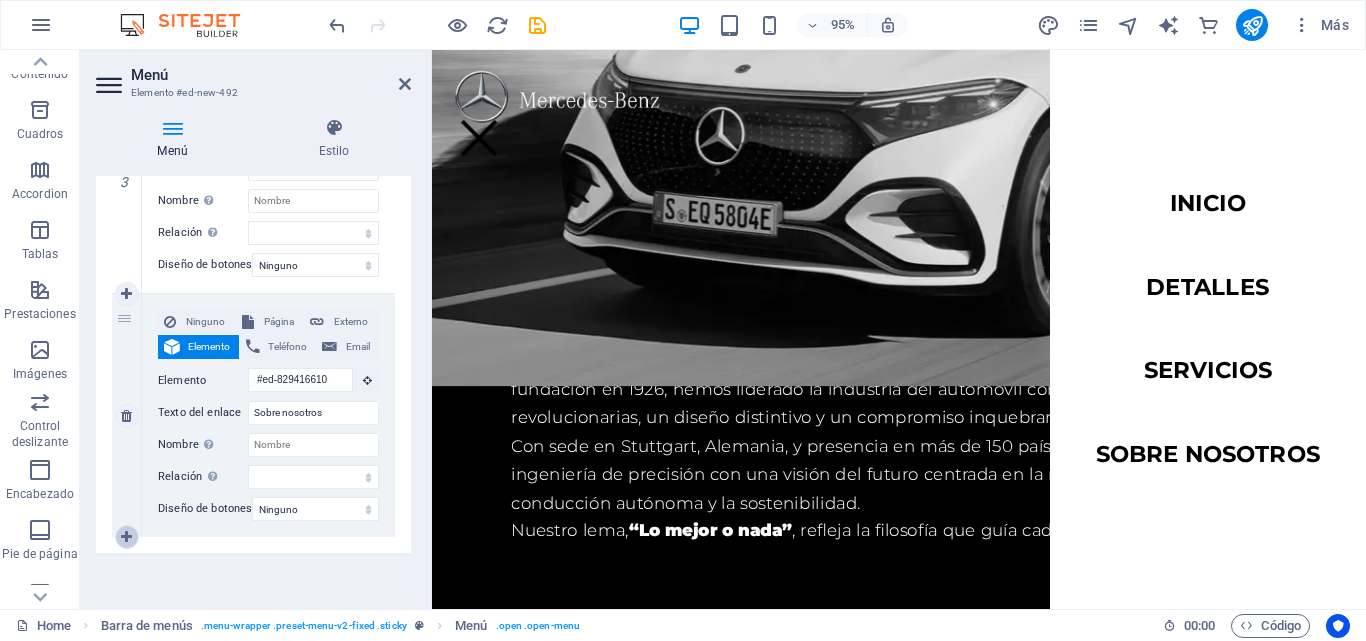 click at bounding box center (126, 537) 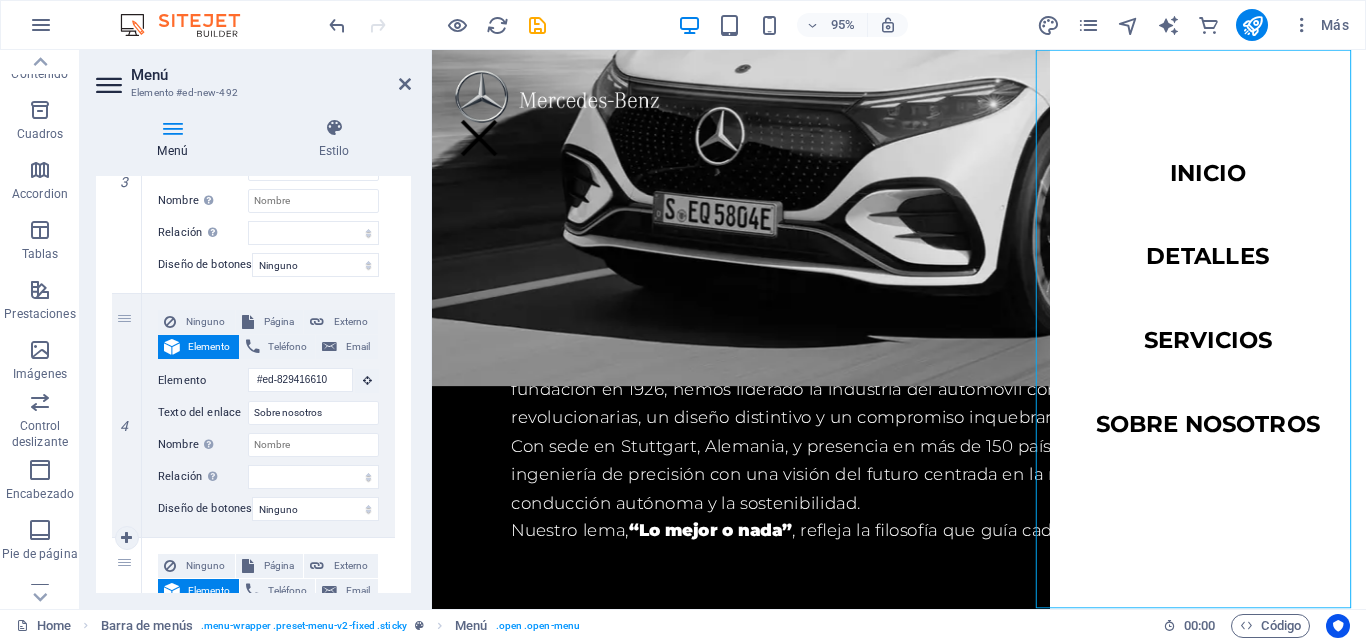 scroll, scrollTop: 1020, scrollLeft: 0, axis: vertical 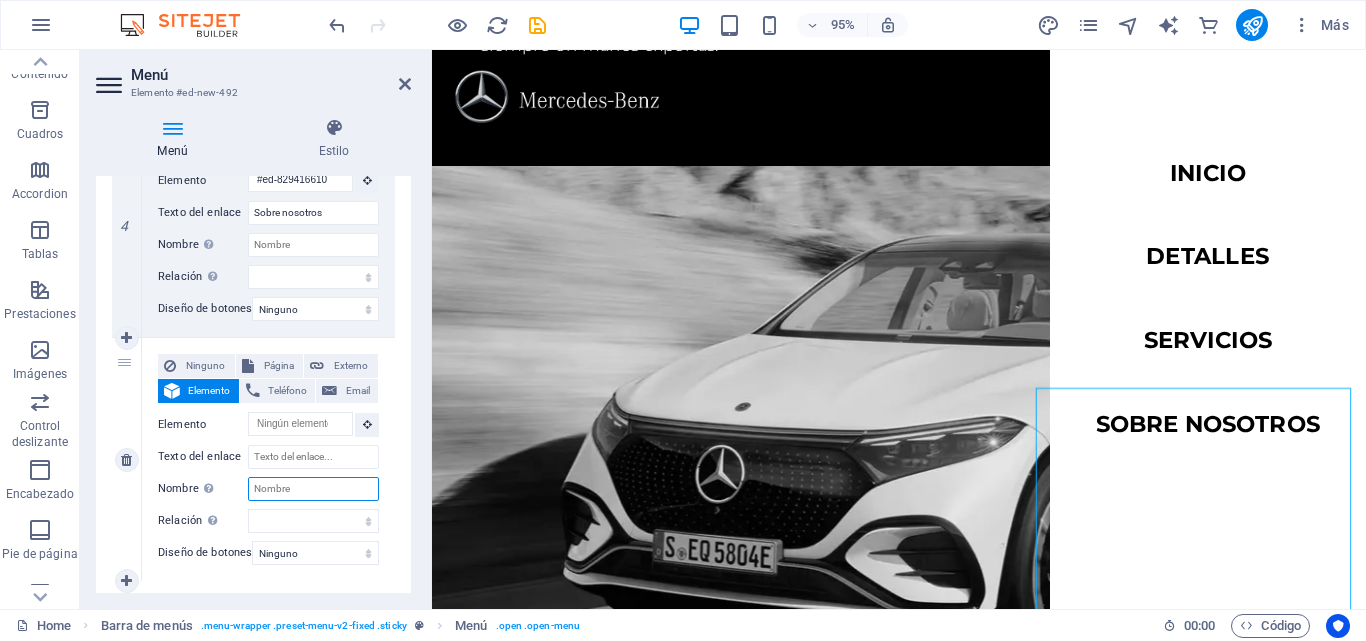 click on "Nombre Una descripción adicional del enlace no debería ser igual al texto del enlace. El título suele mostrarse como un texto de información cuando se mueve el ratón por encima del elemento. Déjalo en blanco en caso de dudas." at bounding box center (313, 489) 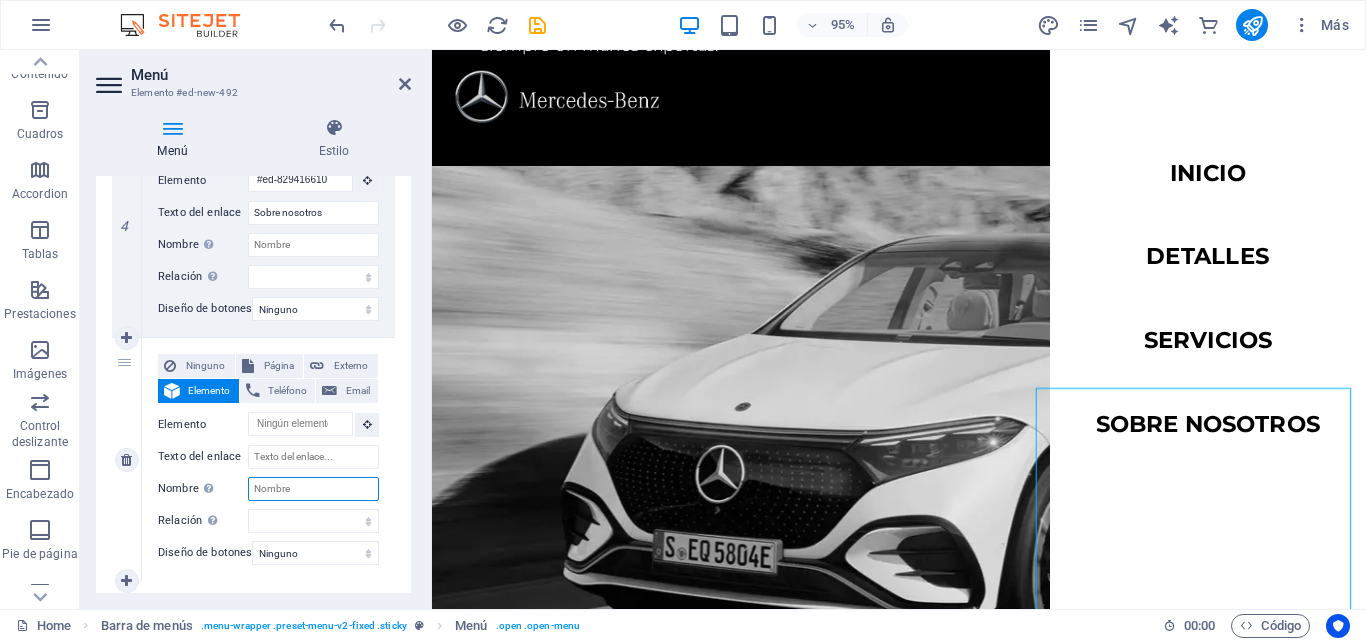 select 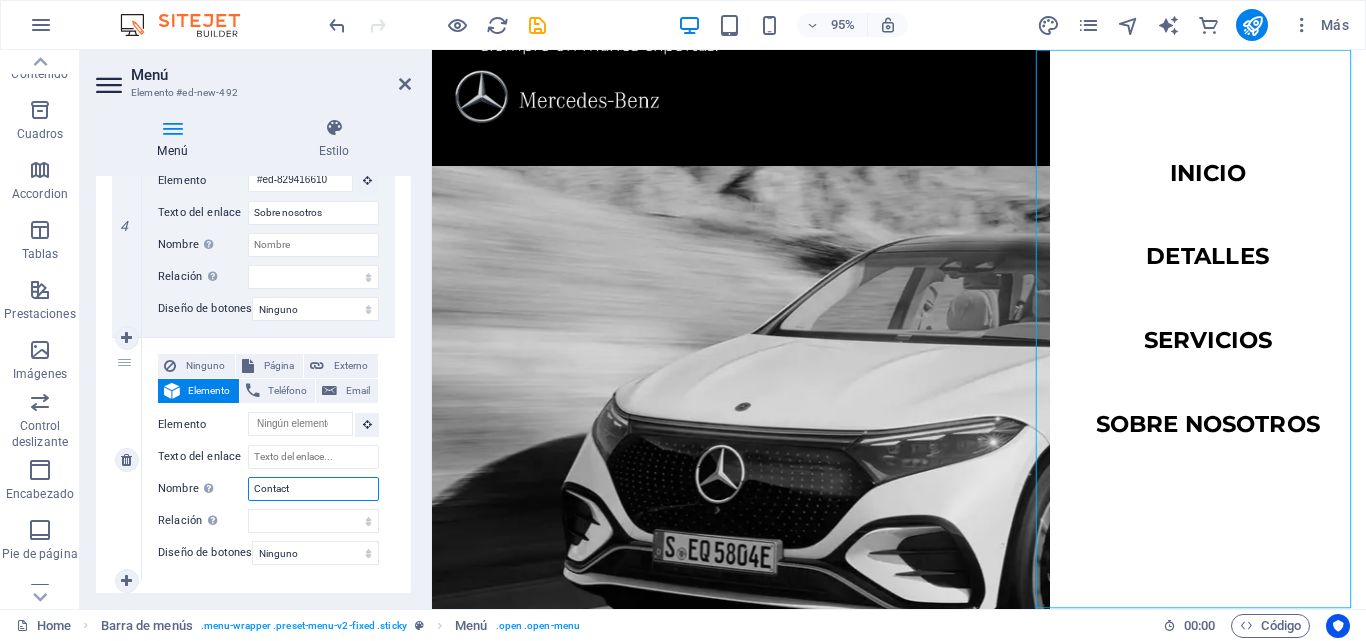 type on "Contacto" 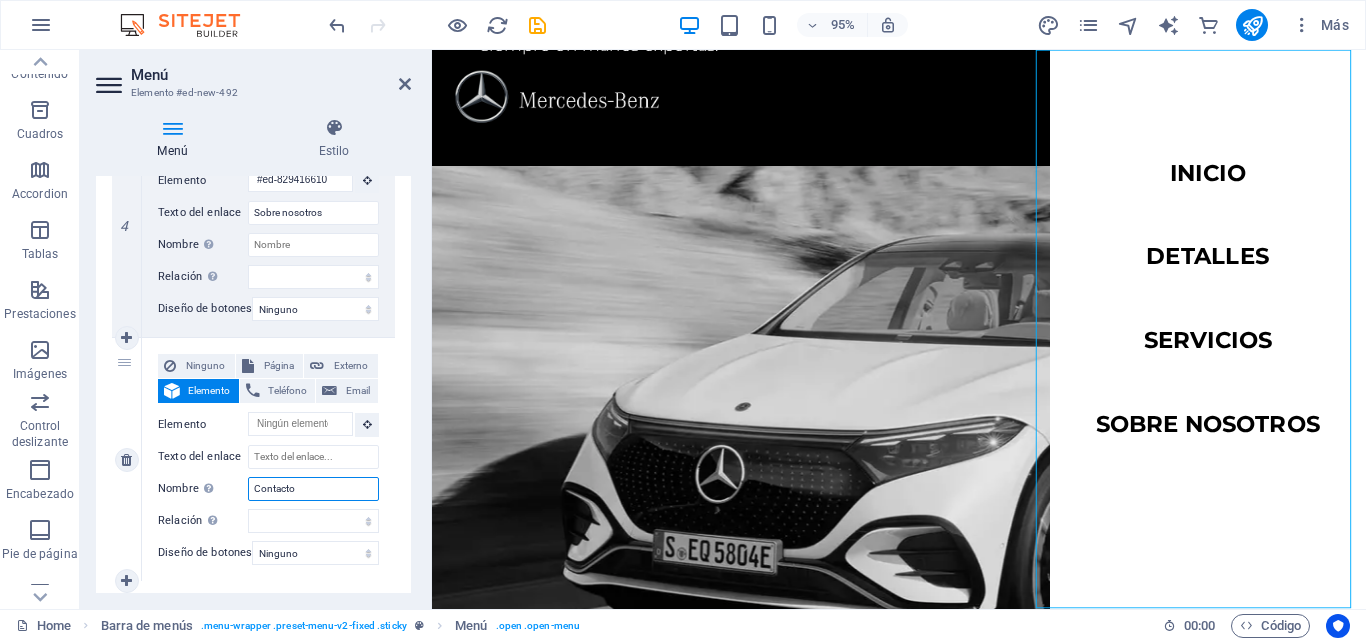 select 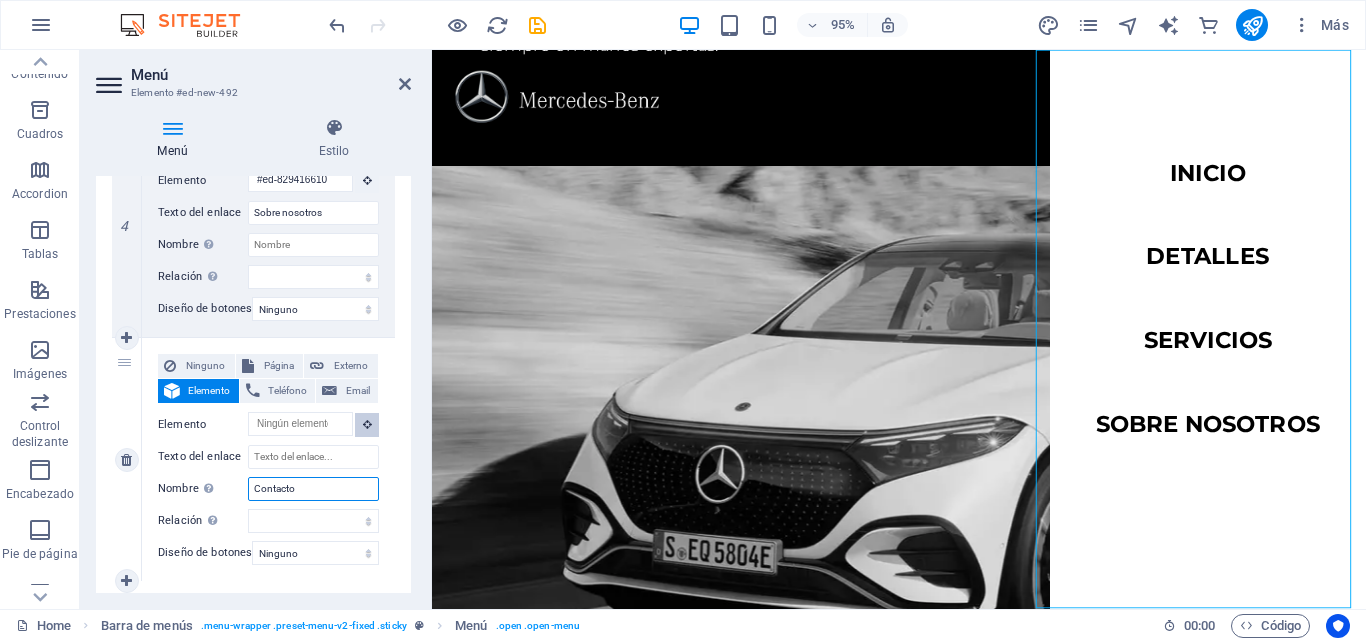 type on "Contacto" 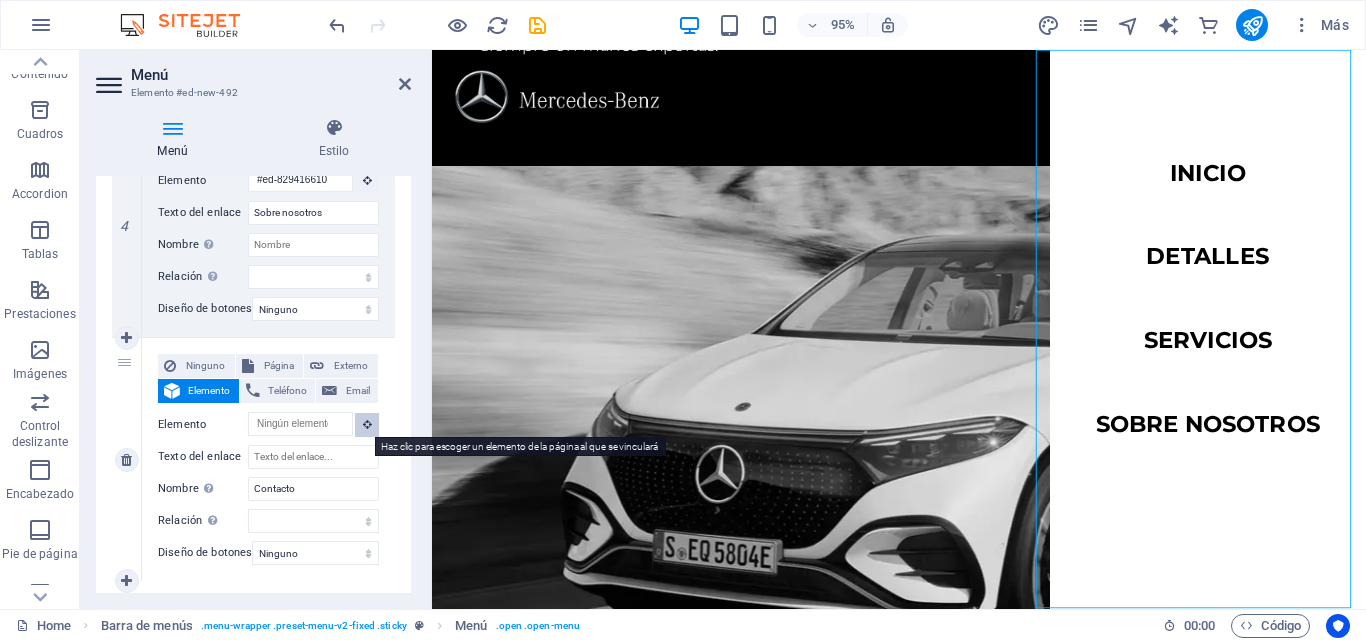 click at bounding box center (367, 425) 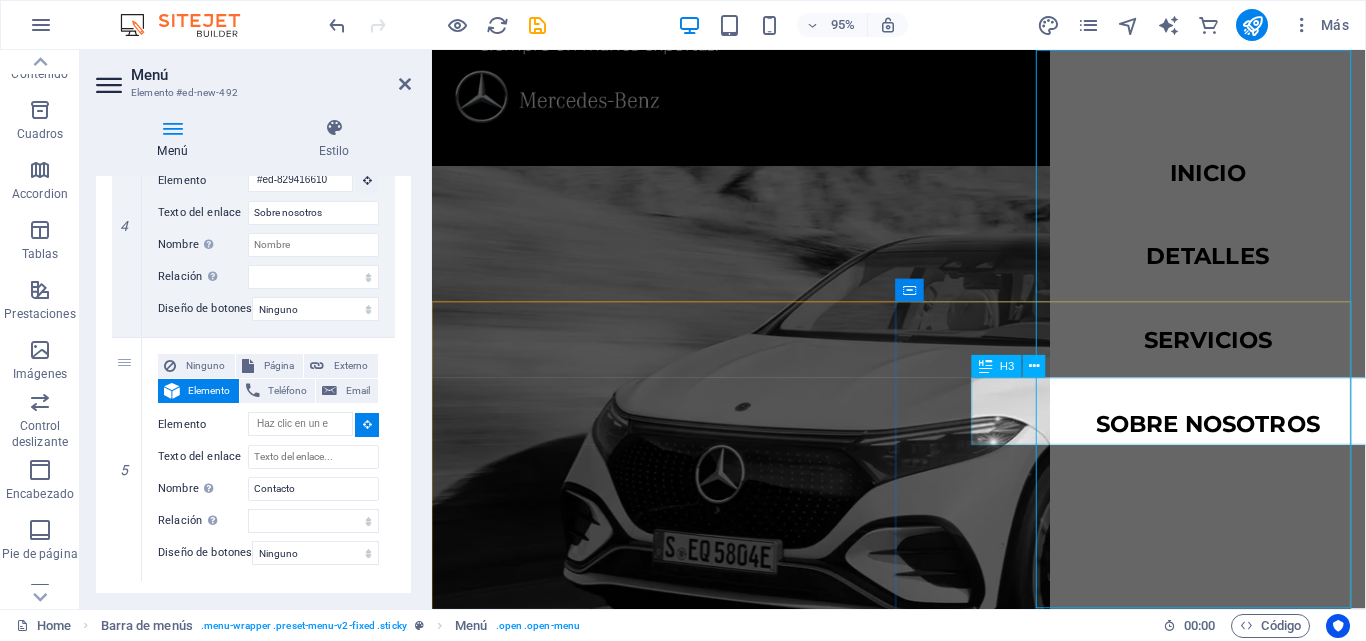 drag, startPoint x: 1019, startPoint y: 435, endPoint x: 1343, endPoint y: 418, distance: 324.44568 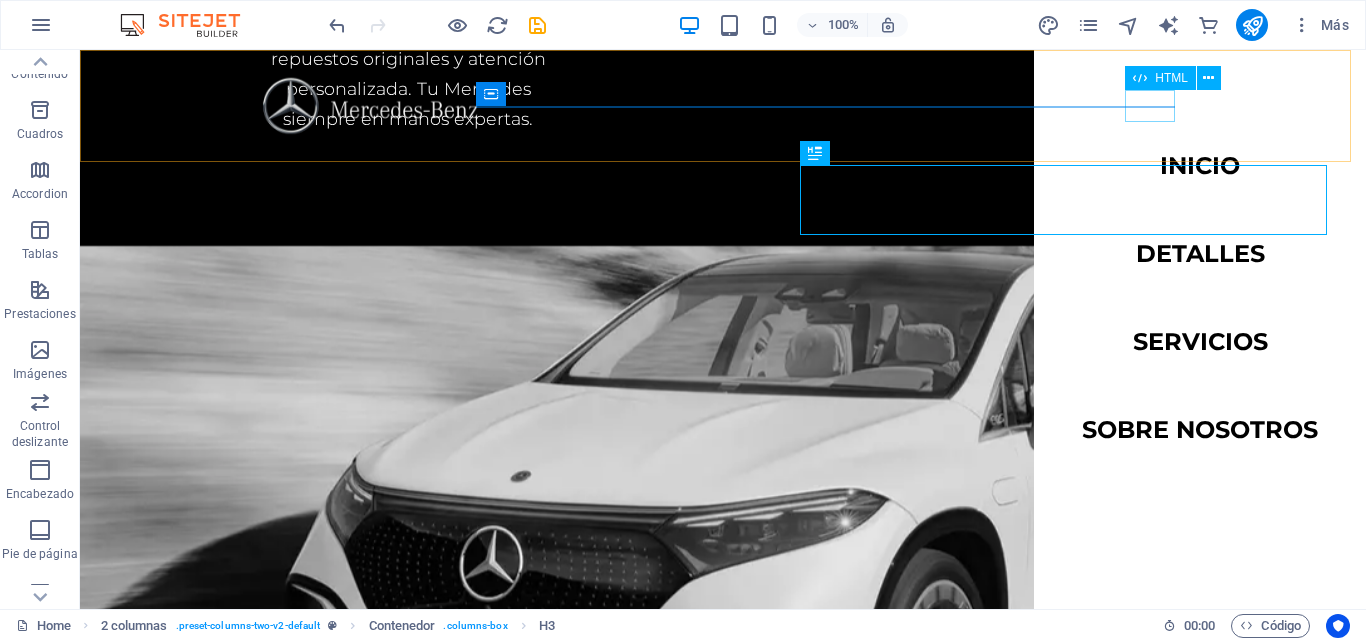 click on "Menu" at bounding box center (288, 150) 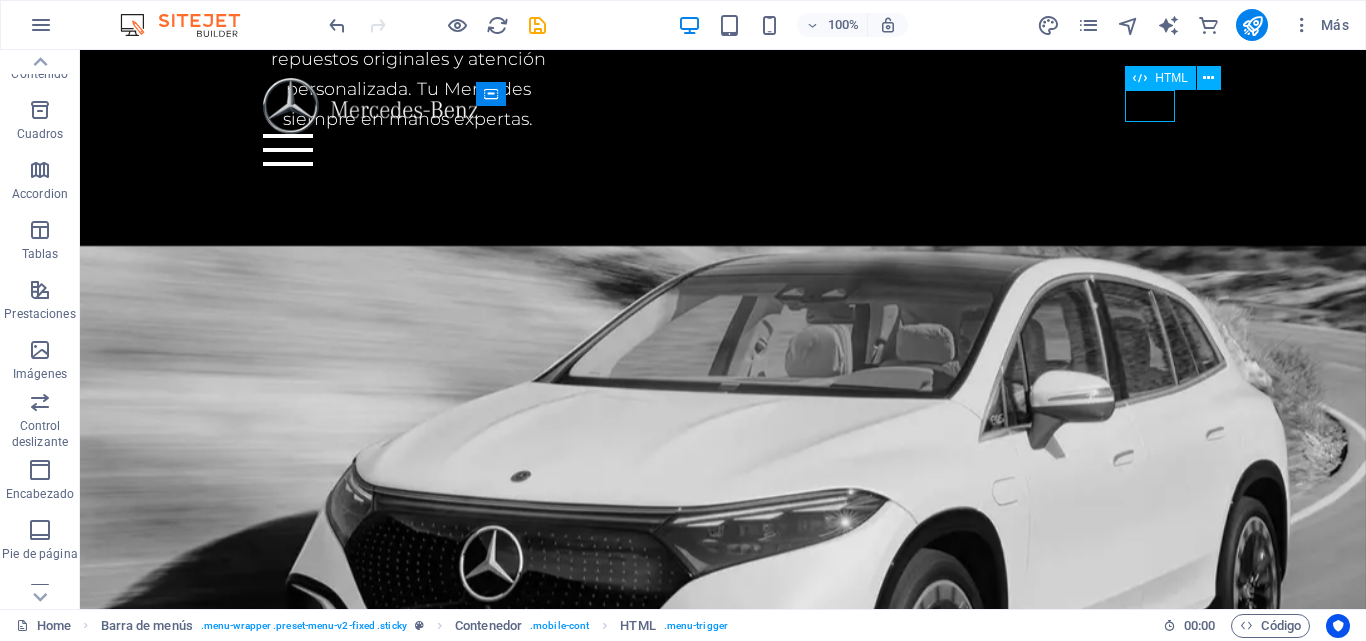 click on "Menu" at bounding box center [722, 150] 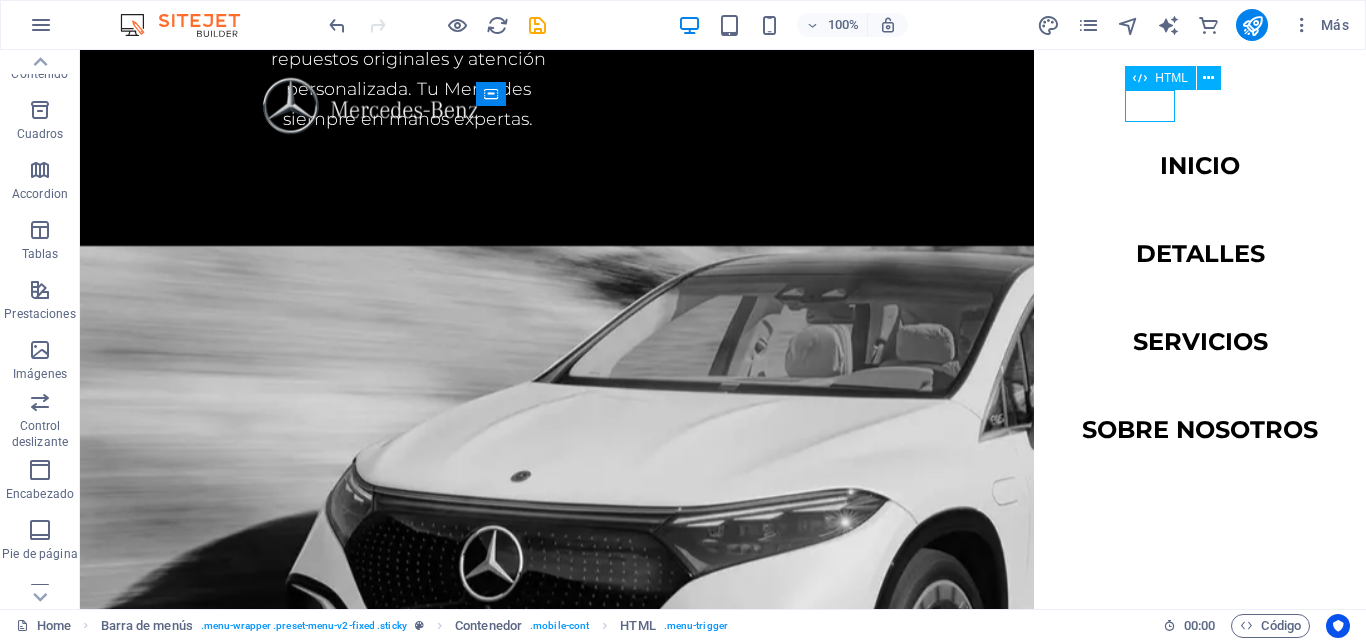 scroll, scrollTop: 4135, scrollLeft: 0, axis: vertical 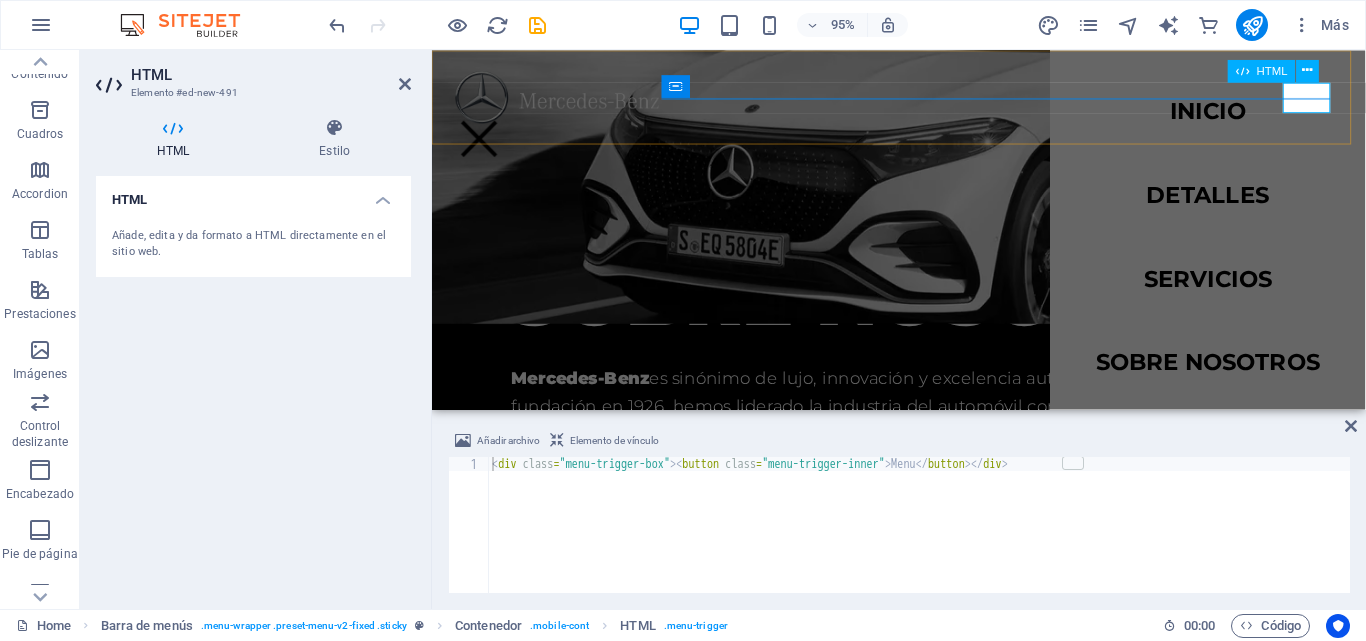 click on "Menu" at bounding box center [482, 143] 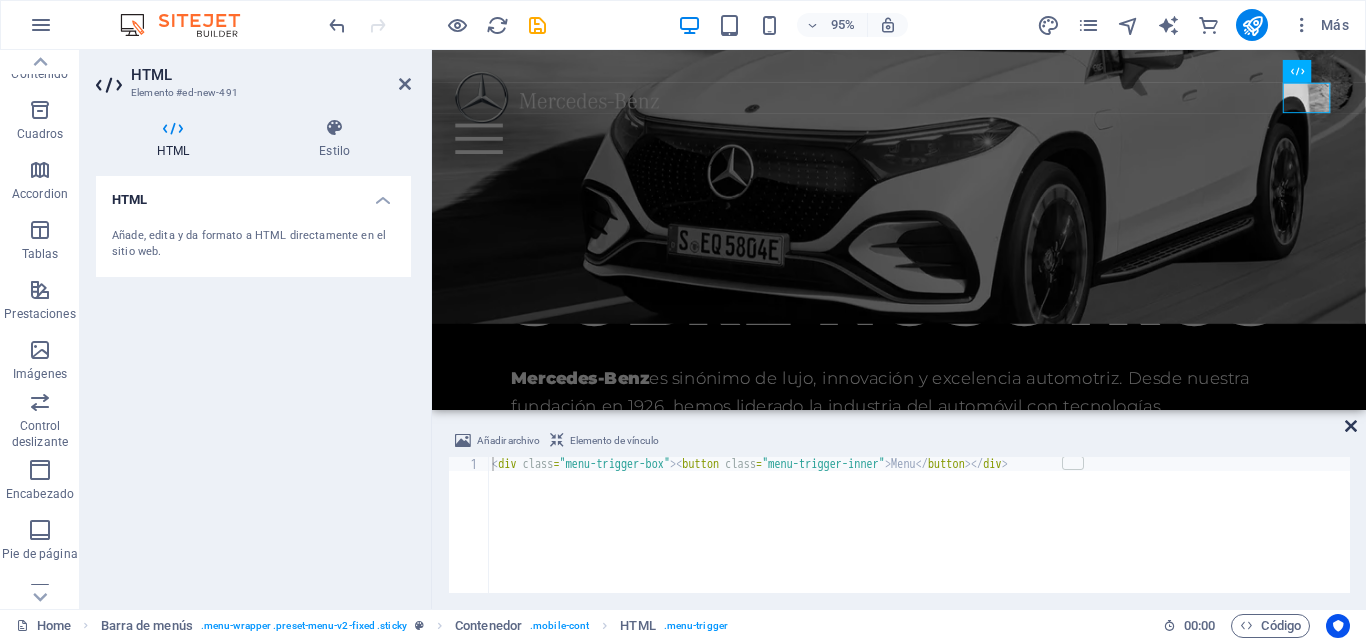 click at bounding box center [1351, 426] 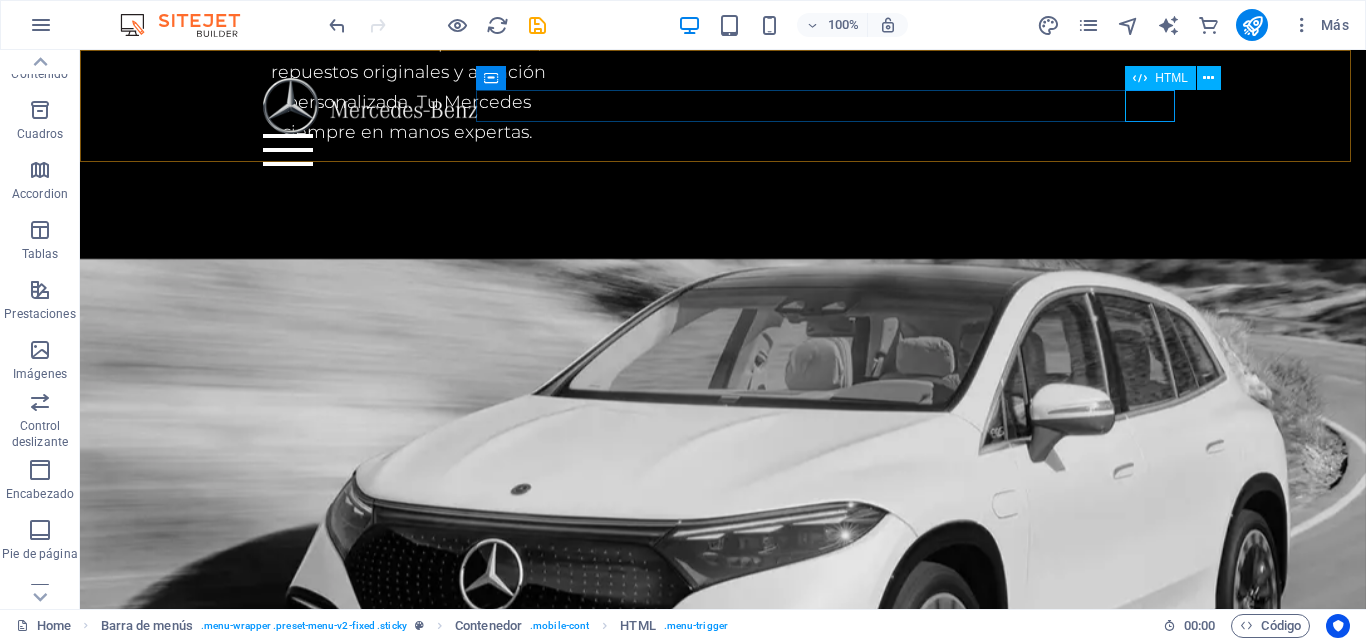 click on "Menu" at bounding box center [722, 150] 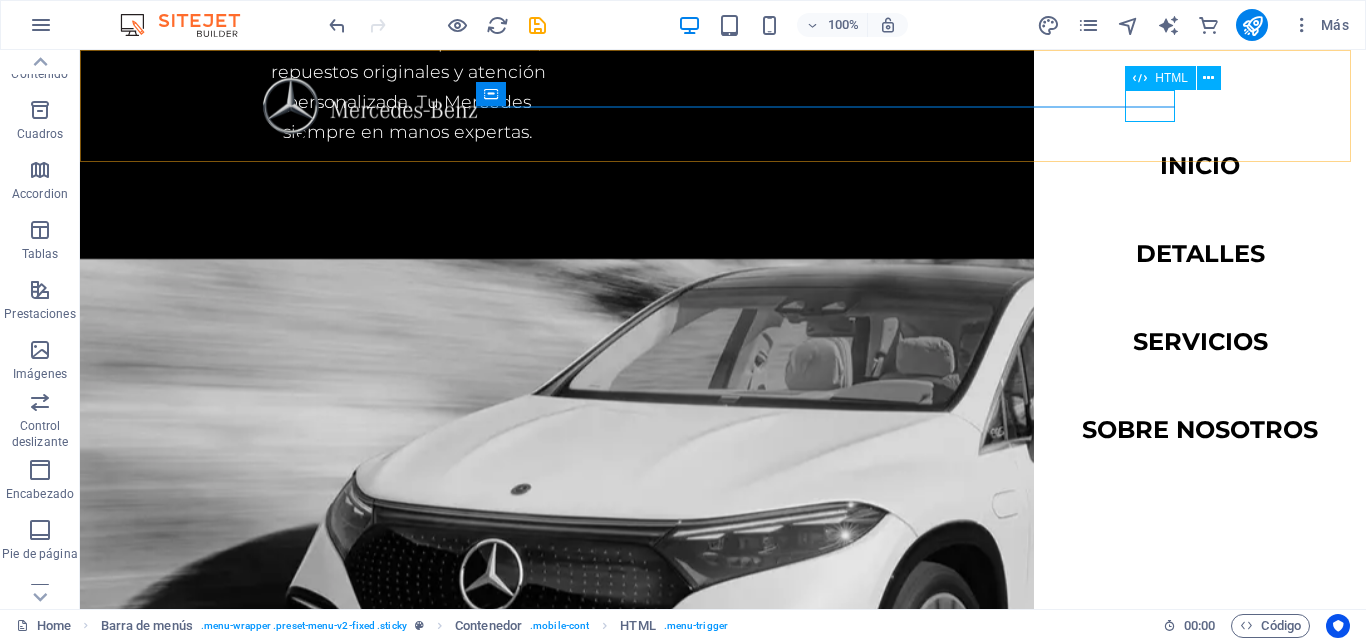 click on "HTML" at bounding box center [1160, 78] 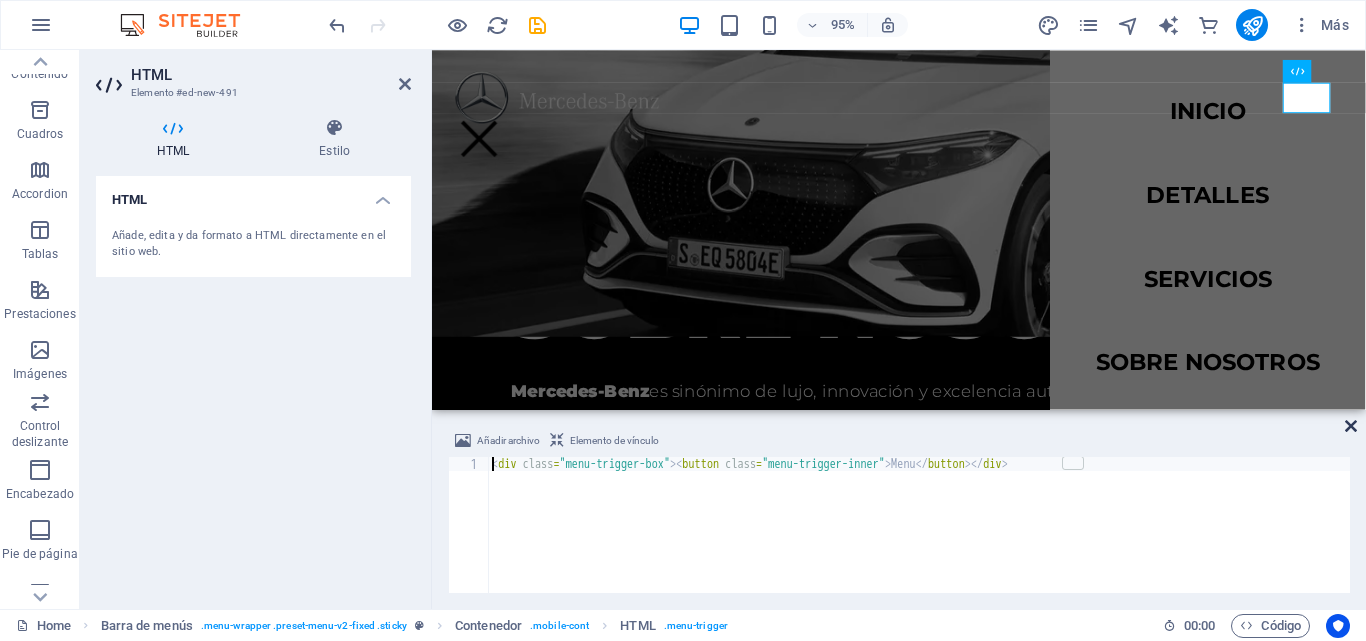 click at bounding box center [1351, 426] 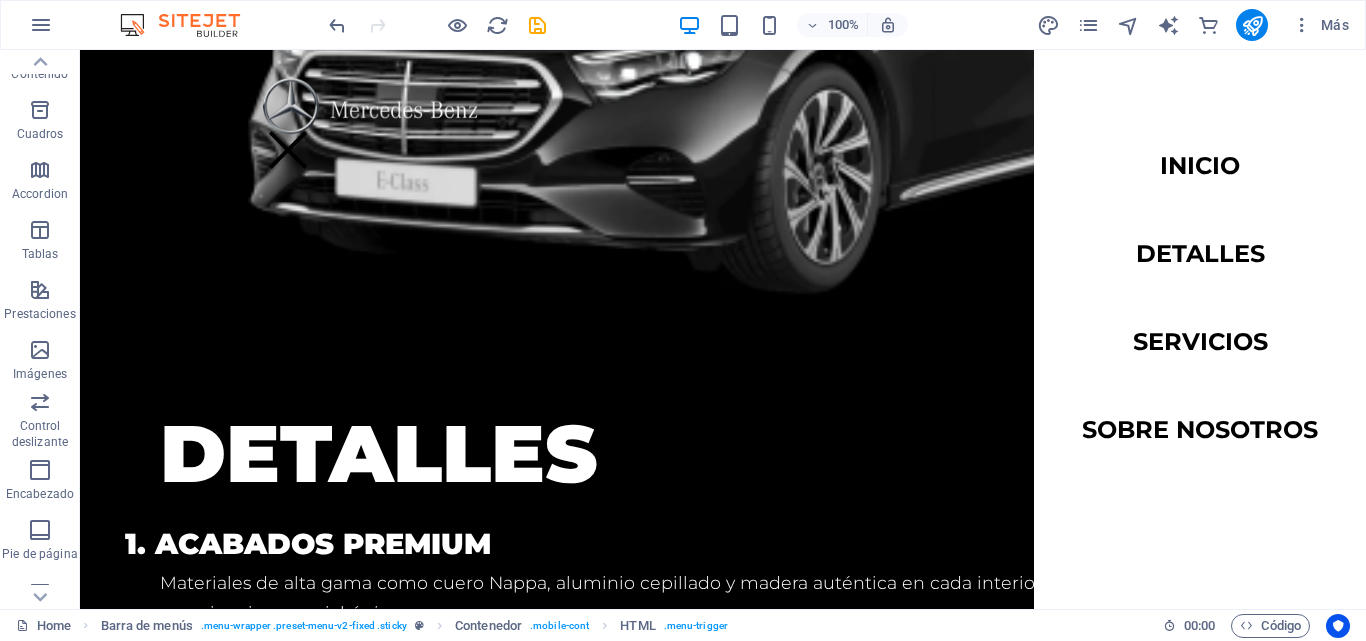 scroll, scrollTop: 0, scrollLeft: 0, axis: both 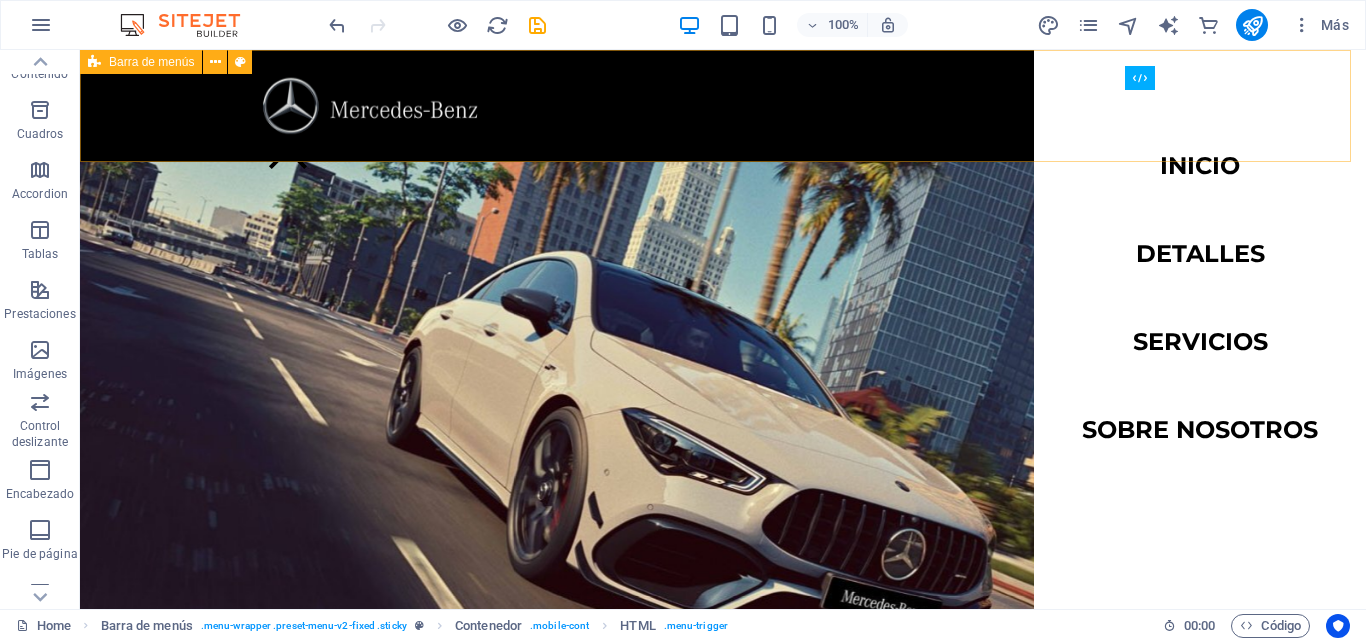 click on "Barra de menús" at bounding box center (141, 62) 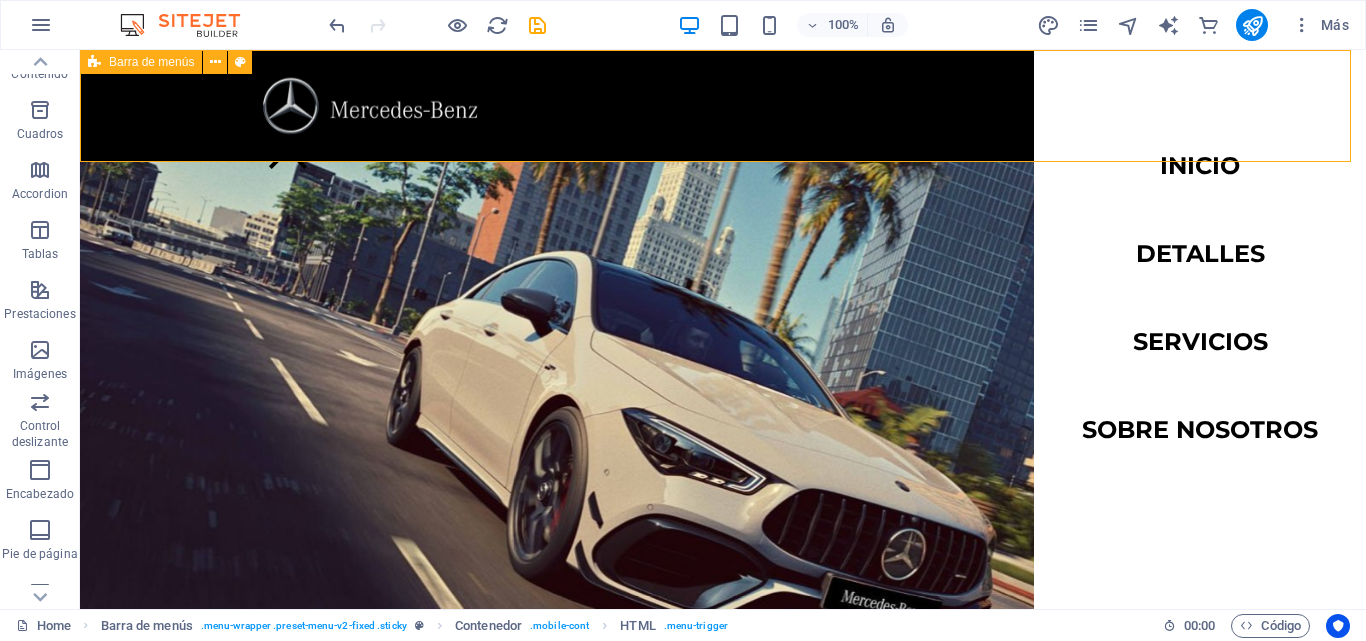 click on "Barra de menús" at bounding box center (141, 62) 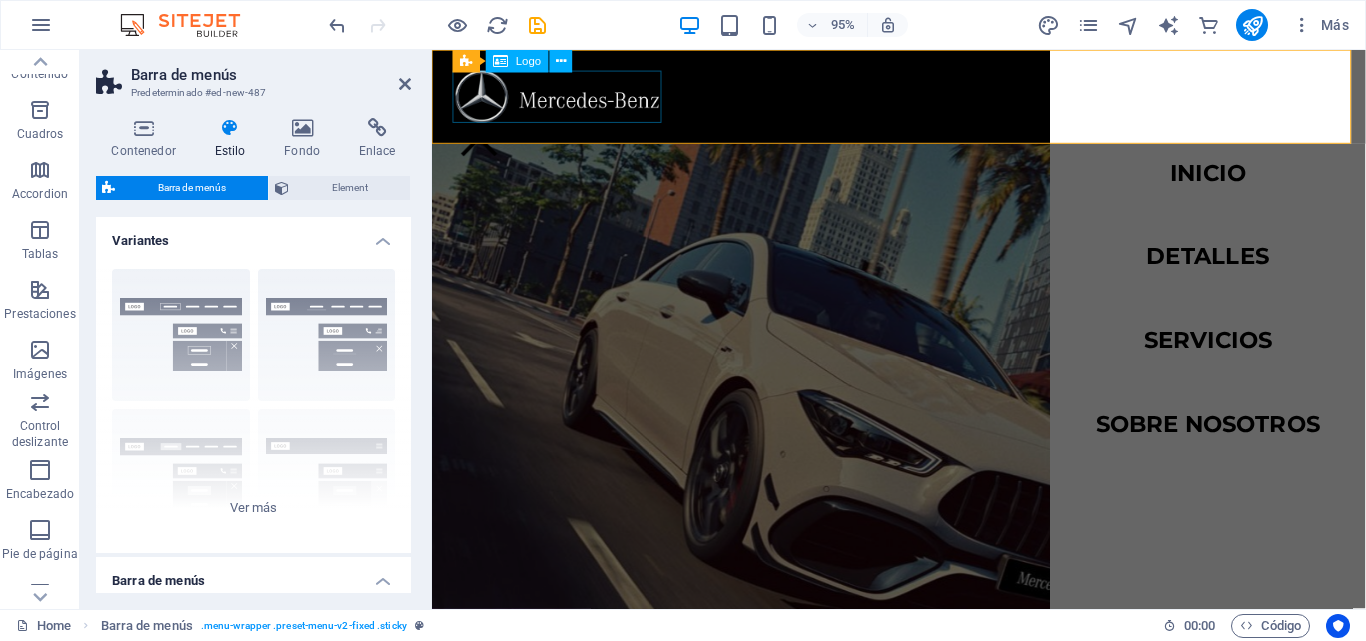 drag, startPoint x: 482, startPoint y: 91, endPoint x: 832, endPoint y: 88, distance: 350.01285 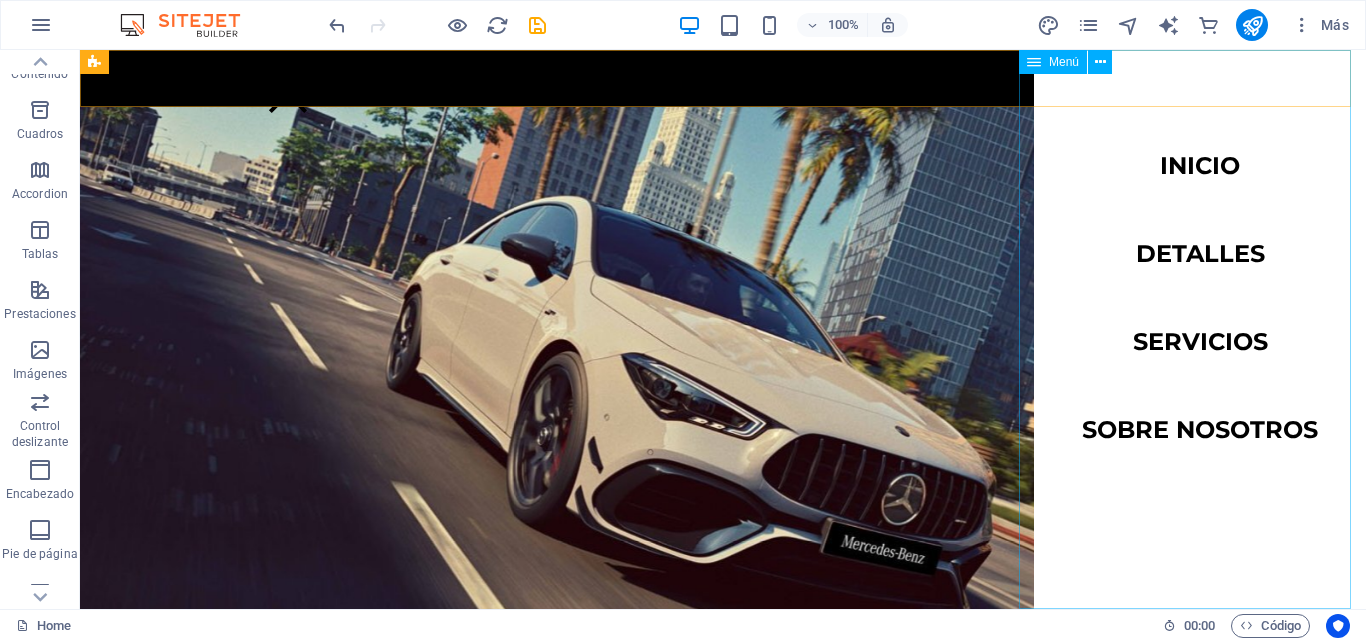 click on "Menú" at bounding box center [1053, 62] 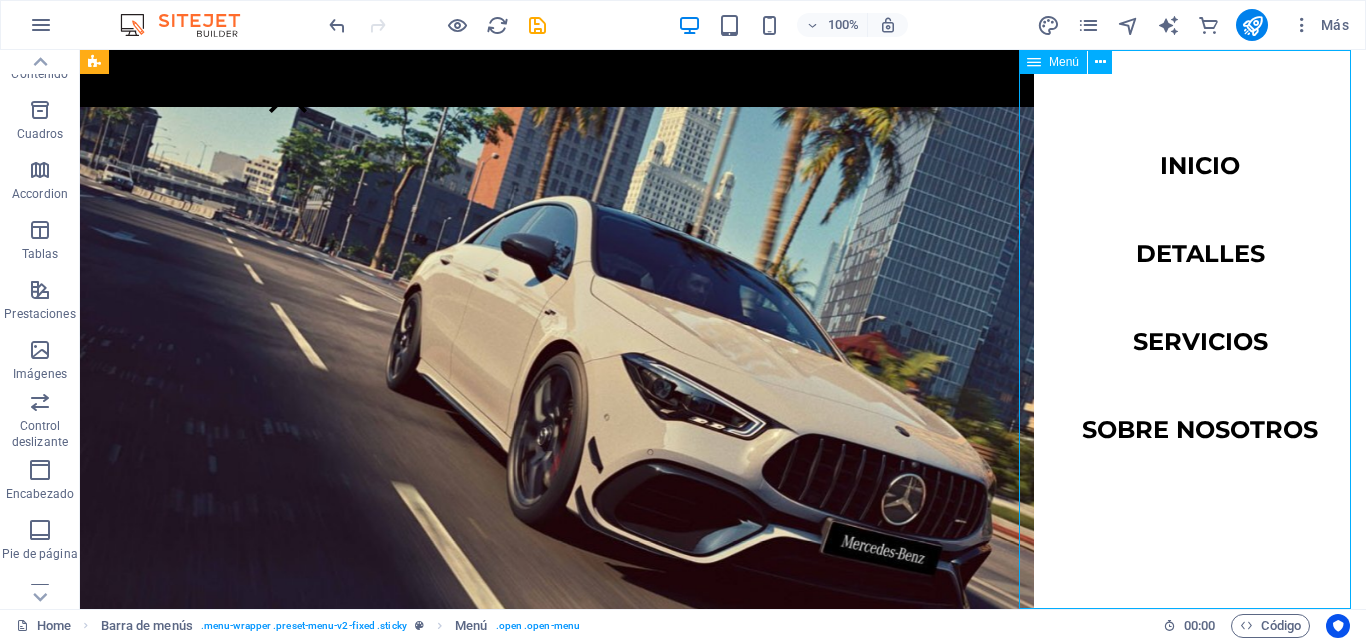 click on "Menú" at bounding box center (1064, 62) 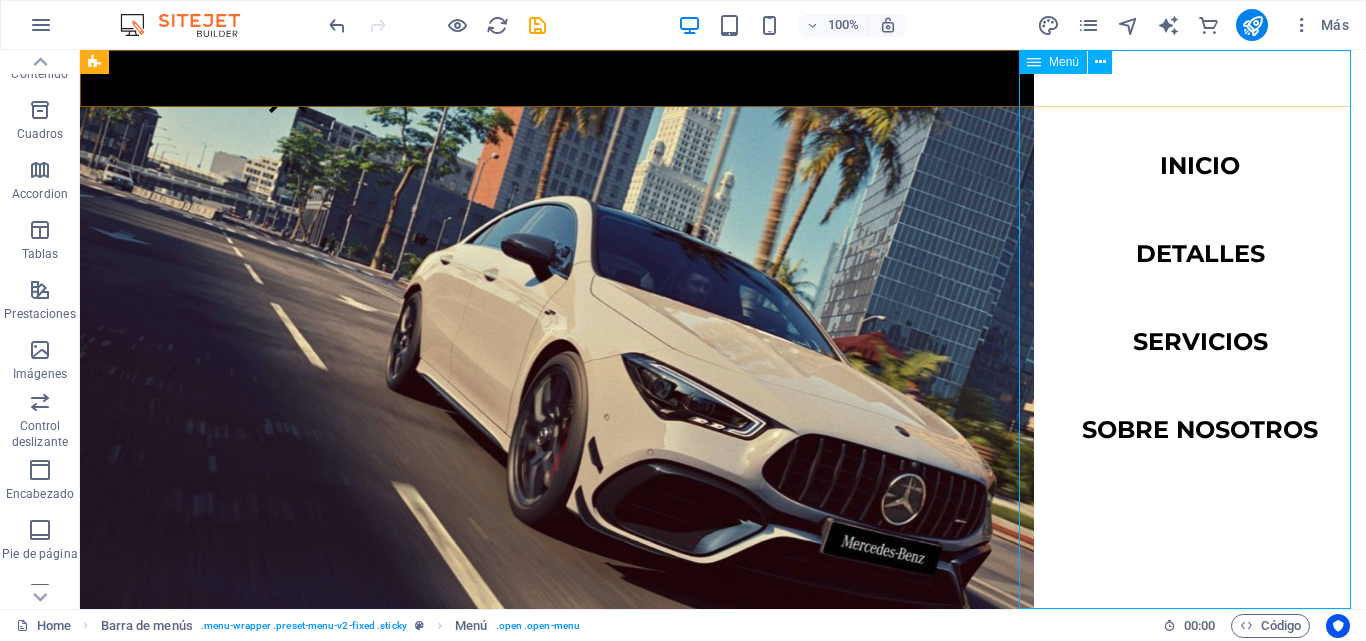 click on "Menú" at bounding box center [1064, 62] 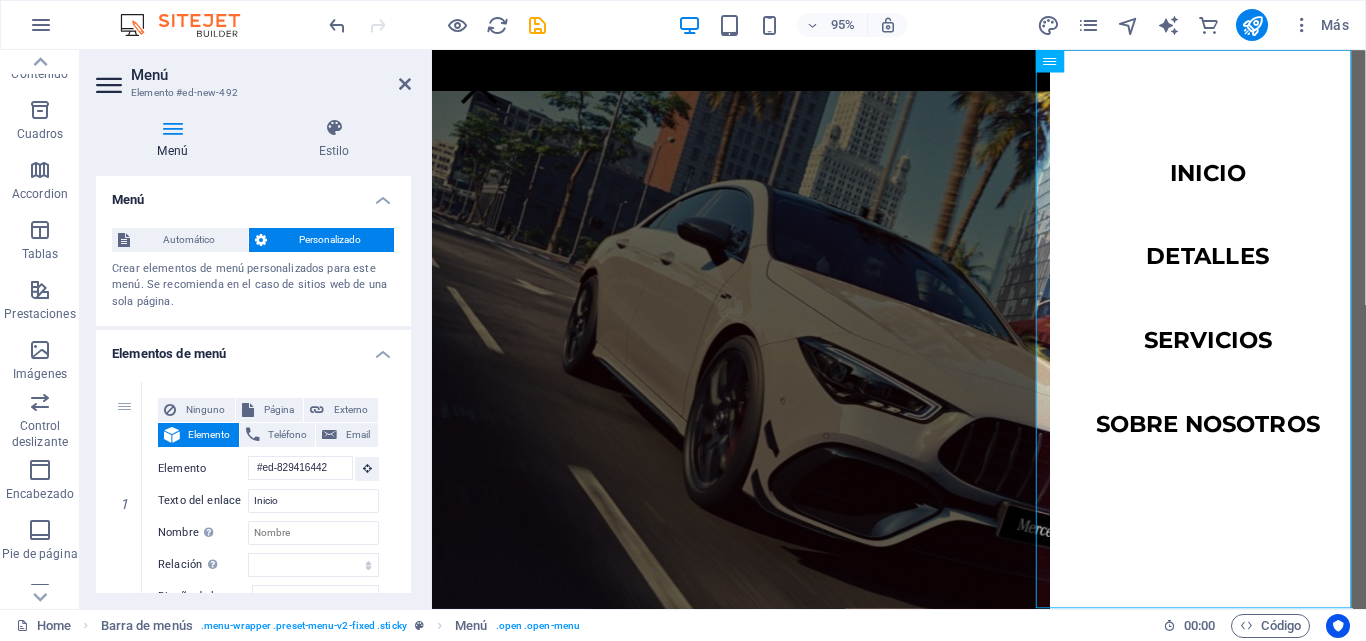 scroll, scrollTop: 92, scrollLeft: 0, axis: vertical 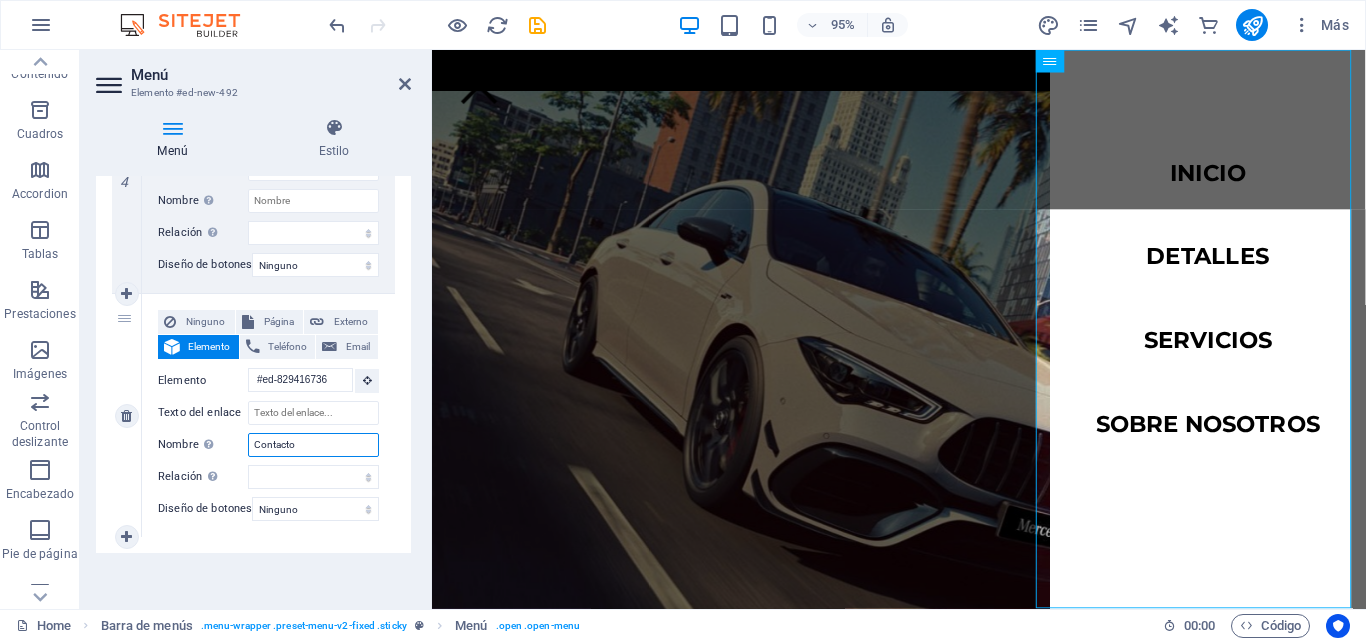 drag, startPoint x: 315, startPoint y: 449, endPoint x: 191, endPoint y: 433, distance: 125.028 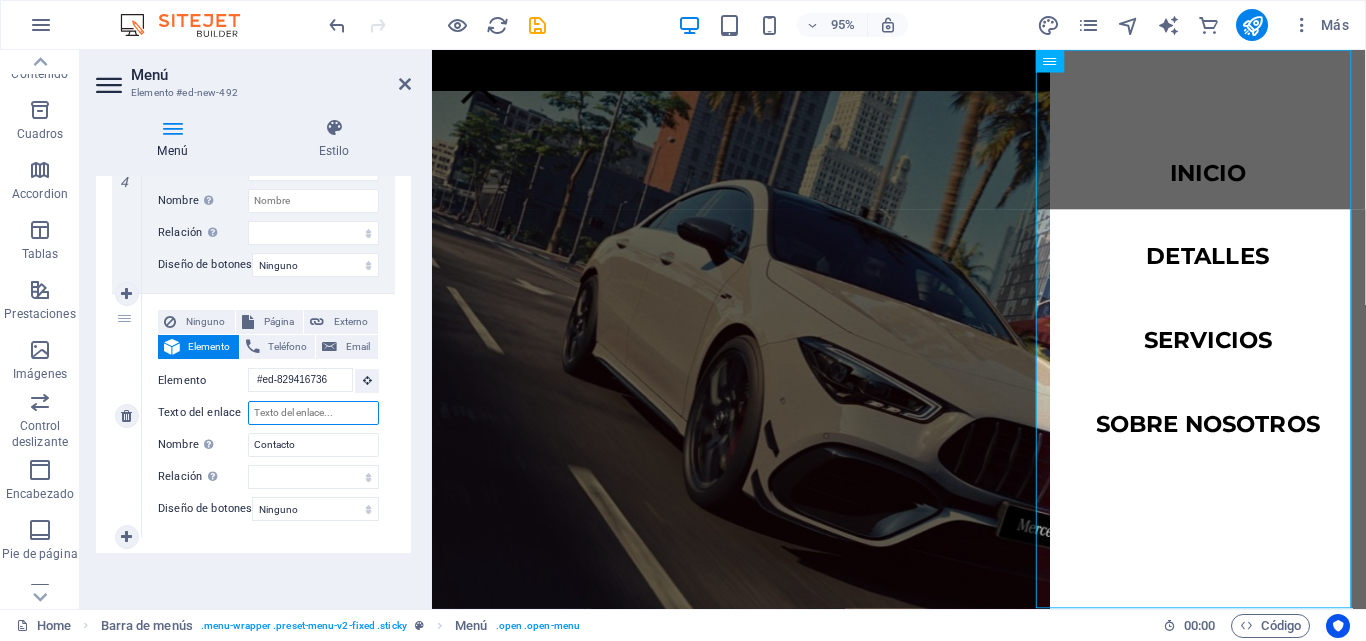 click on "Texto del enlace" at bounding box center [313, 413] 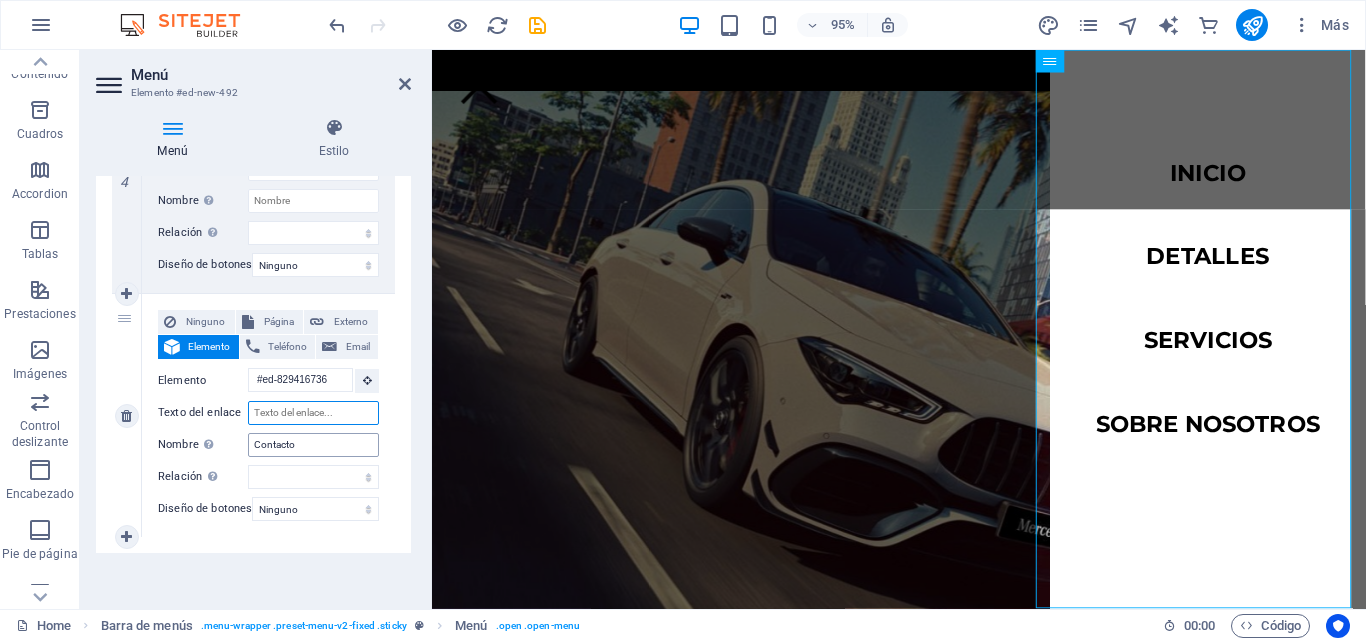 paste on "Contacto" 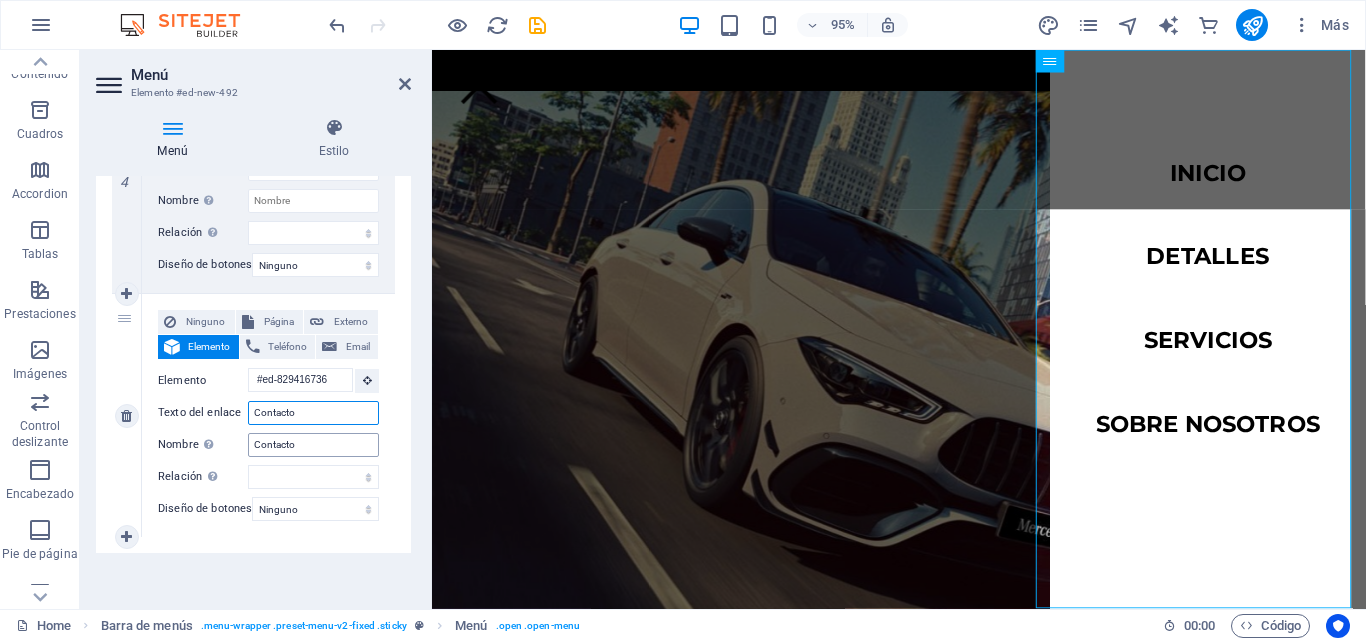 select 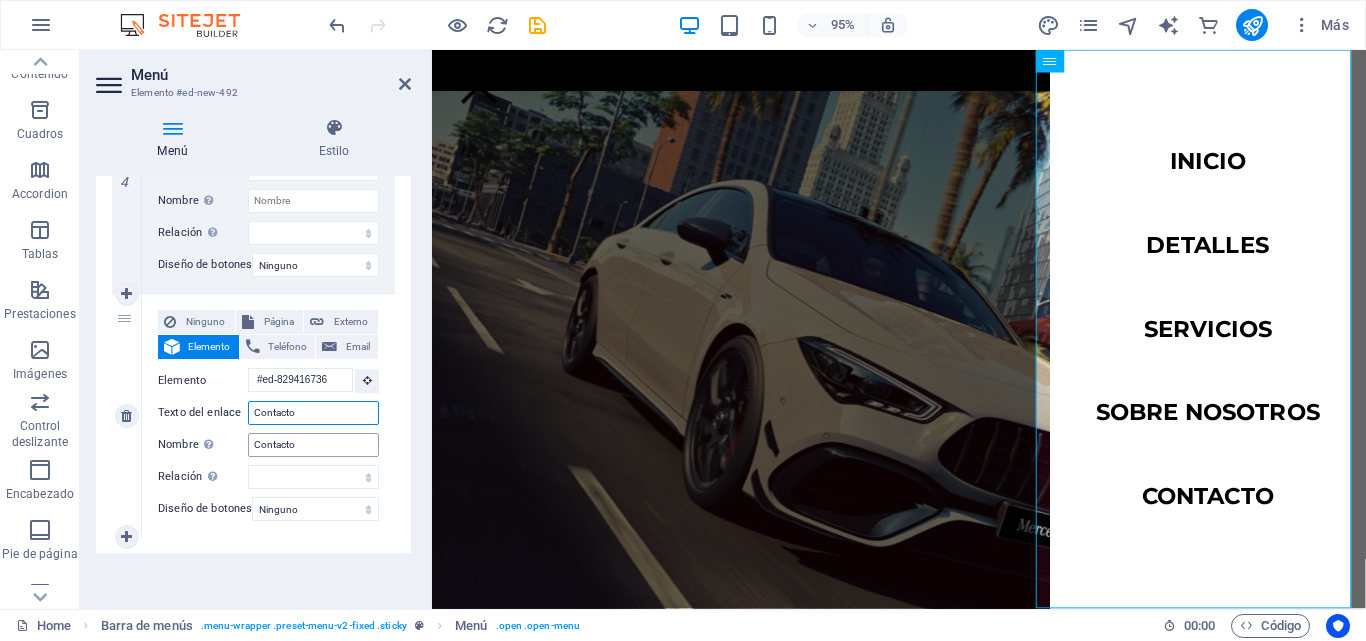 type on "Contacto" 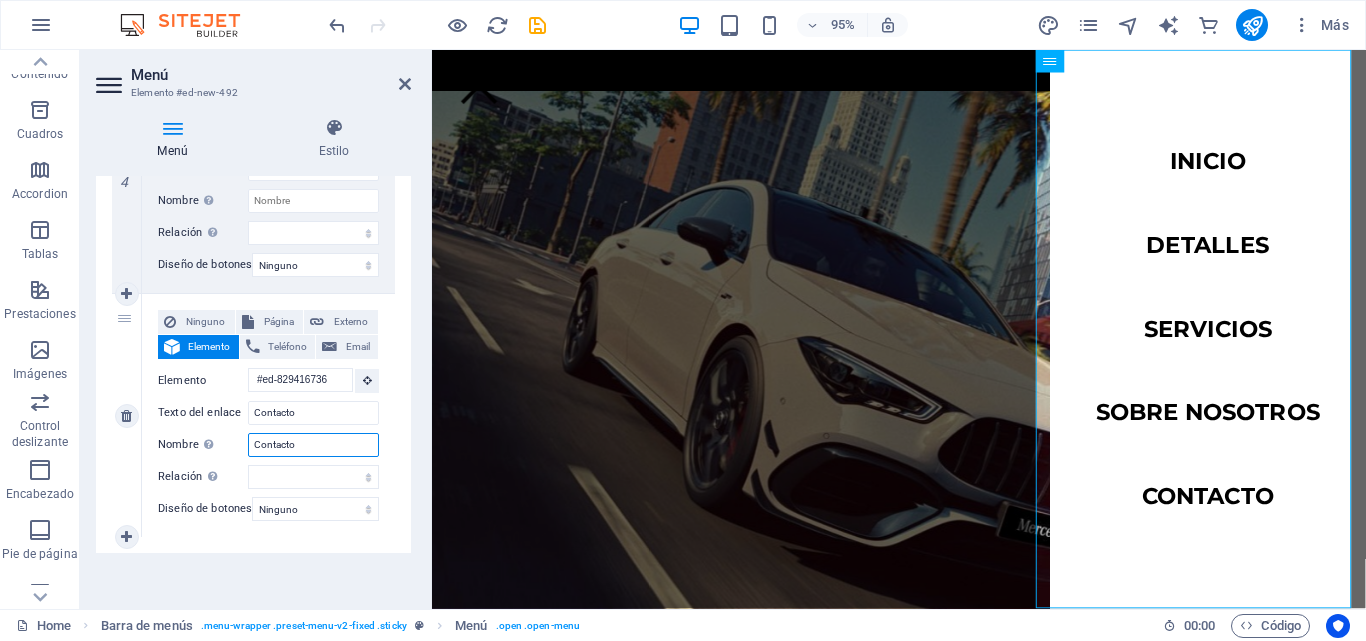 drag, startPoint x: 304, startPoint y: 449, endPoint x: 180, endPoint y: 440, distance: 124.32619 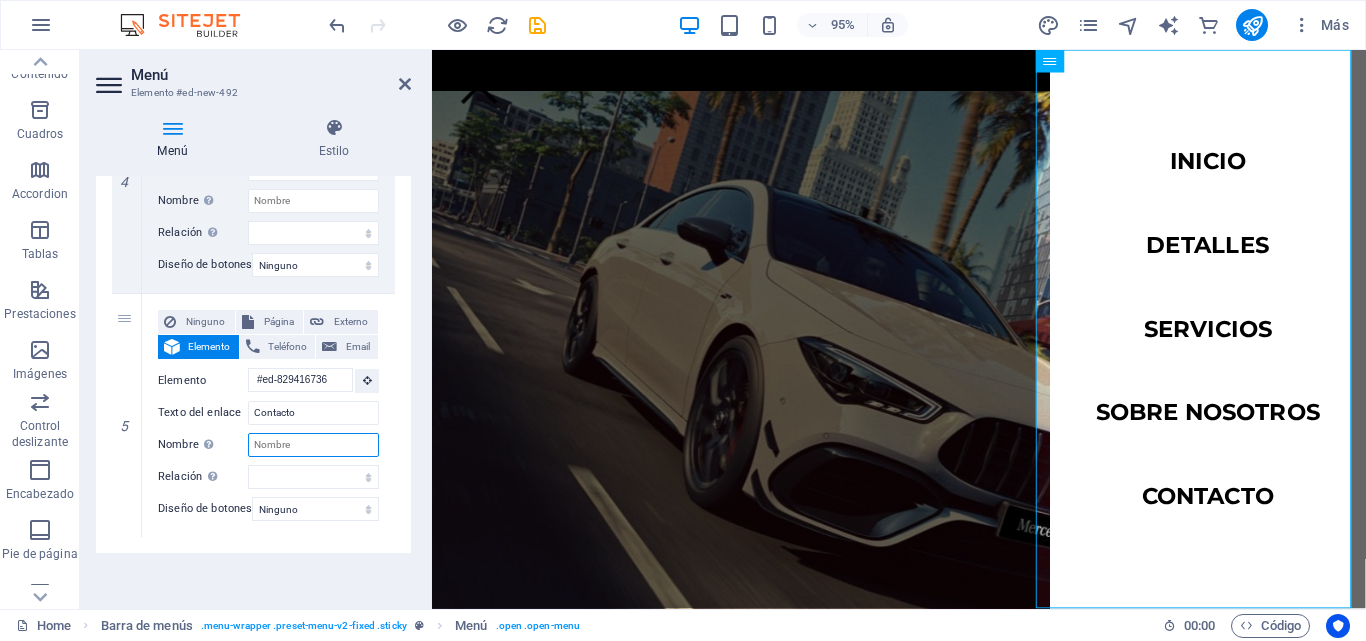select 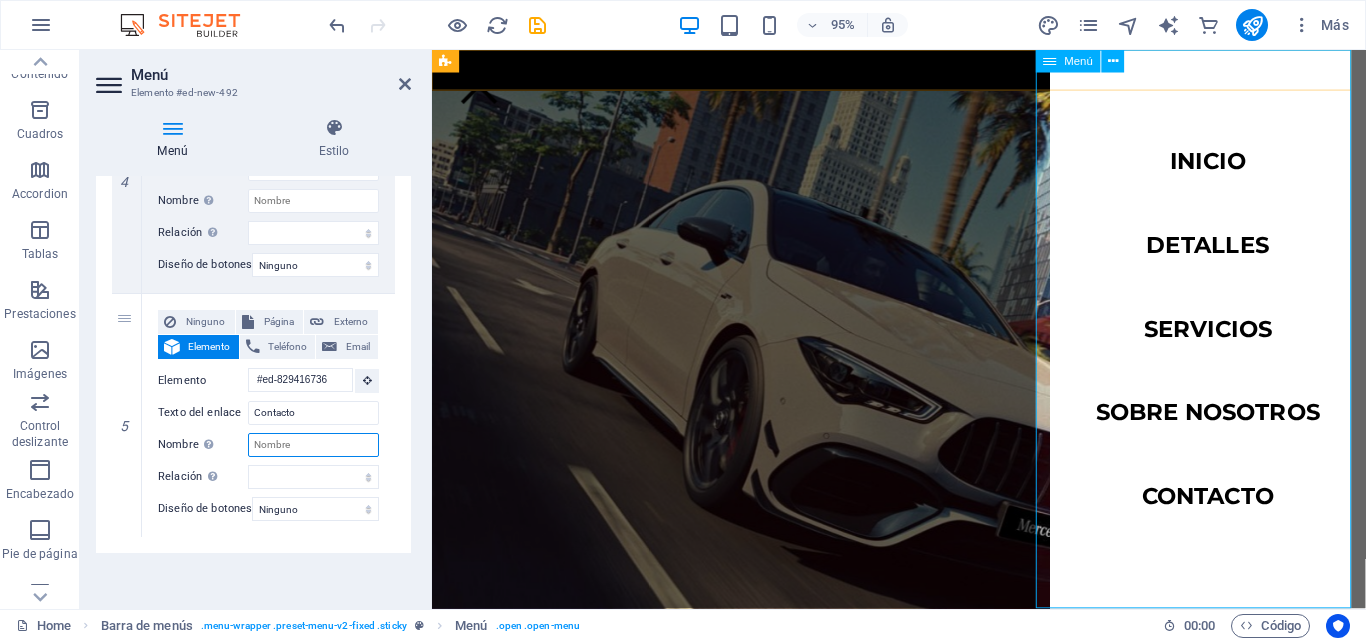 type 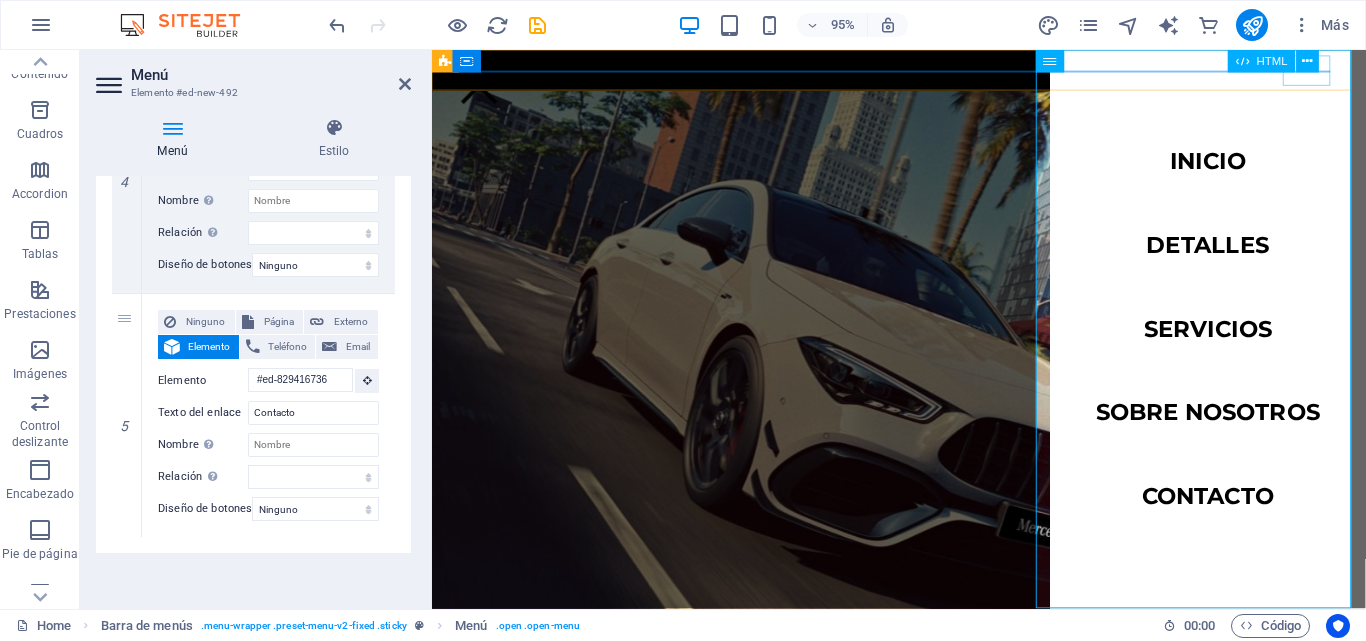 click on "Menu" at bounding box center (482, 88) 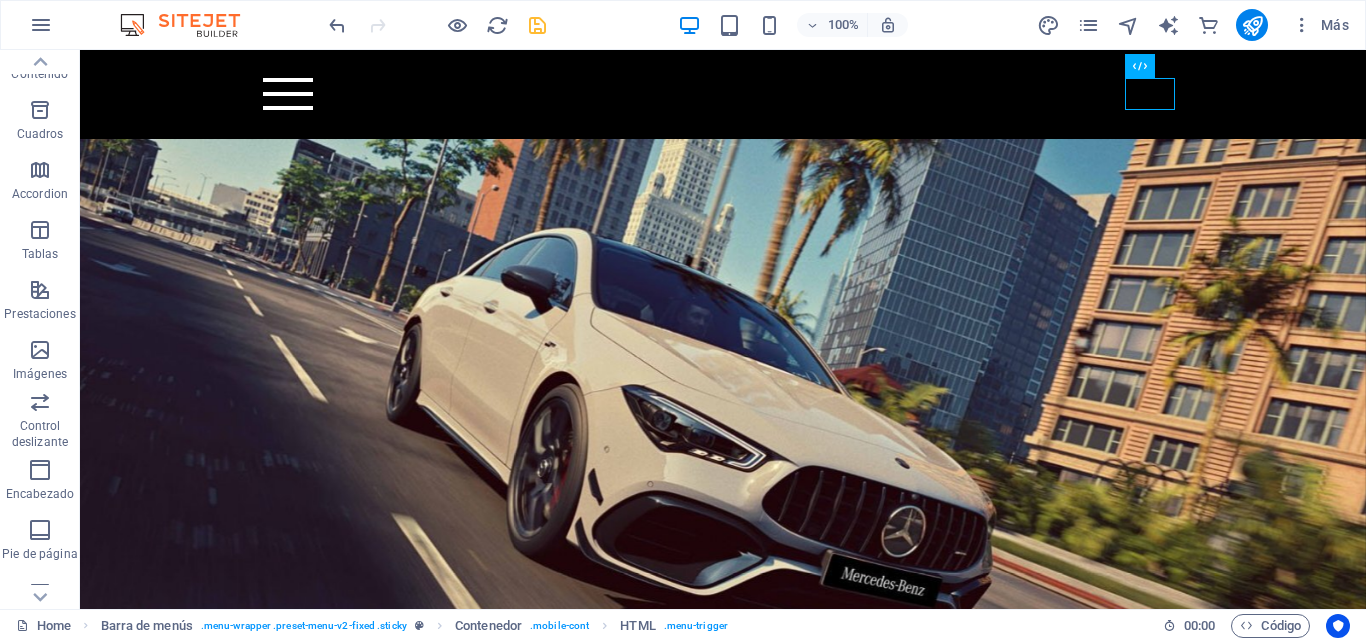 click at bounding box center [537, 25] 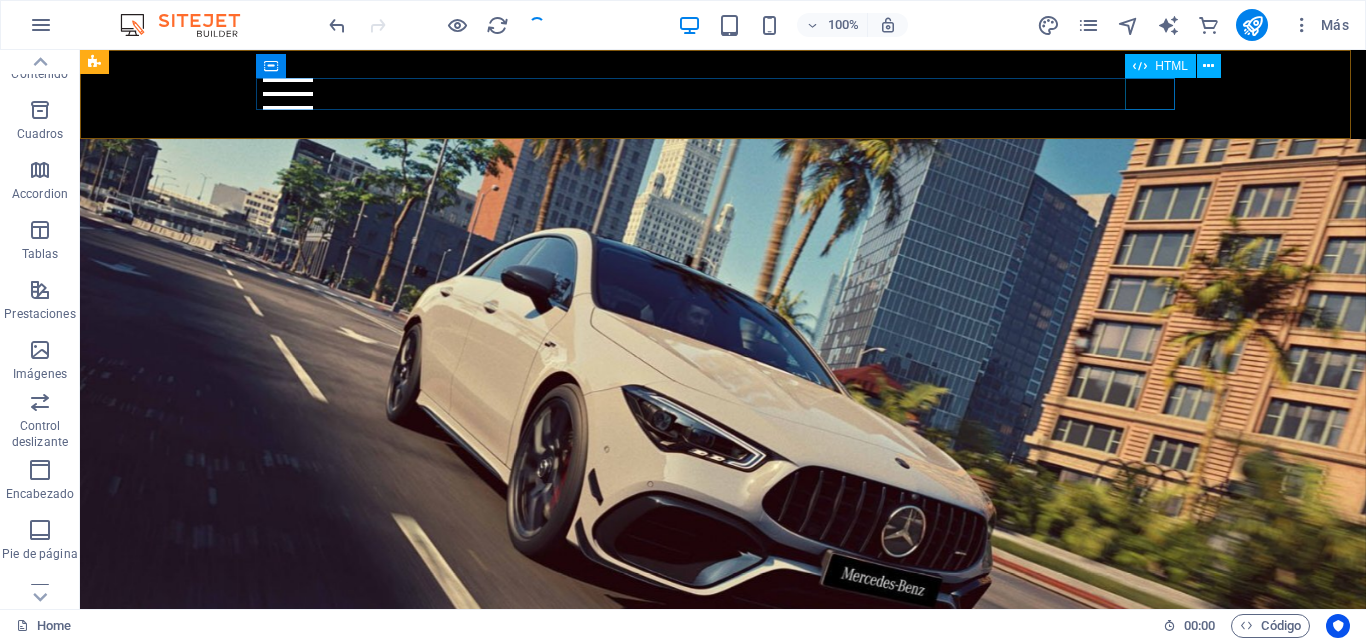 click on "Menu" at bounding box center [722, 94] 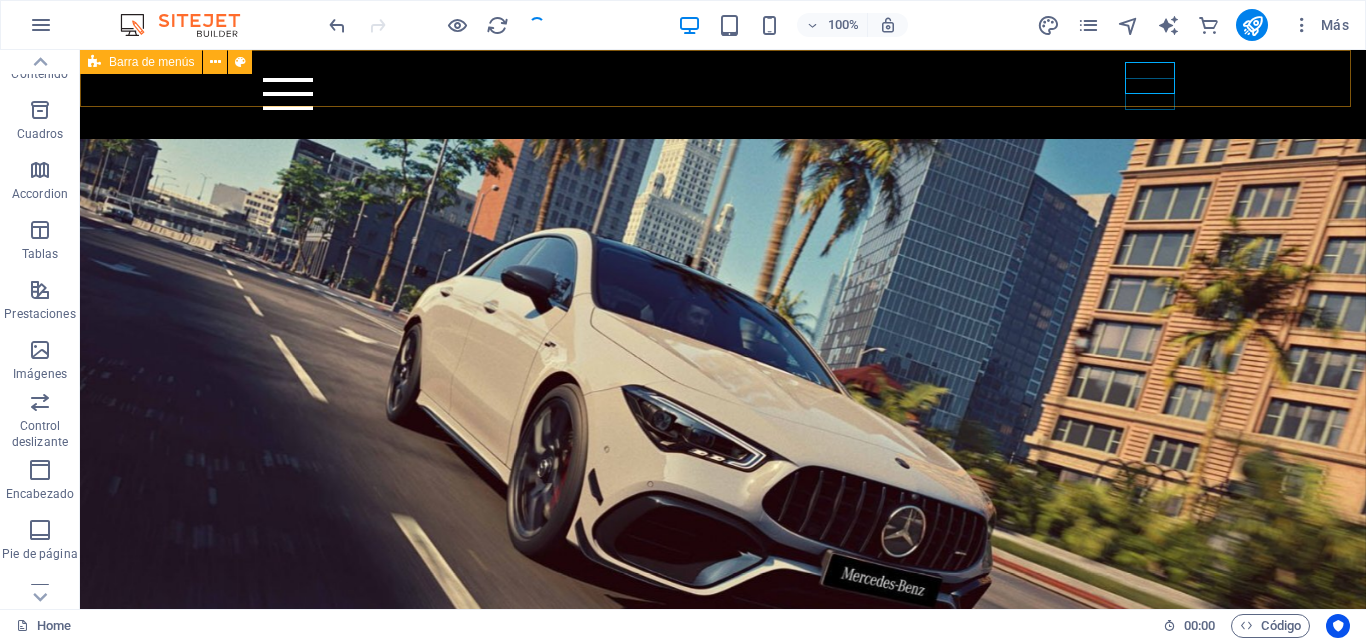 click on "Menu Inicio Detalles servicios Sobre nosotros Contacto" at bounding box center [723, 94] 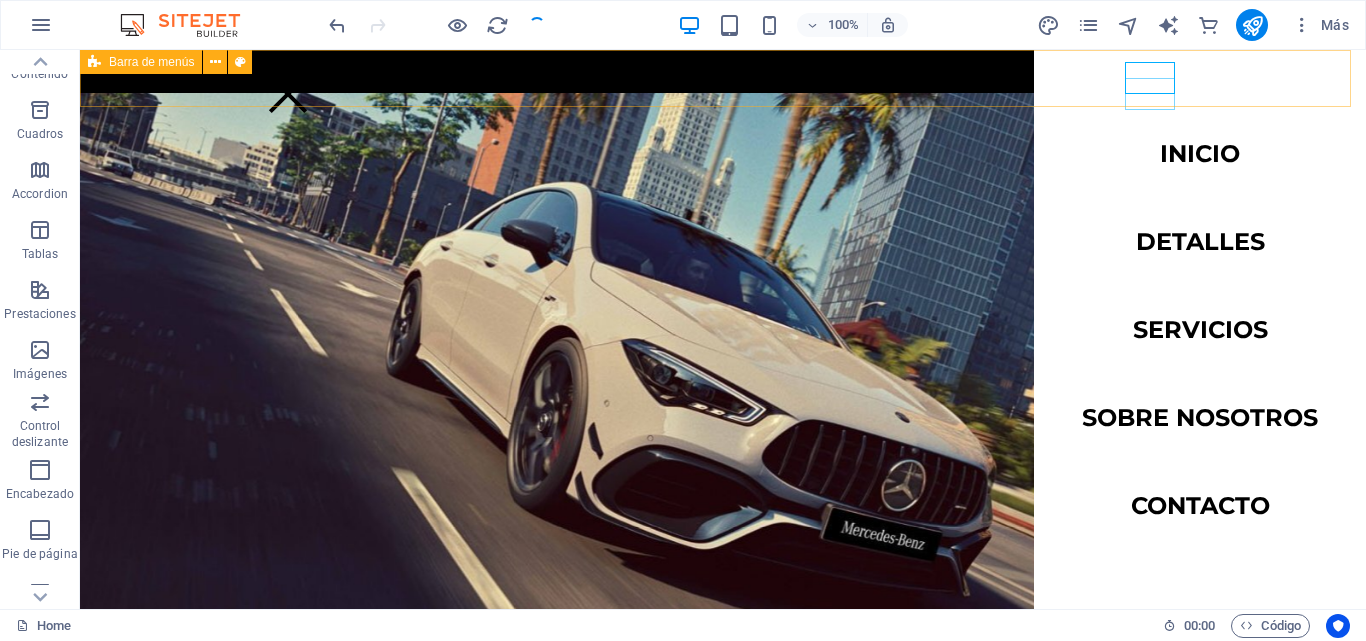 select on "vw" 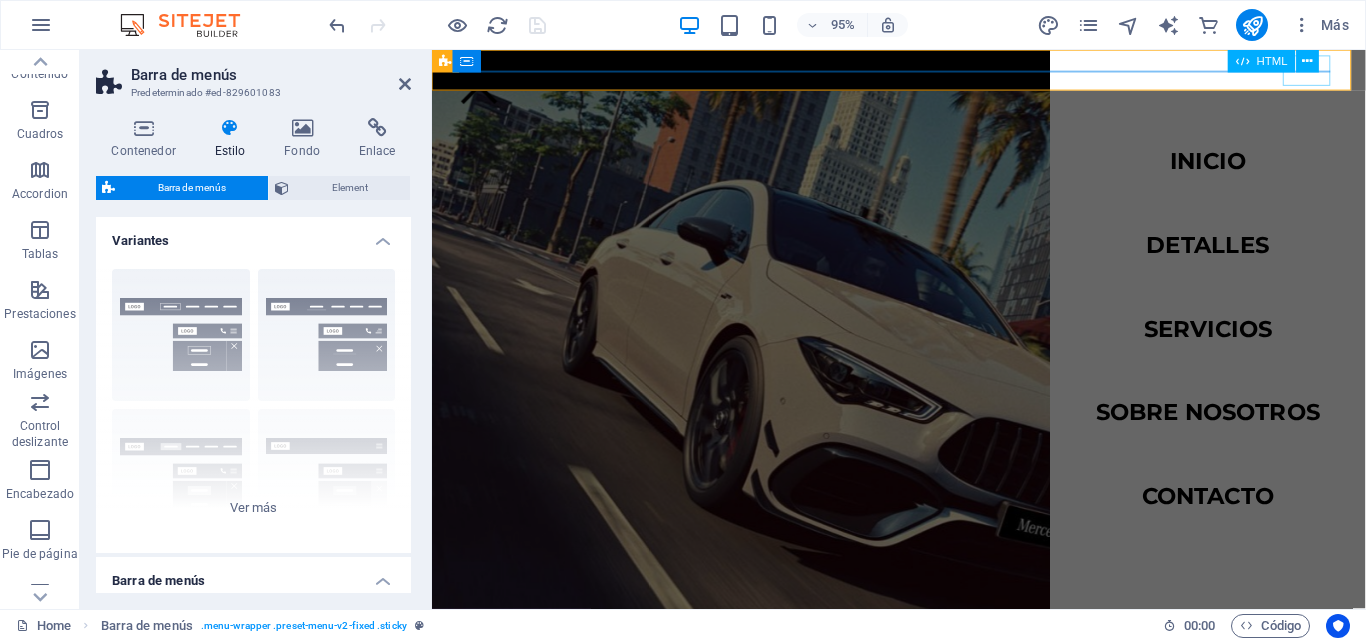 click on "HTML" at bounding box center (1279, 62) 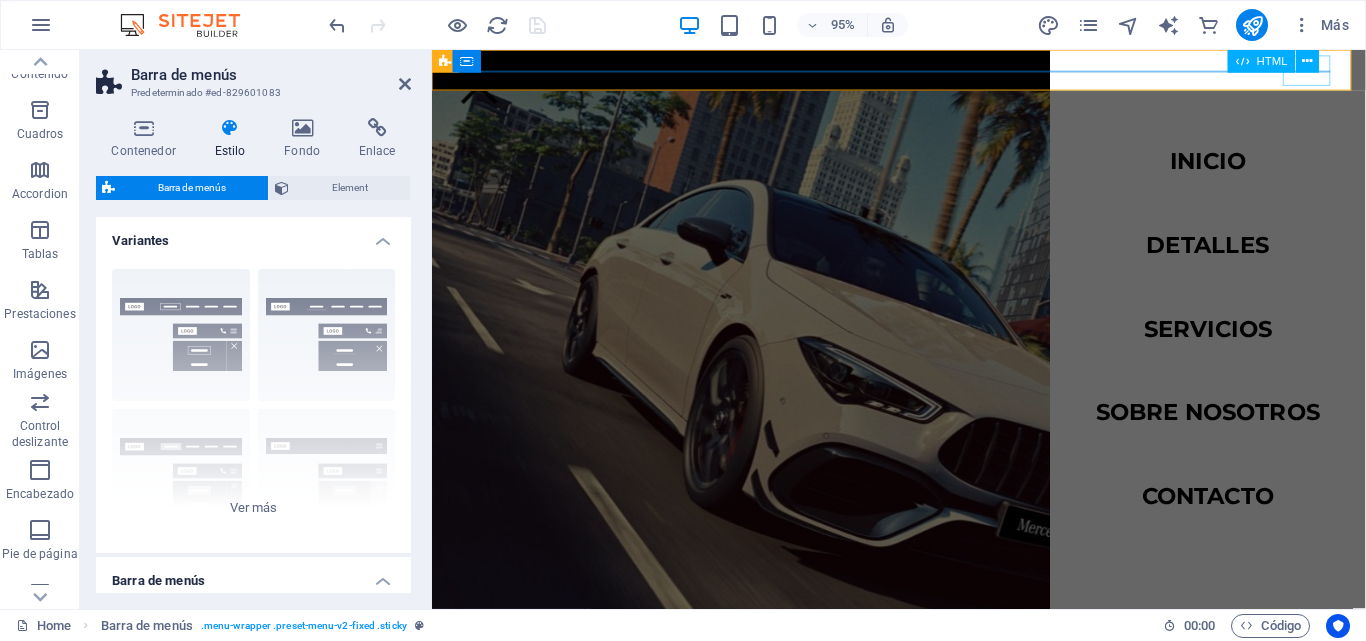 click on "Menu" at bounding box center [482, 88] 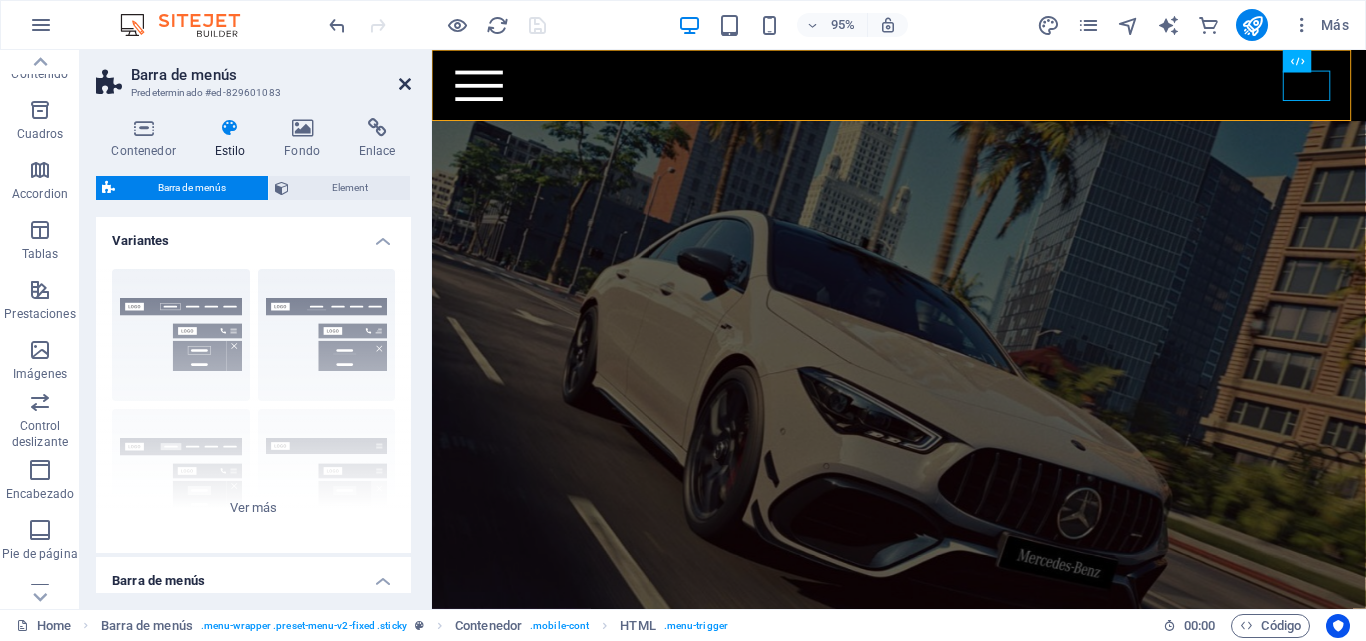click at bounding box center (405, 84) 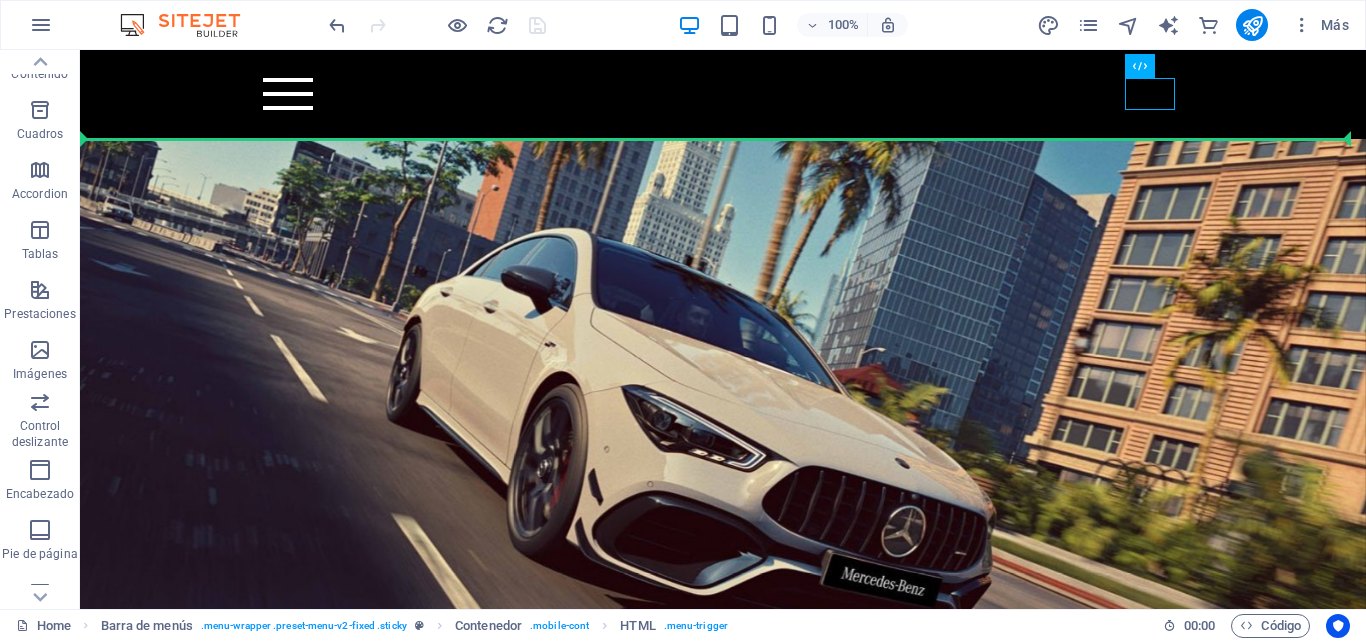 drag, startPoint x: 1137, startPoint y: 100, endPoint x: 1244, endPoint y: 97, distance: 107.042046 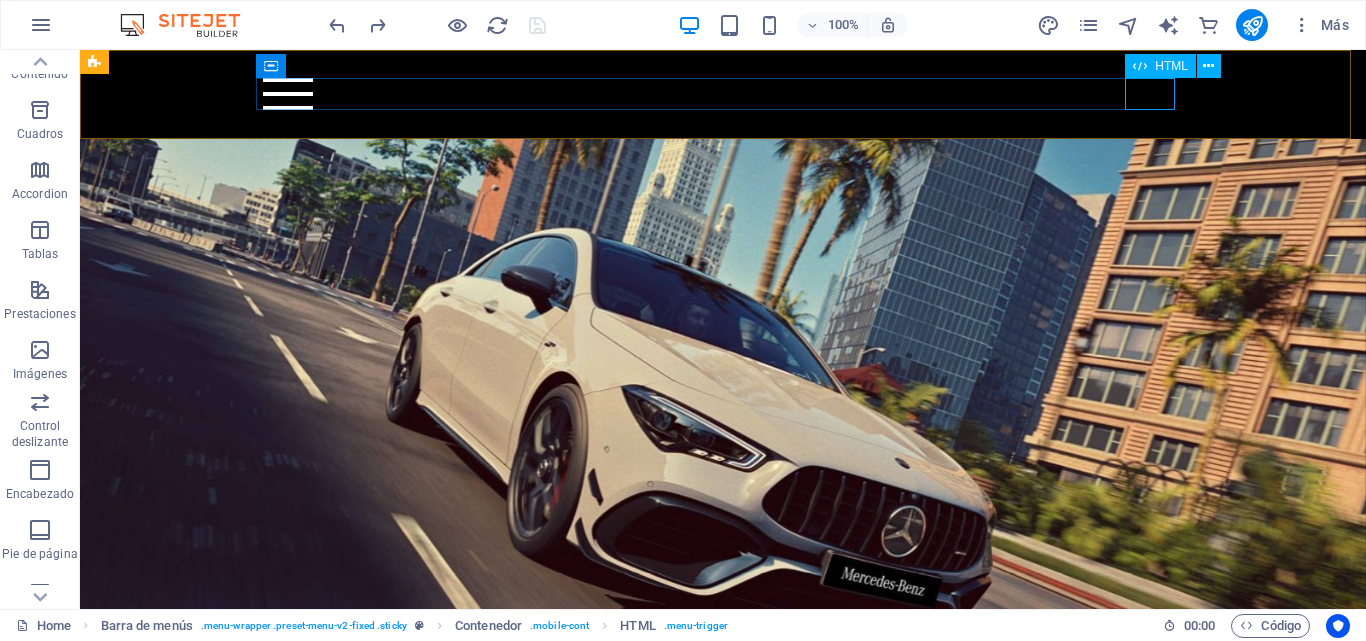 click on "Menu" at bounding box center [722, 94] 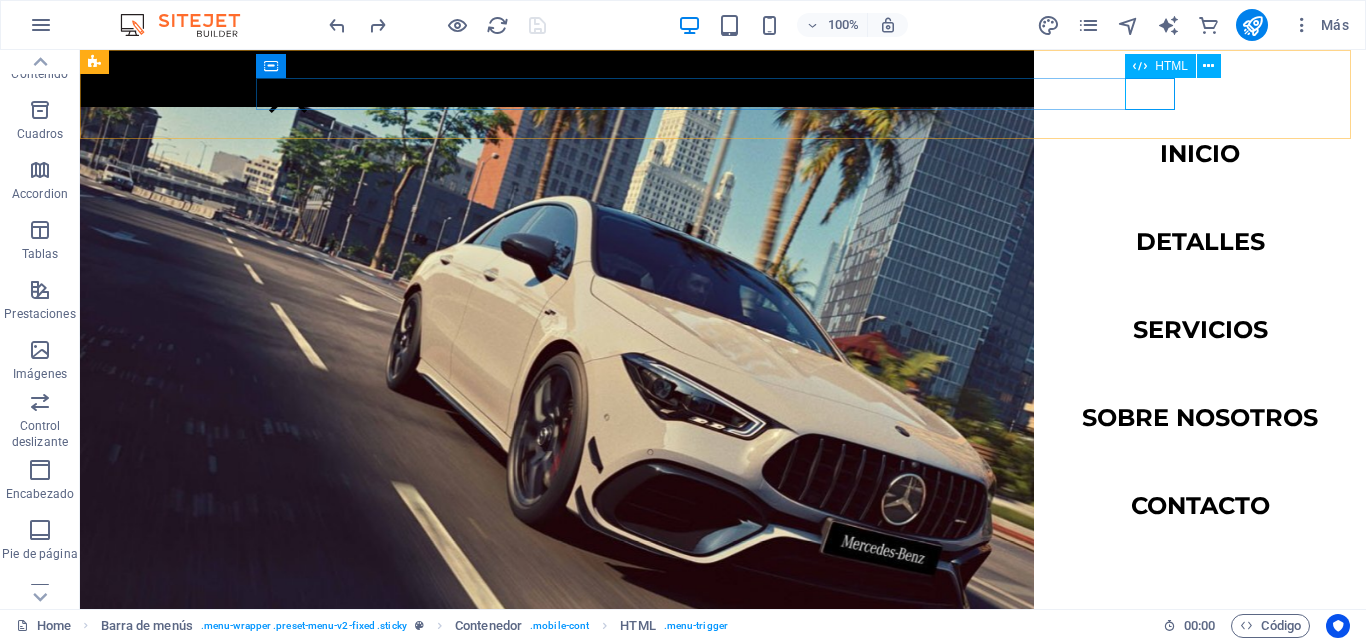 click on "Menu" at bounding box center (288, 94) 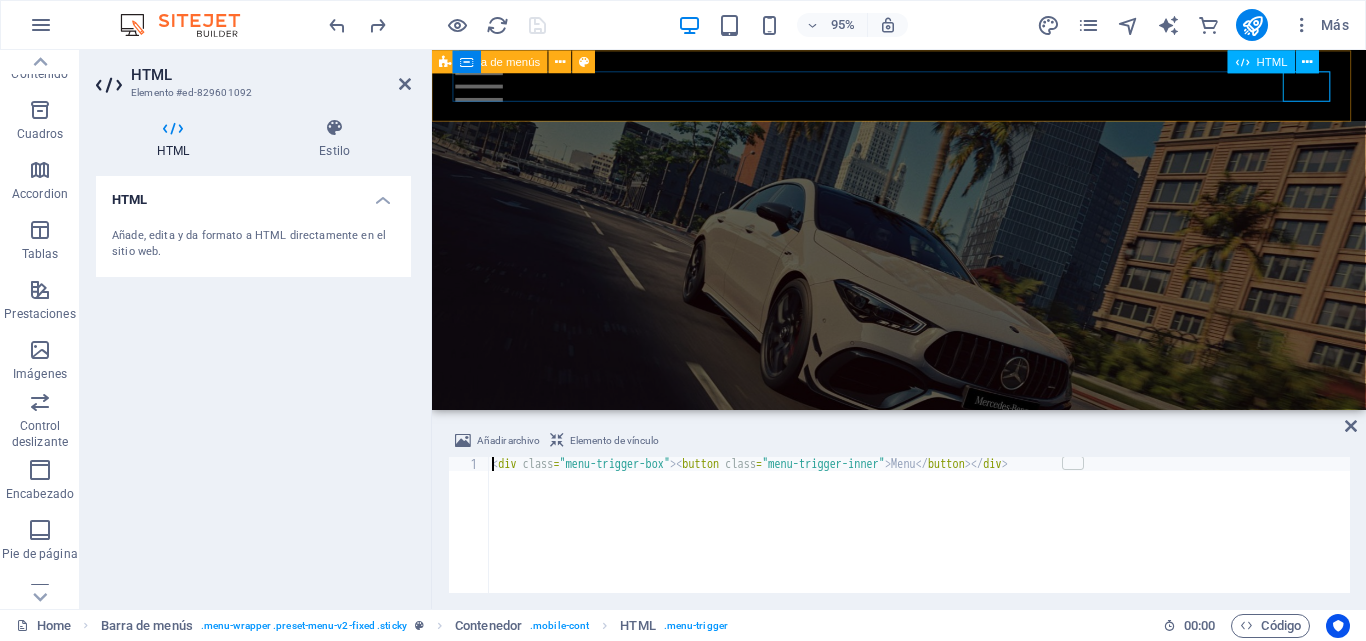 click on "Menu" at bounding box center [923, 88] 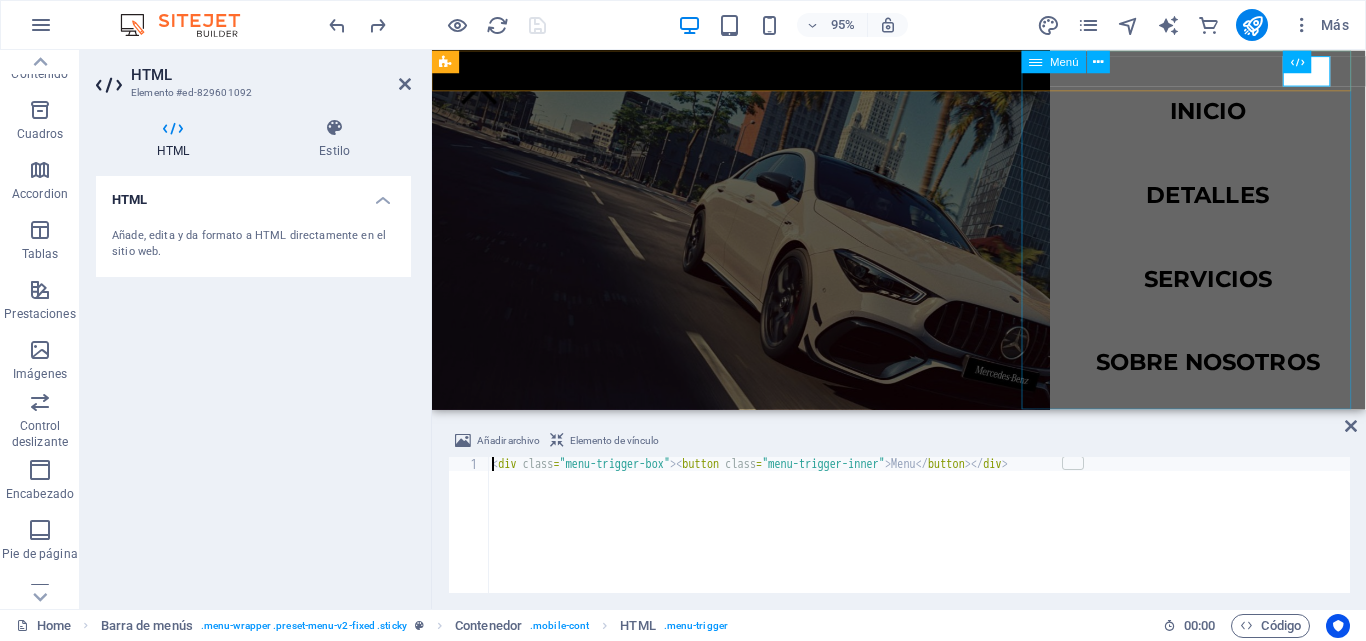 click on "Menú" at bounding box center [1064, 61] 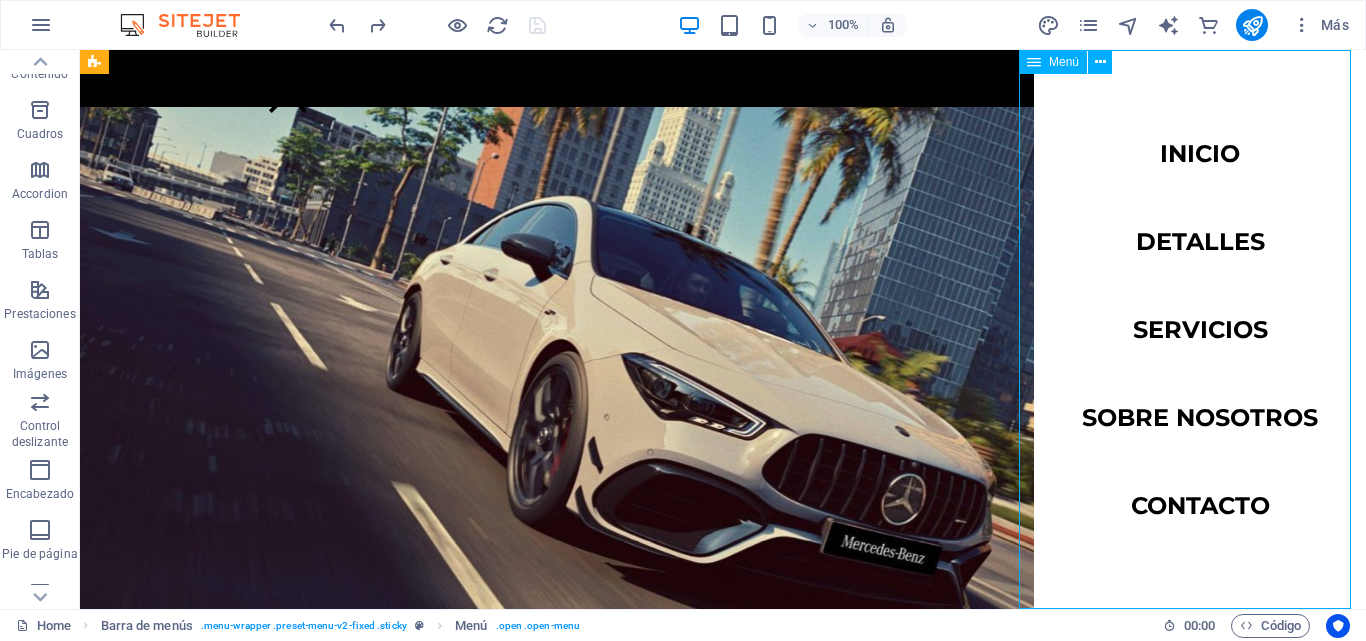 click on "Menú" at bounding box center (1064, 62) 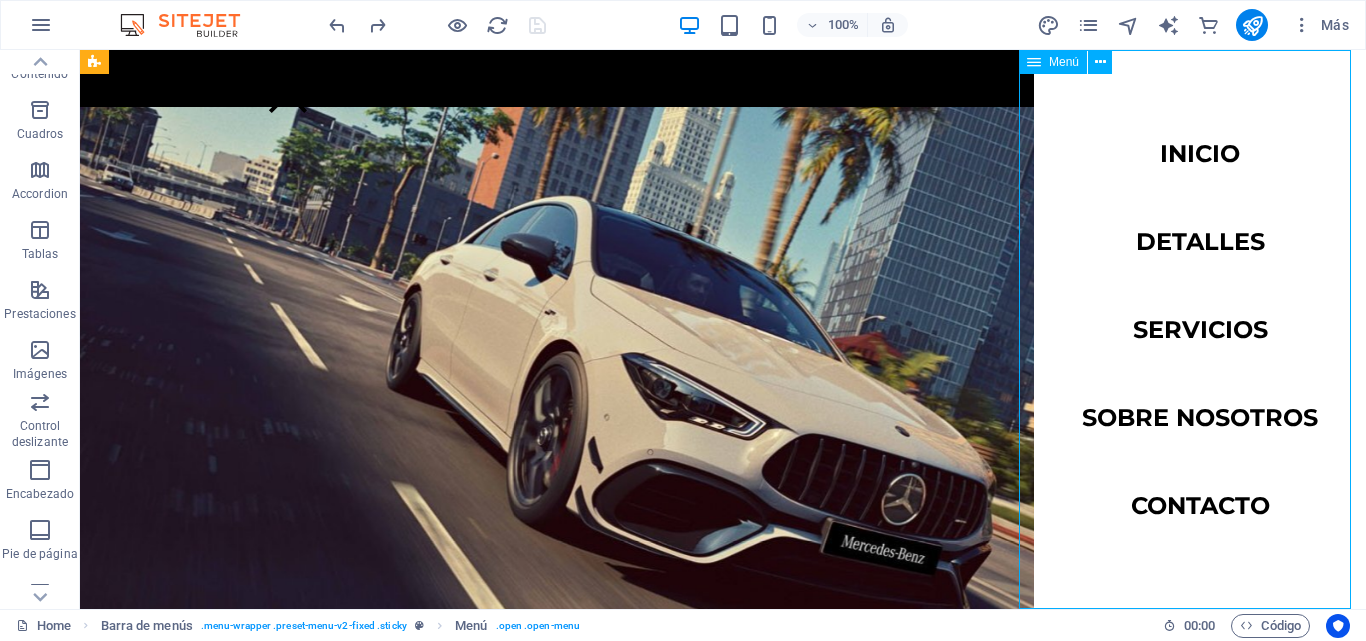 click on "Menú" at bounding box center (1064, 62) 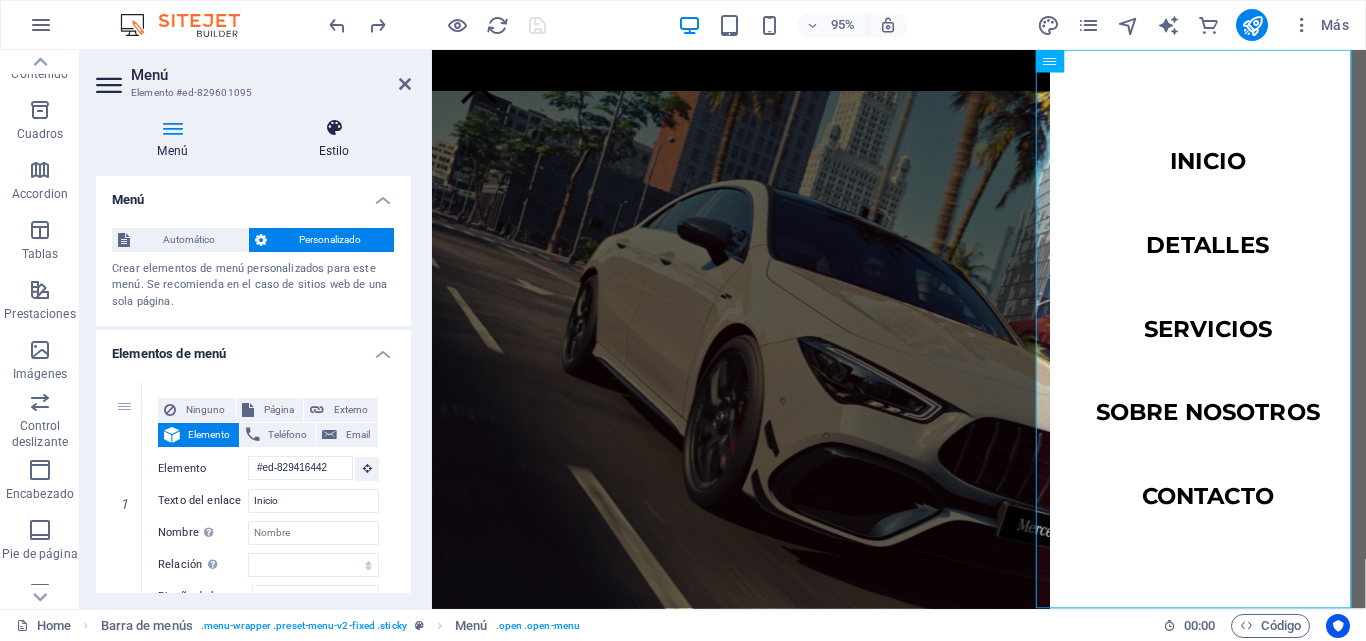 click on "Estilo" at bounding box center (334, 139) 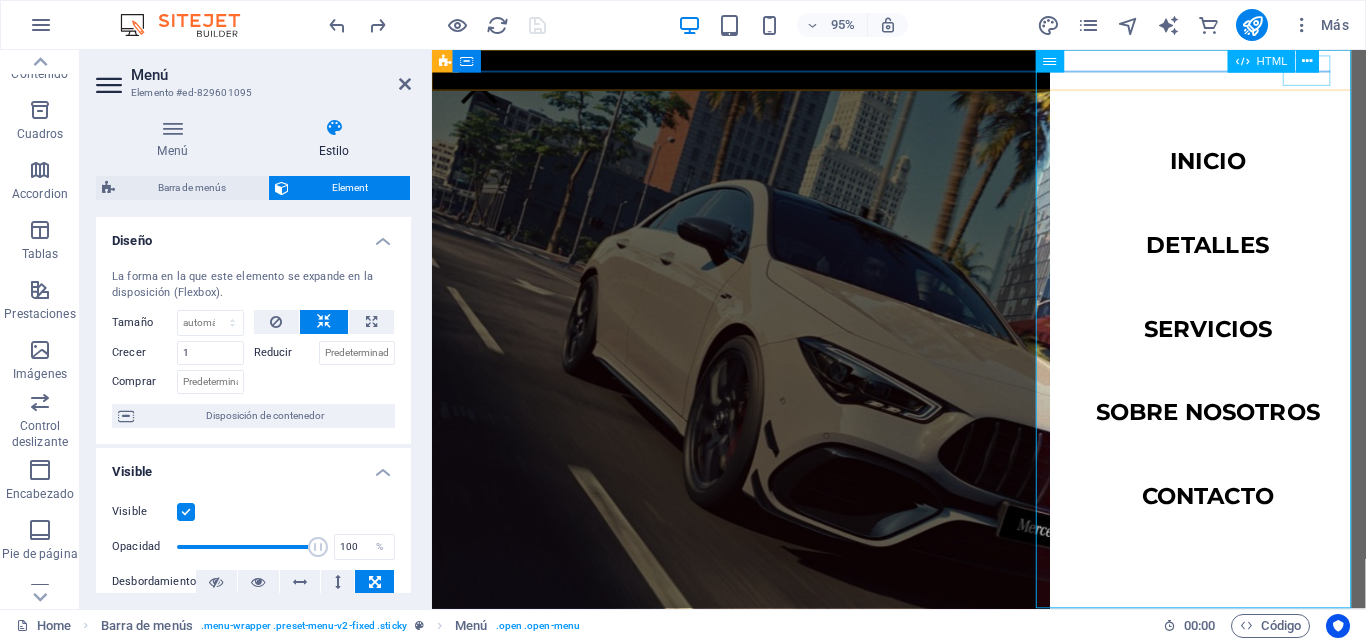 drag, startPoint x: 1358, startPoint y: 75, endPoint x: 1742, endPoint y: 123, distance: 386.98837 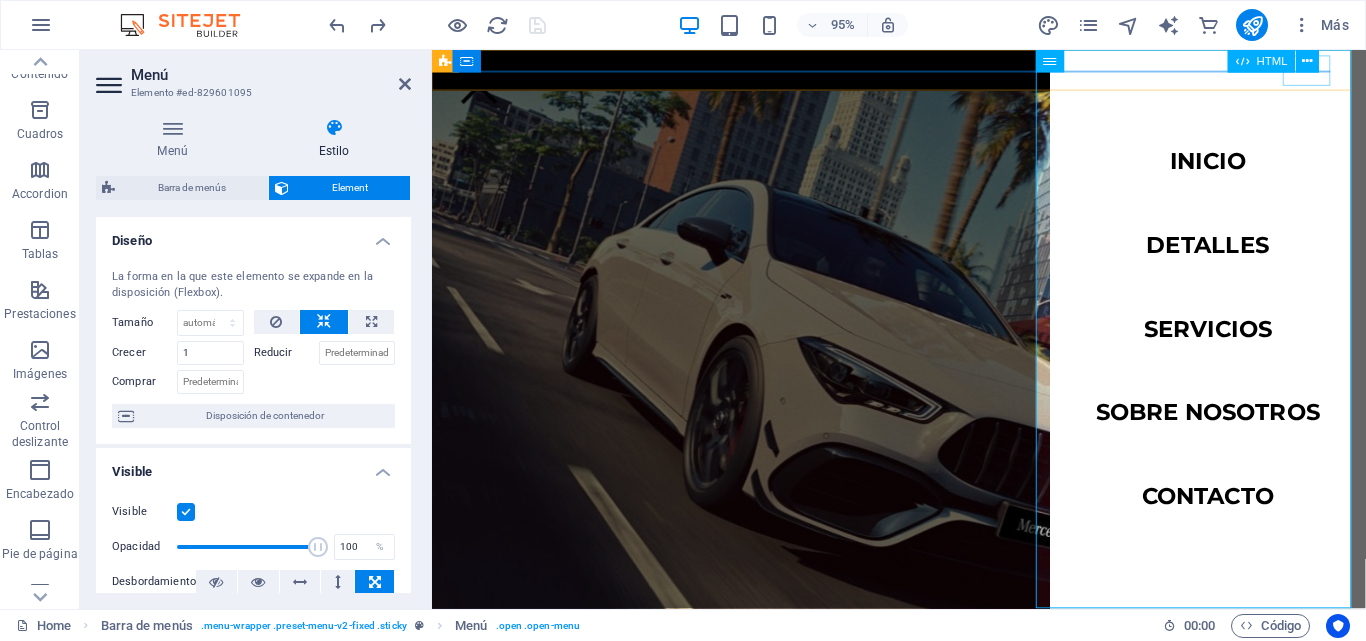 click on "Menu" at bounding box center (482, 88) 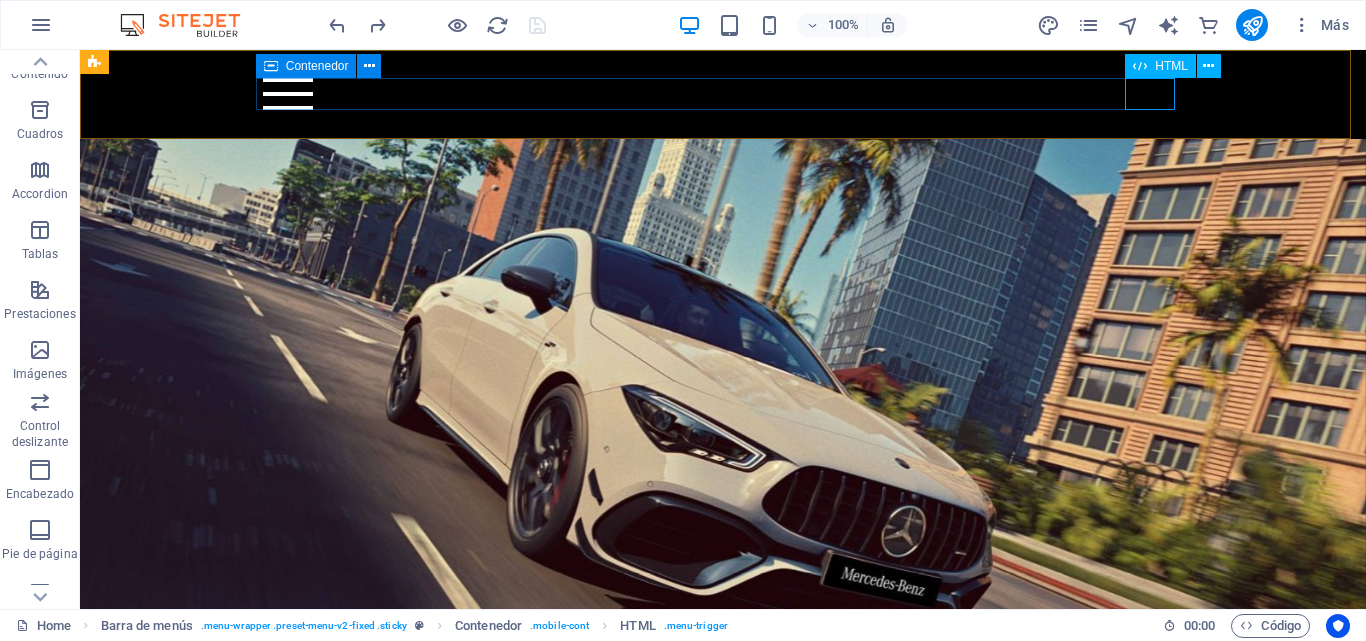 click on "HTML" at bounding box center [1171, 66] 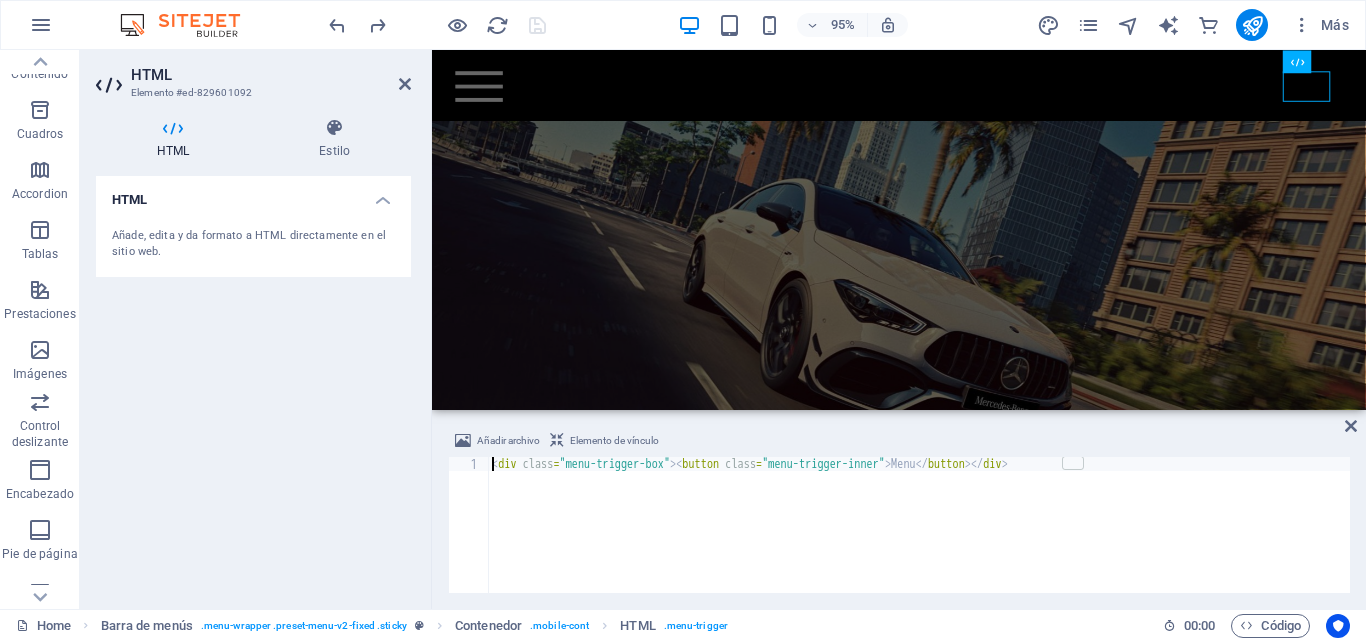 click on "HTML Estilo HTML Añade, edita y da formato a HTML directamente en el sitio web. Barra de menús Element Diseño La forma en la que este elemento se expande en la disposición (Flexbox). Tamaño Predeterminado automático px % 1/1 1/2 1/3 1/4 1/5 1/6 1/7 1/8 1/9 1/10 Crecer Reducir Comprar Disposición de contenedor Visible Visible Opacidad 100 % Desbordamiento Espaciado Margen Predeterminado automático px % rem vw vh Personalizado Personalizado automático px % rem vw vh automático px % rem vw vh automático px % rem vw vh automático px % rem vw vh Espaciado Predeterminado px rem % vh vw Personalizado Personalizado px rem % vh vw px rem % vh vw px rem % vh vw px rem % vh vw Borde Estilo              - Ancho 1 automático px rem % vh vw Personalizado Personalizado 1 automático px rem % vh vw 1 automático px rem % vh vw 1 automático px rem % vh vw 1 automático px rem % vh vw  - Color Esquinas redondeadas Predeterminado px rem % vh vw Personalizado Personalizado px rem % vh vw px rem % vh vw px" at bounding box center [253, 355] 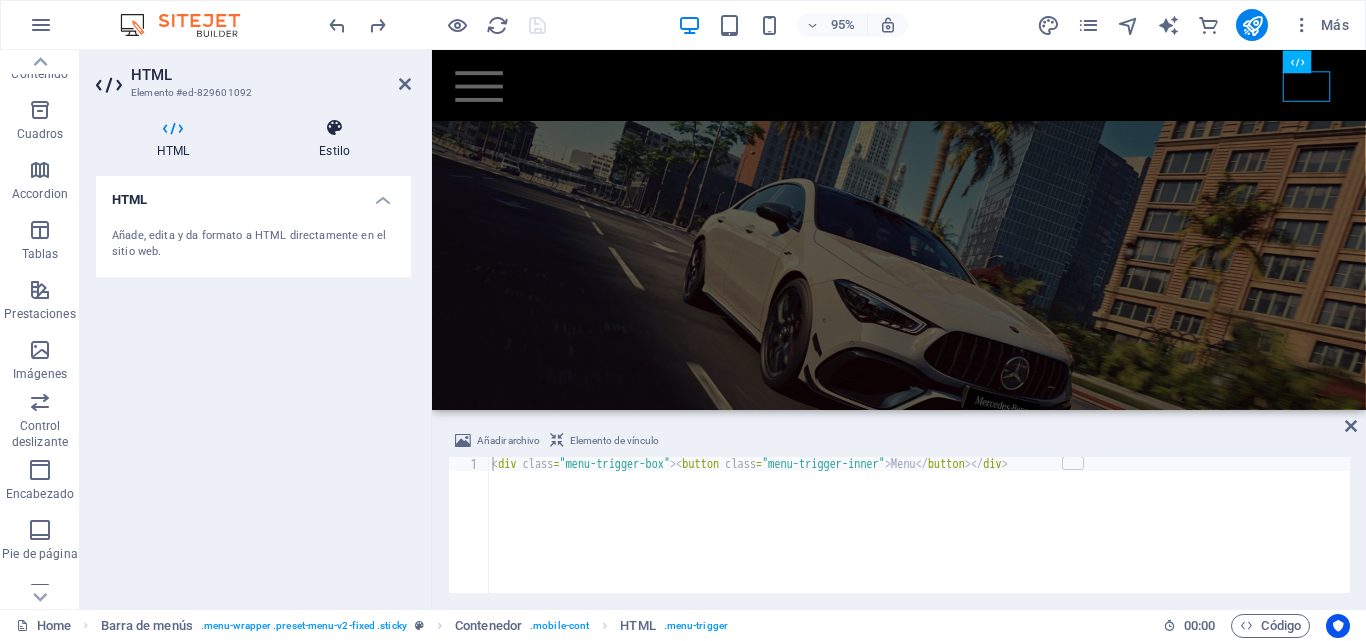 click at bounding box center (334, 128) 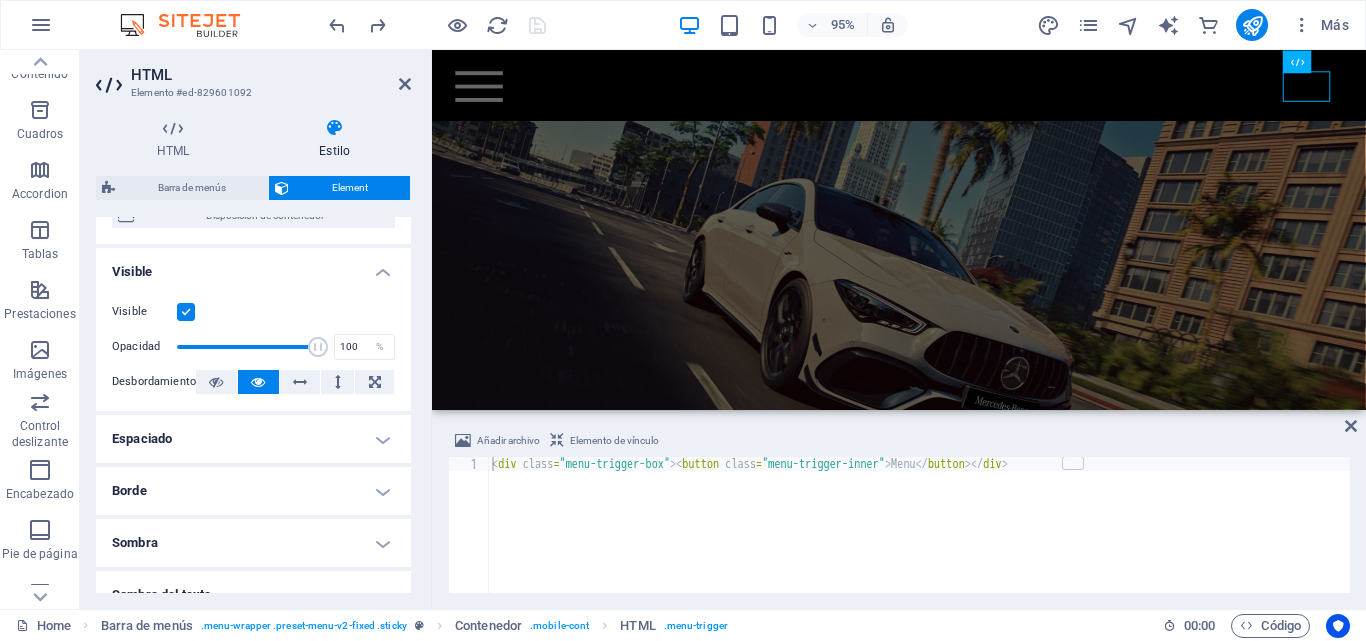 scroll, scrollTop: 400, scrollLeft: 0, axis: vertical 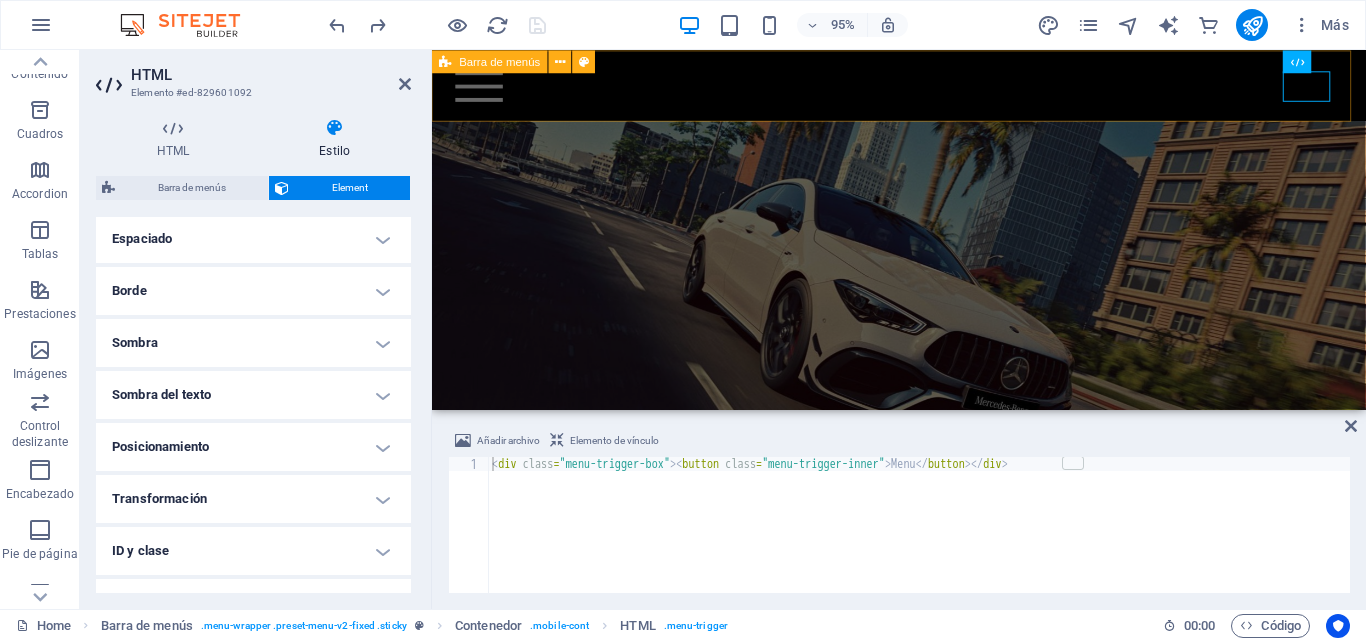 click on "Barra de menús" at bounding box center (500, 61) 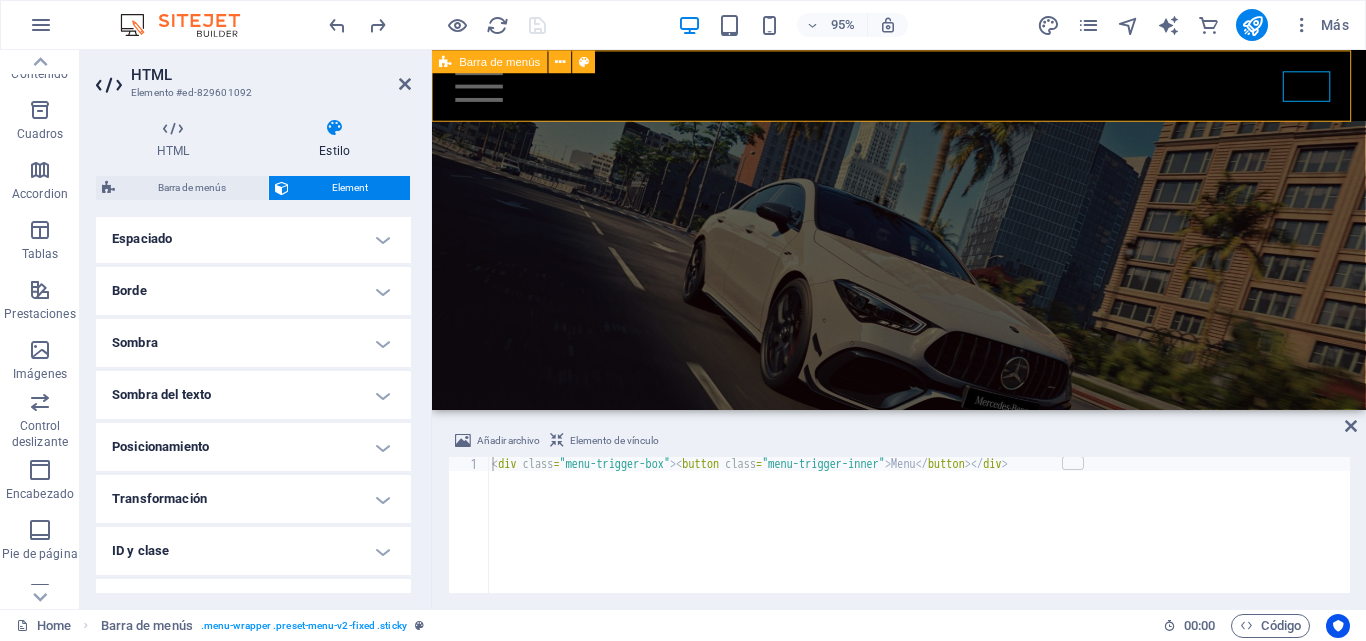 click on "Barra de menús" at bounding box center [500, 61] 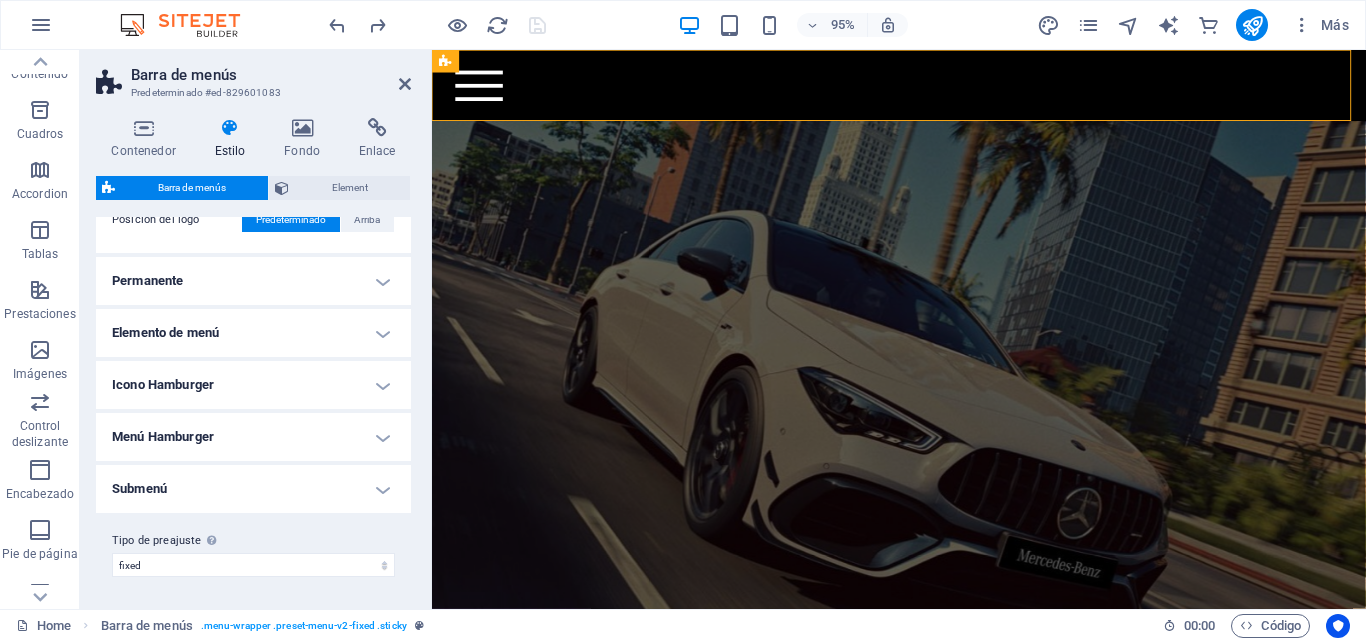 scroll, scrollTop: 330, scrollLeft: 0, axis: vertical 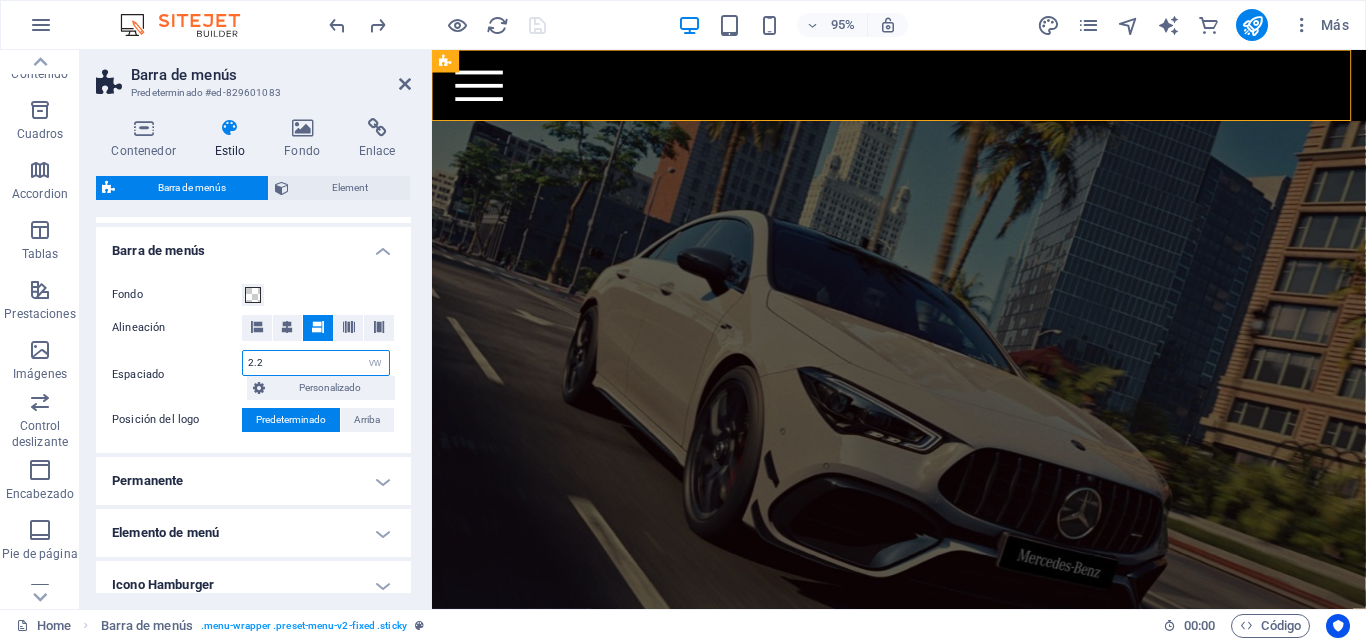 drag, startPoint x: 298, startPoint y: 368, endPoint x: 230, endPoint y: 357, distance: 68.88396 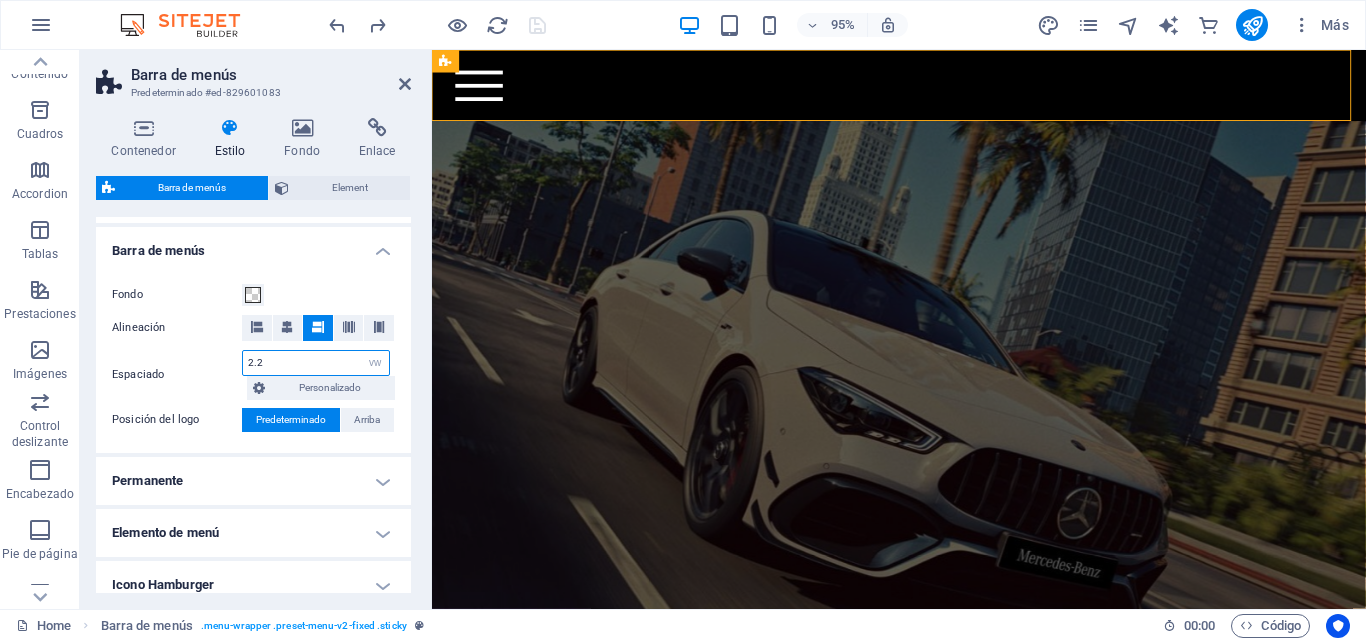 type on "3" 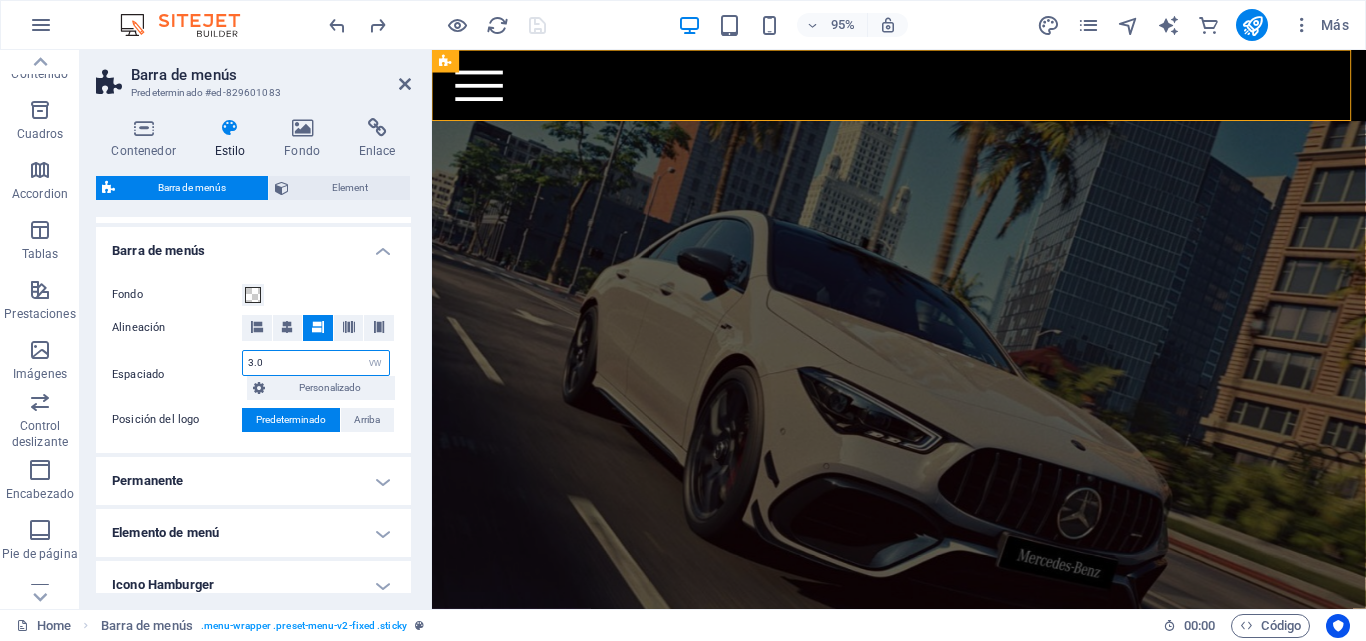type on "3.0" 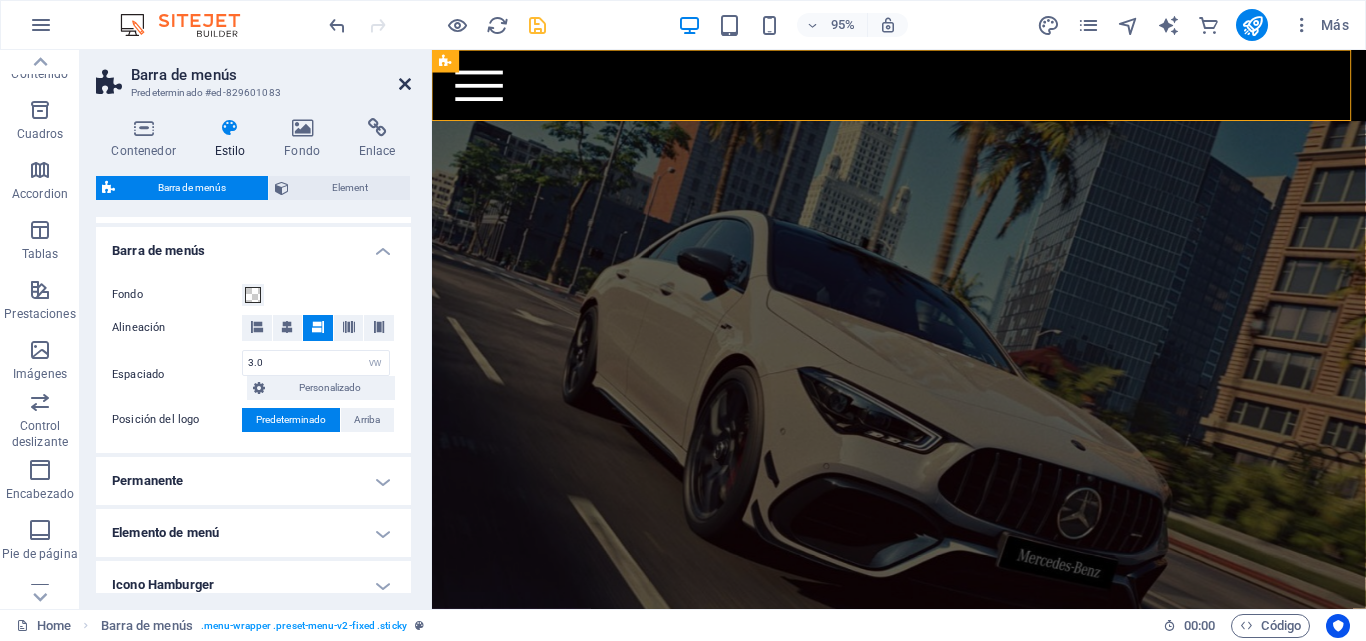 click at bounding box center (405, 84) 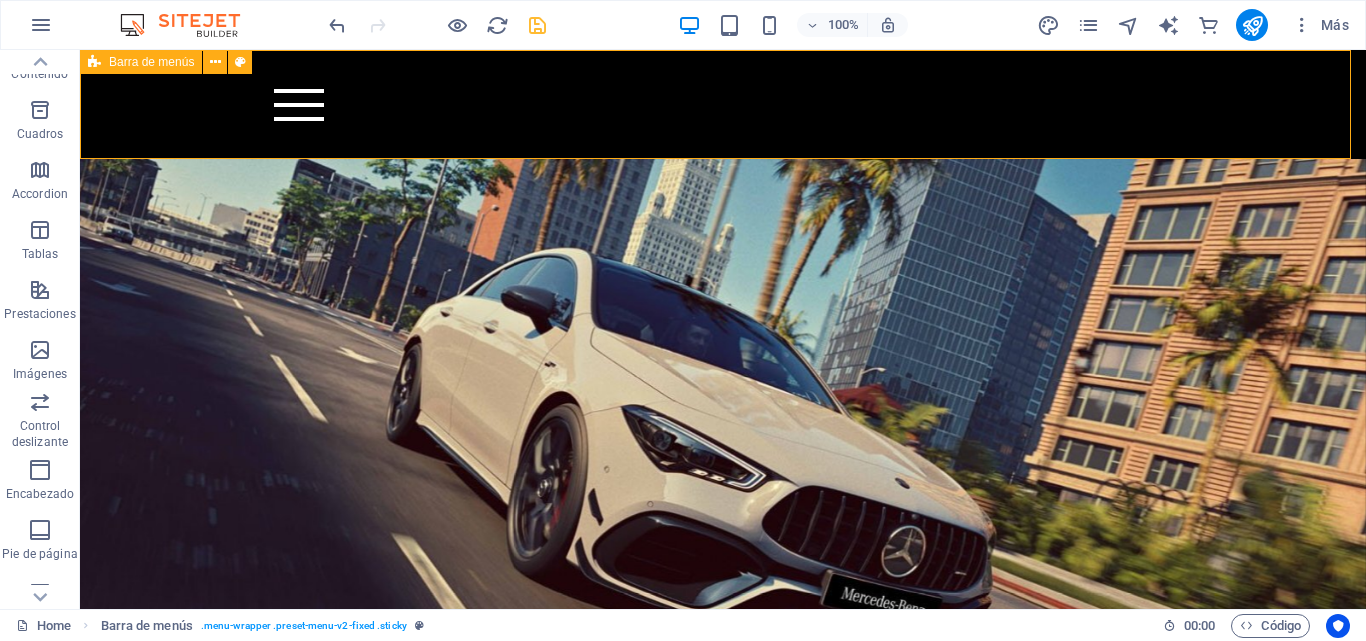 click on "Barra de menús" at bounding box center (141, 62) 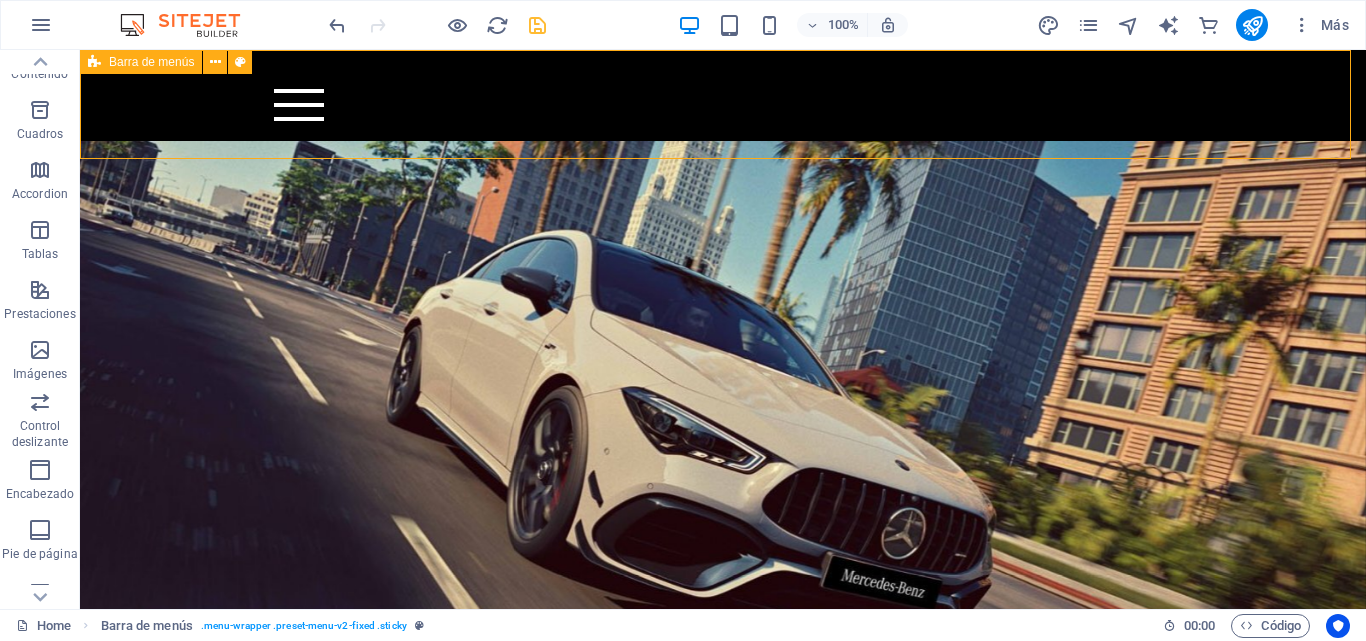 select on "vw" 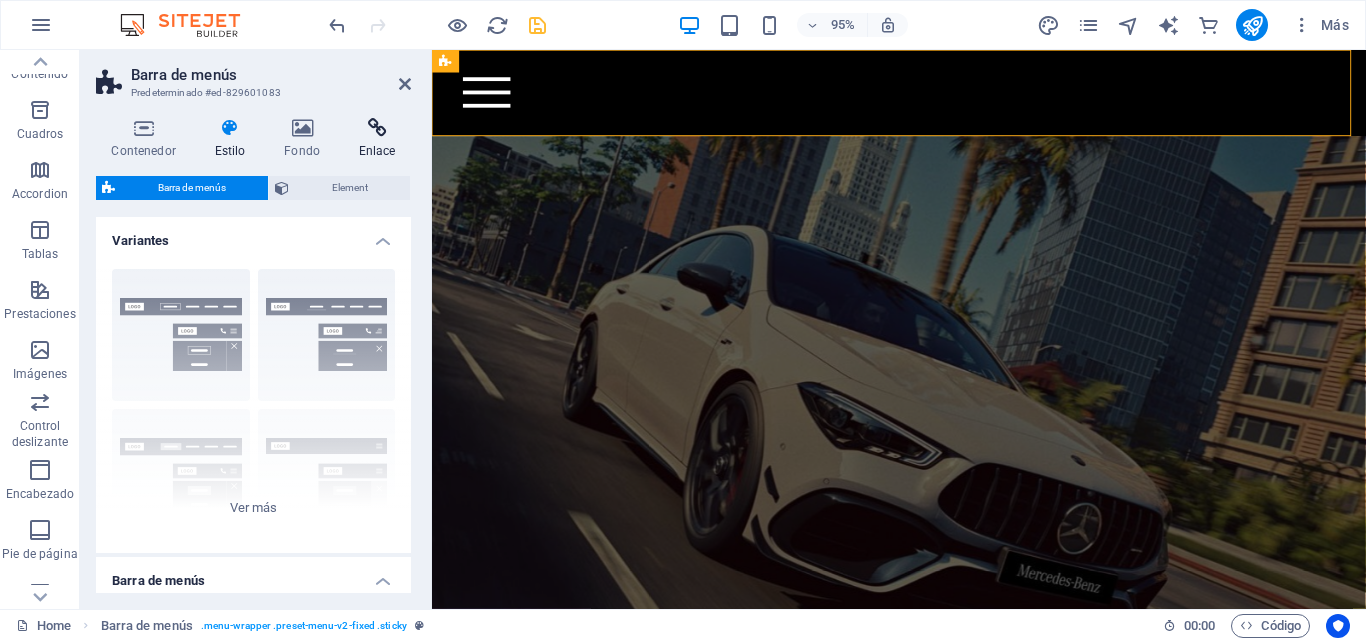 click on "Enlace" at bounding box center (377, 139) 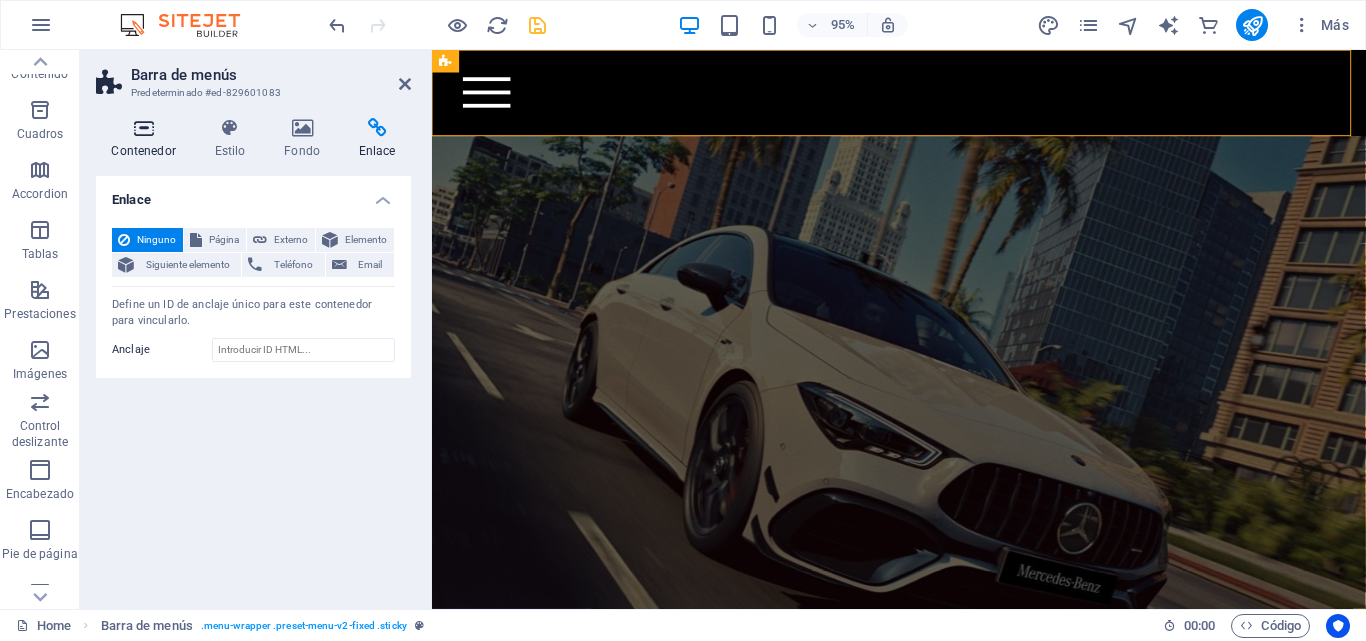 click at bounding box center (143, 128) 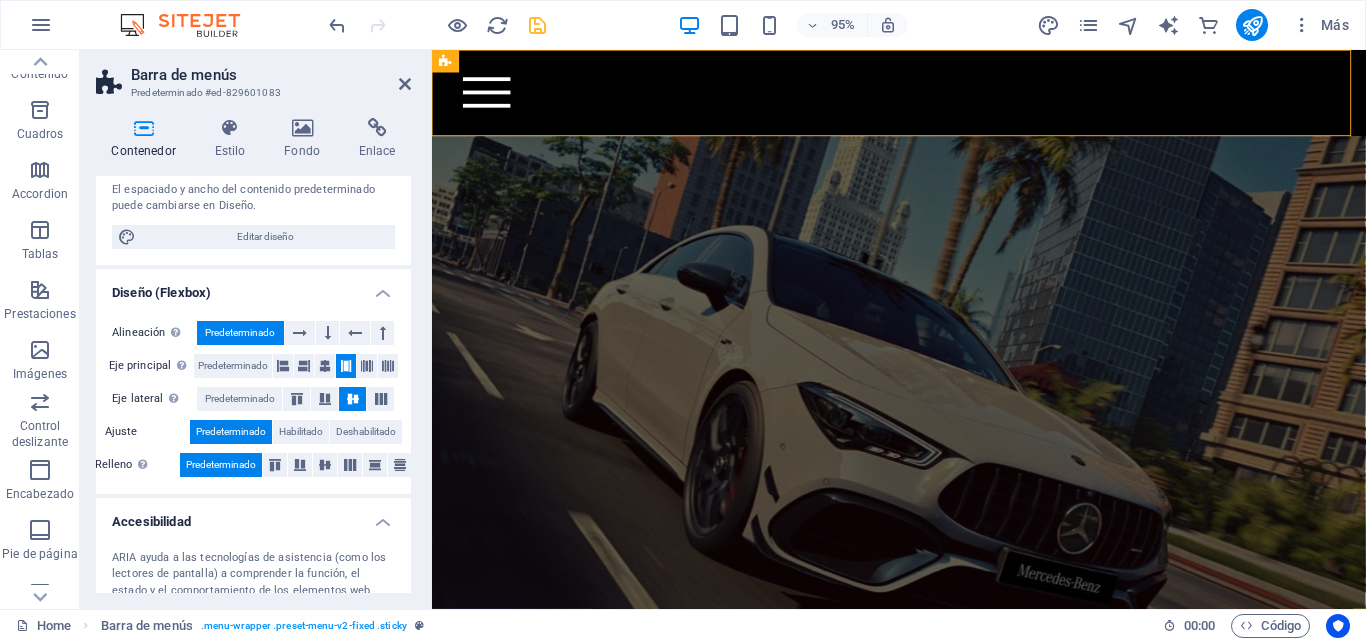 scroll, scrollTop: 0, scrollLeft: 0, axis: both 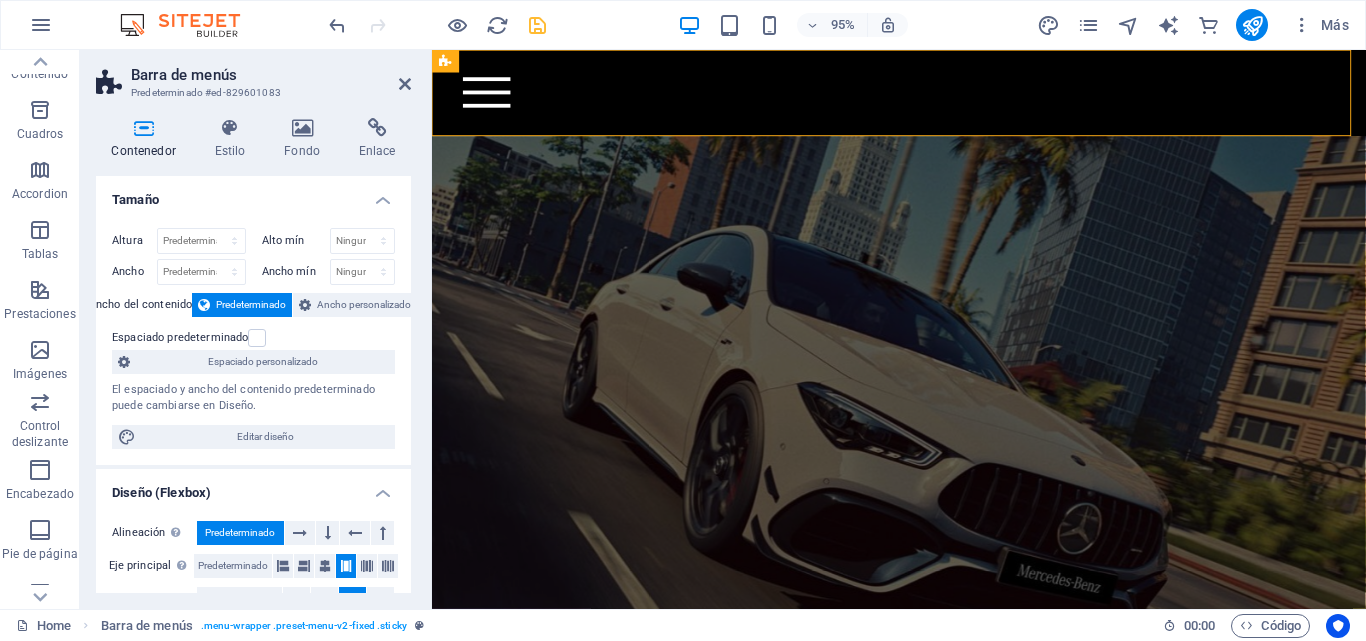 click on "Contenedor Estilo Fondo Enlace Tamaño Altura Predeterminado px rem % vh vw Alto mín Ninguno px rem % vh vw Ancho Predeterminado px rem % em vh vw Ancho mín Ninguno px rem % vh vw Ancho del contenido Predeterminado Ancho personalizado Ancho Predeterminado px rem % em vh vw Ancho mín Ninguno px rem % vh vw Espaciado predeterminado Espaciado personalizado El espaciado y ancho del contenido predeterminado puede cambiarse en Diseño. Editar diseño Diseño (Flexbox) Alineación Determina flex-direction. Predeterminado Eje principal Determina la forma en la que los elementos deberían comportarse por el eje principal en este contenedor (contenido justificado). Predeterminado Eje lateral Controla la dirección vertical del elemento en el contenedor (alinear elementos). Predeterminado Ajuste Predeterminado Habilitado Deshabilitado Relleno Controla las distancias y la dirección de los elementos en el eje Y en varias líneas (alinear contenido). Predeterminado Accesibilidad Rol Ninguno Alert Timer" at bounding box center (253, 355) 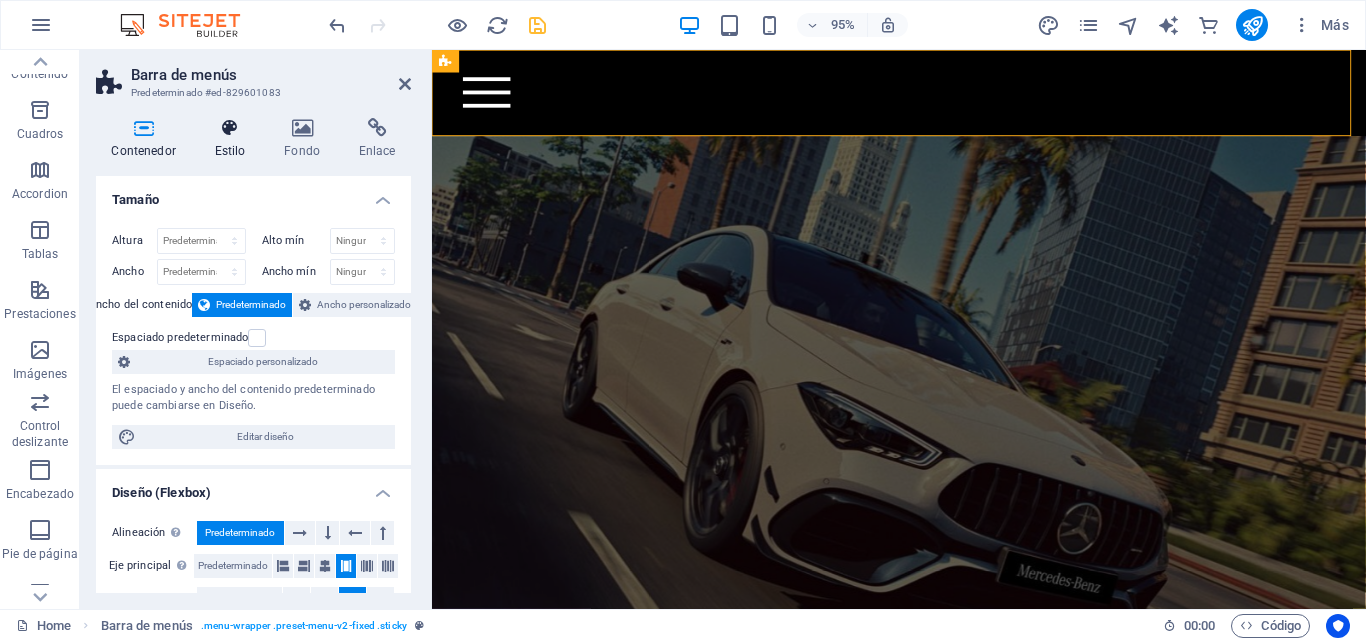 click at bounding box center [230, 128] 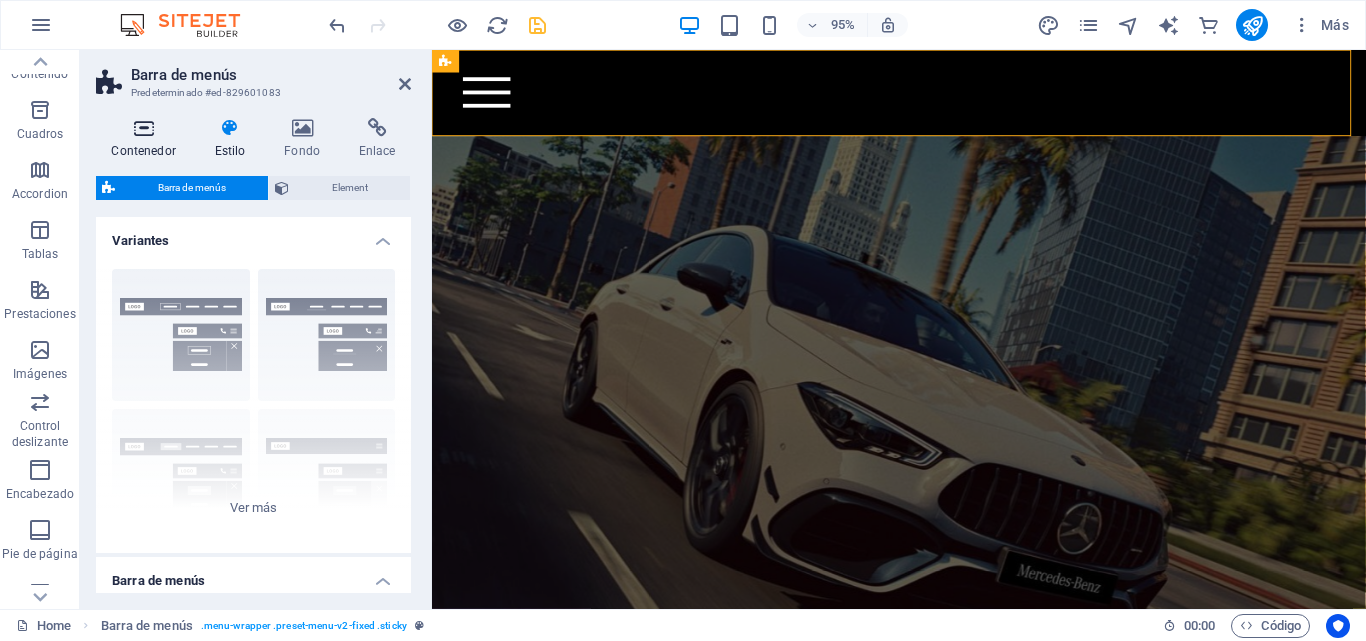 click on "Contenedor" at bounding box center (147, 139) 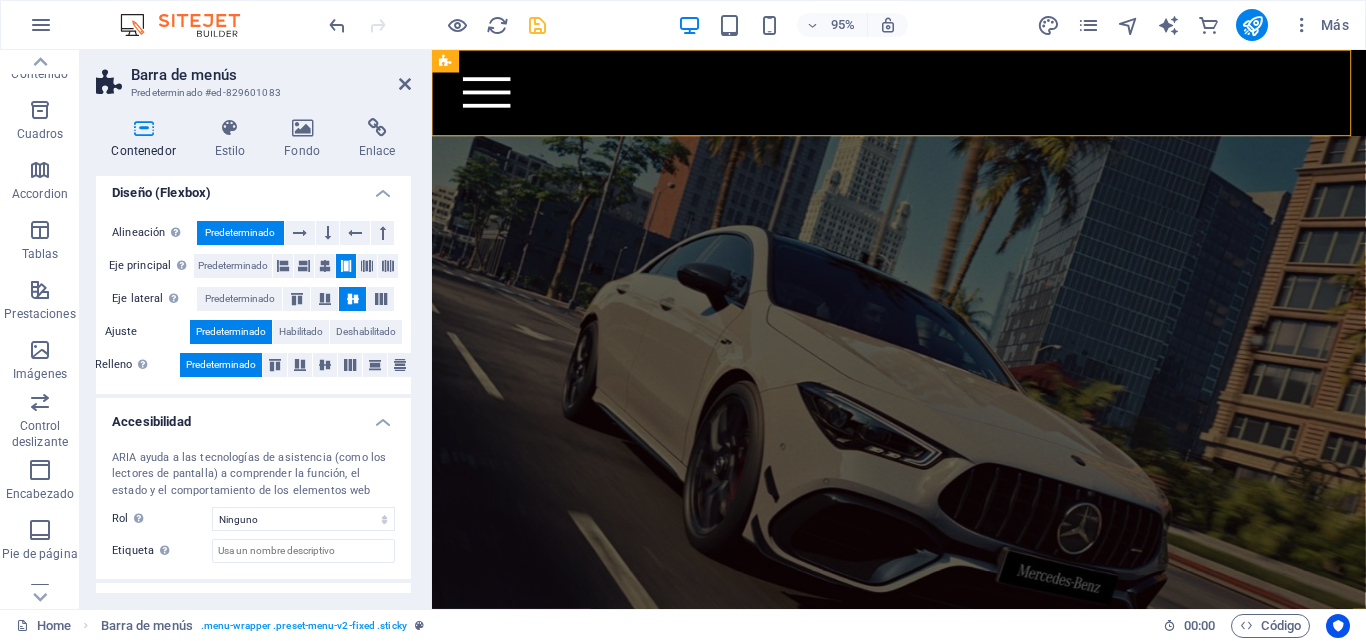 scroll, scrollTop: 382, scrollLeft: 0, axis: vertical 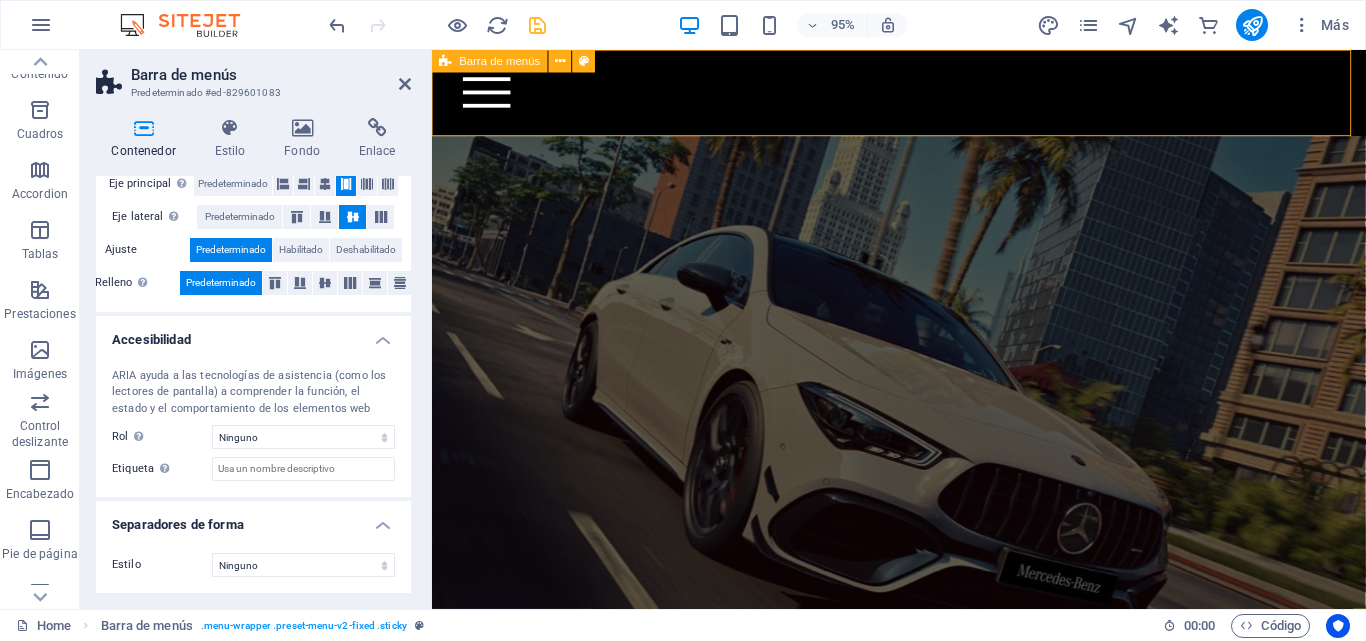 click on "Barra de menús" at bounding box center (500, 61) 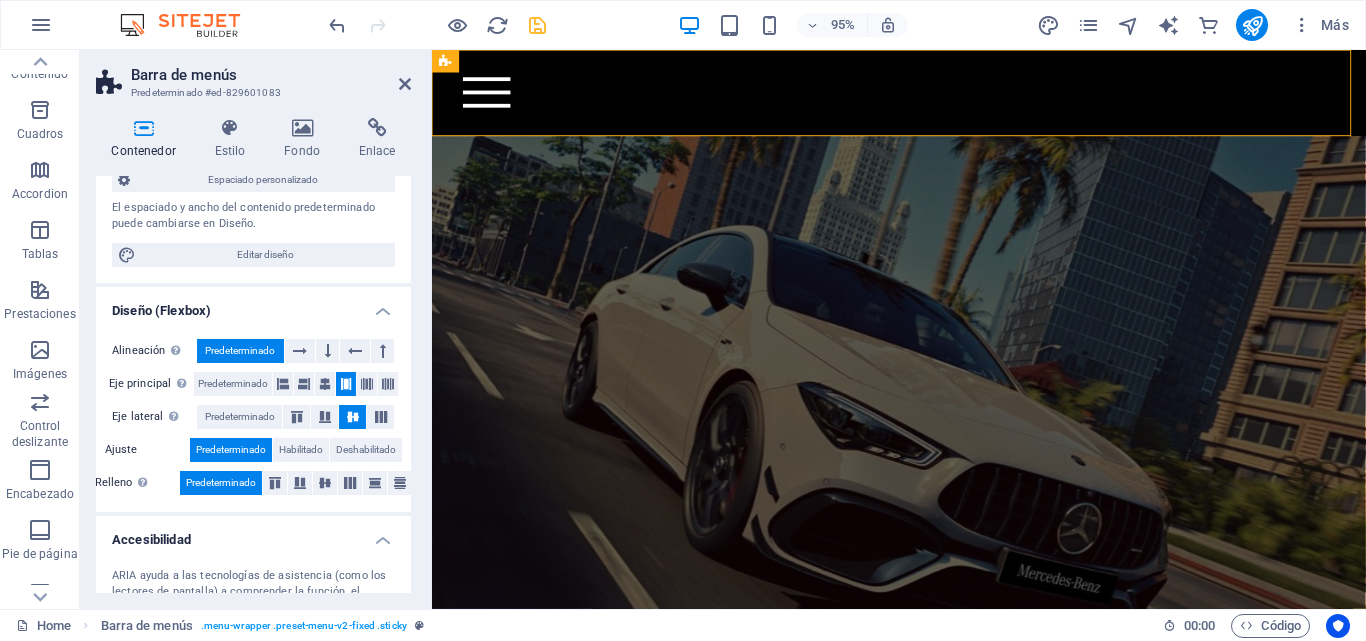 scroll, scrollTop: 0, scrollLeft: 0, axis: both 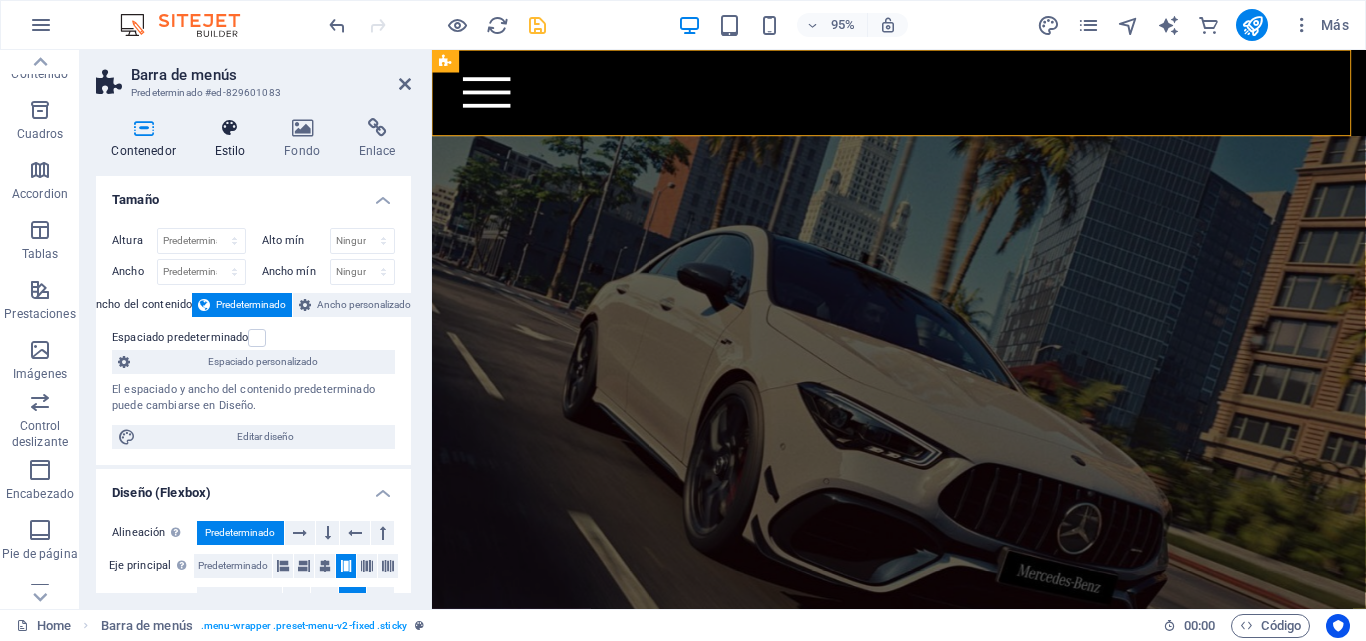 click at bounding box center (230, 128) 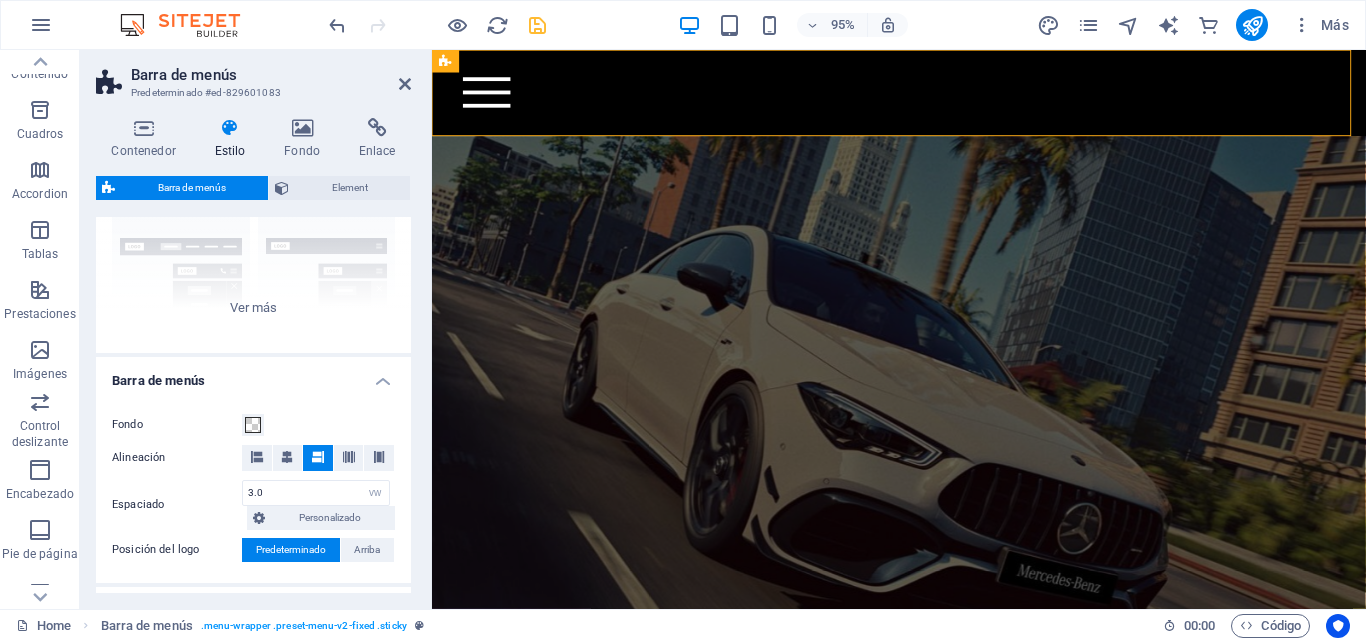 scroll, scrollTop: 400, scrollLeft: 0, axis: vertical 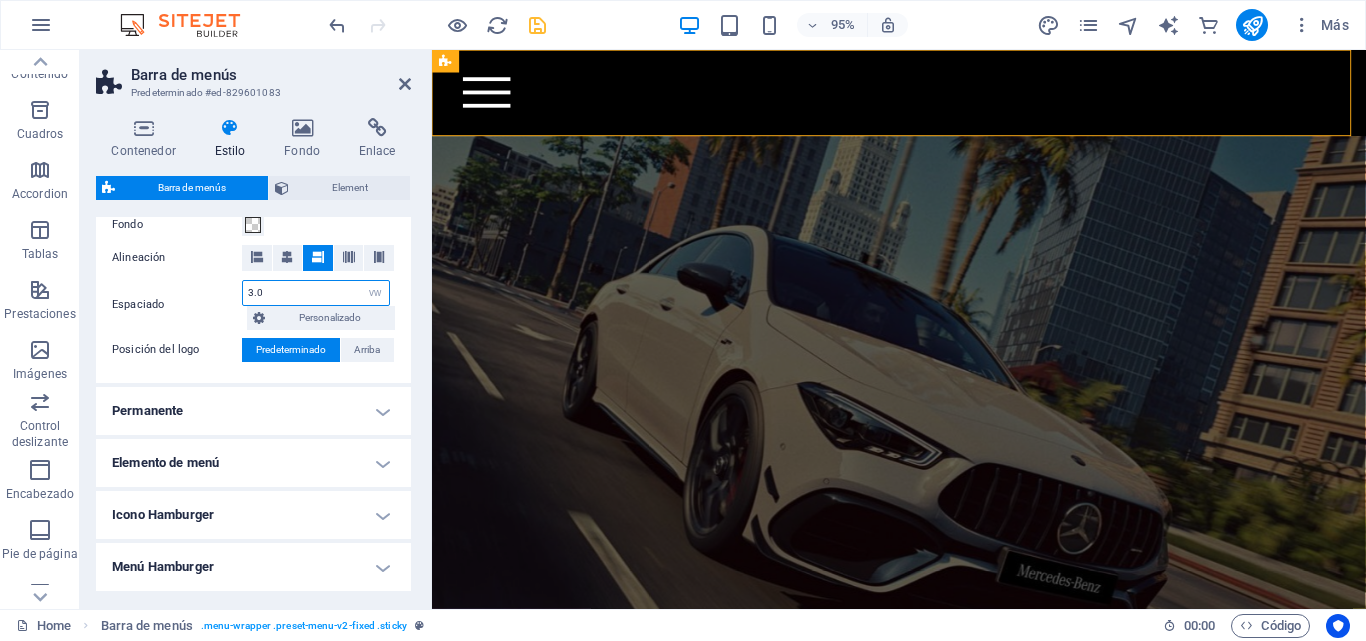 drag, startPoint x: 321, startPoint y: 290, endPoint x: 238, endPoint y: 275, distance: 84.34453 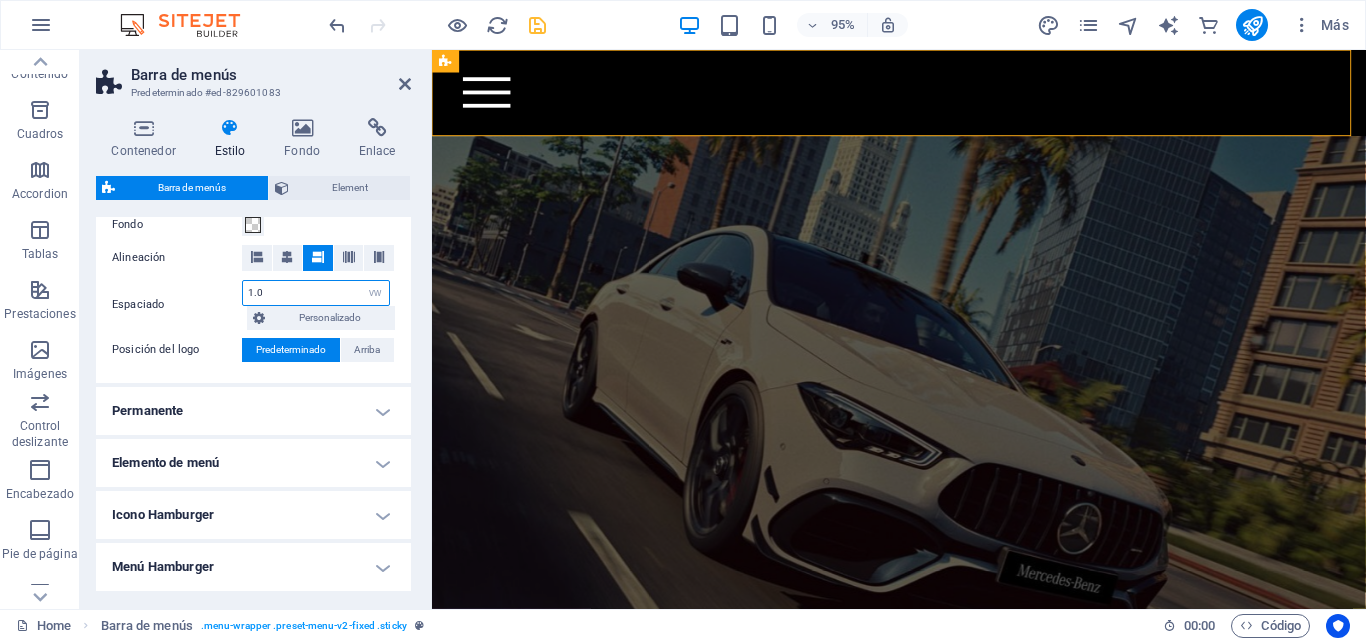 type on "1.0" 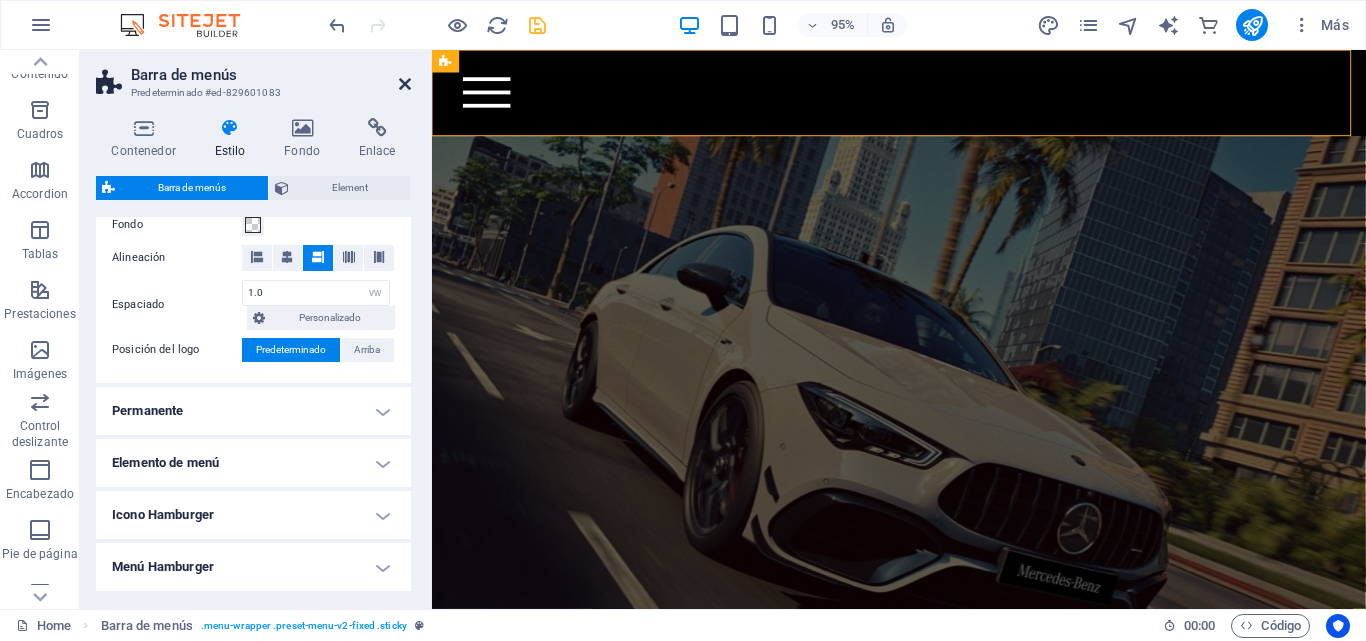 click at bounding box center (405, 84) 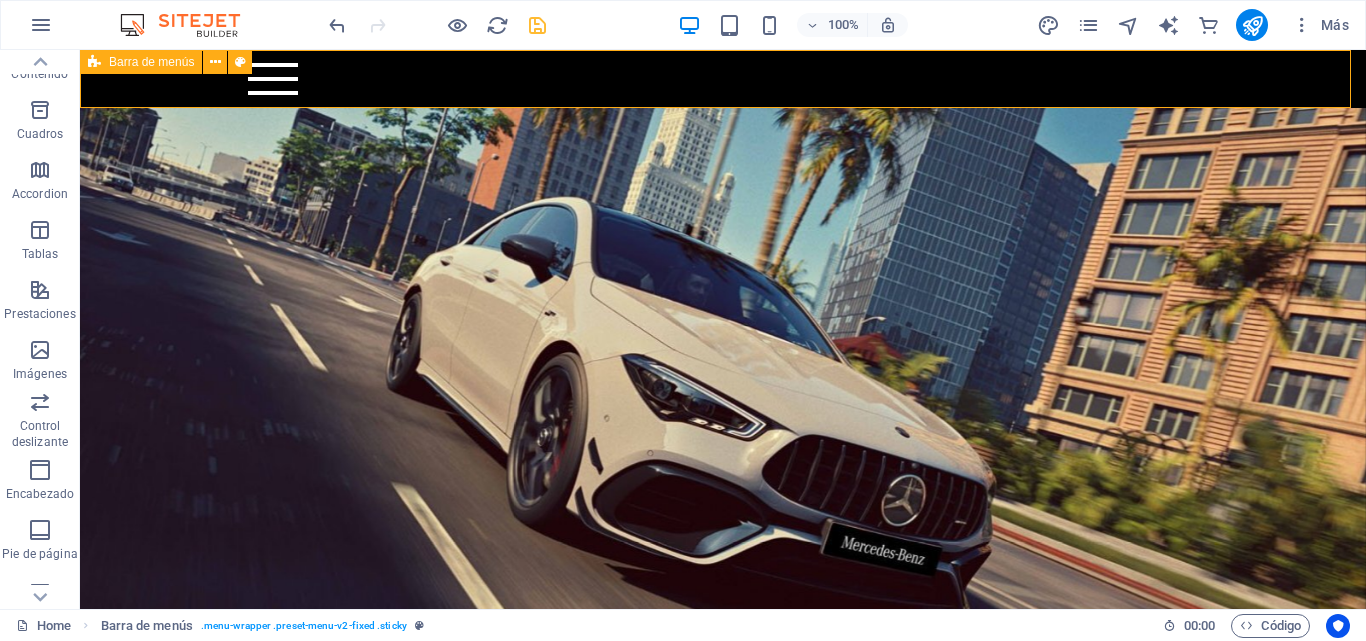 click on "Barra de menús" at bounding box center [151, 62] 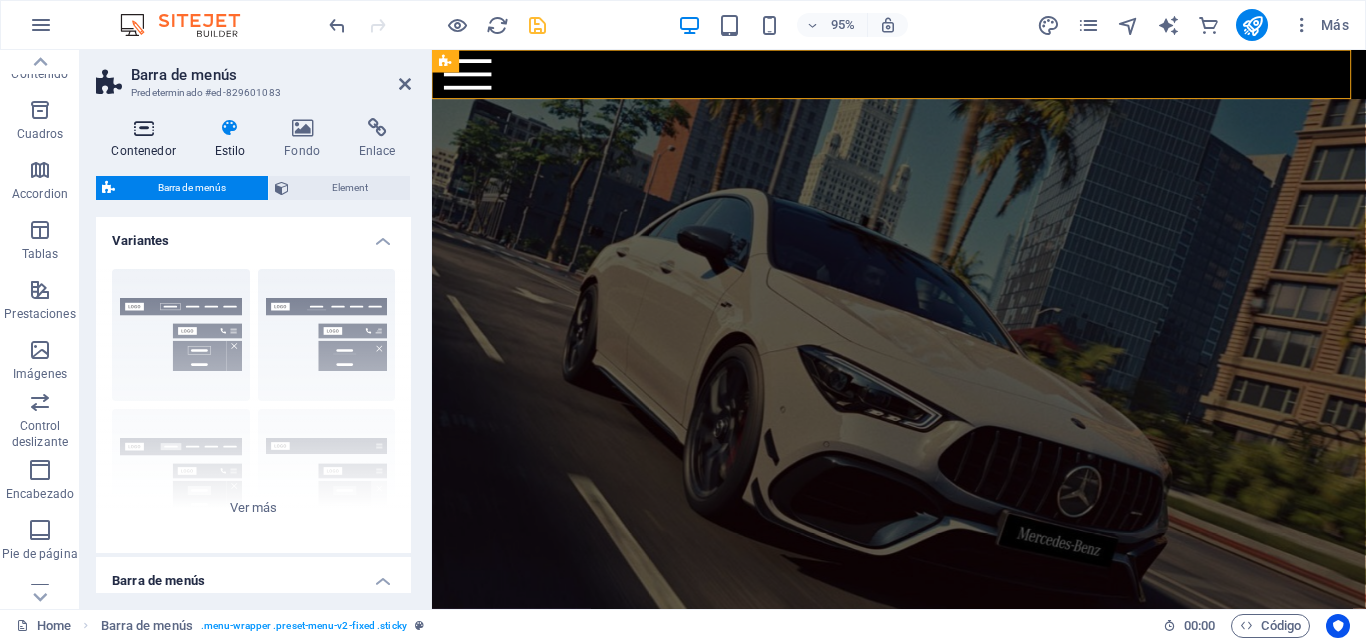 click at bounding box center (143, 128) 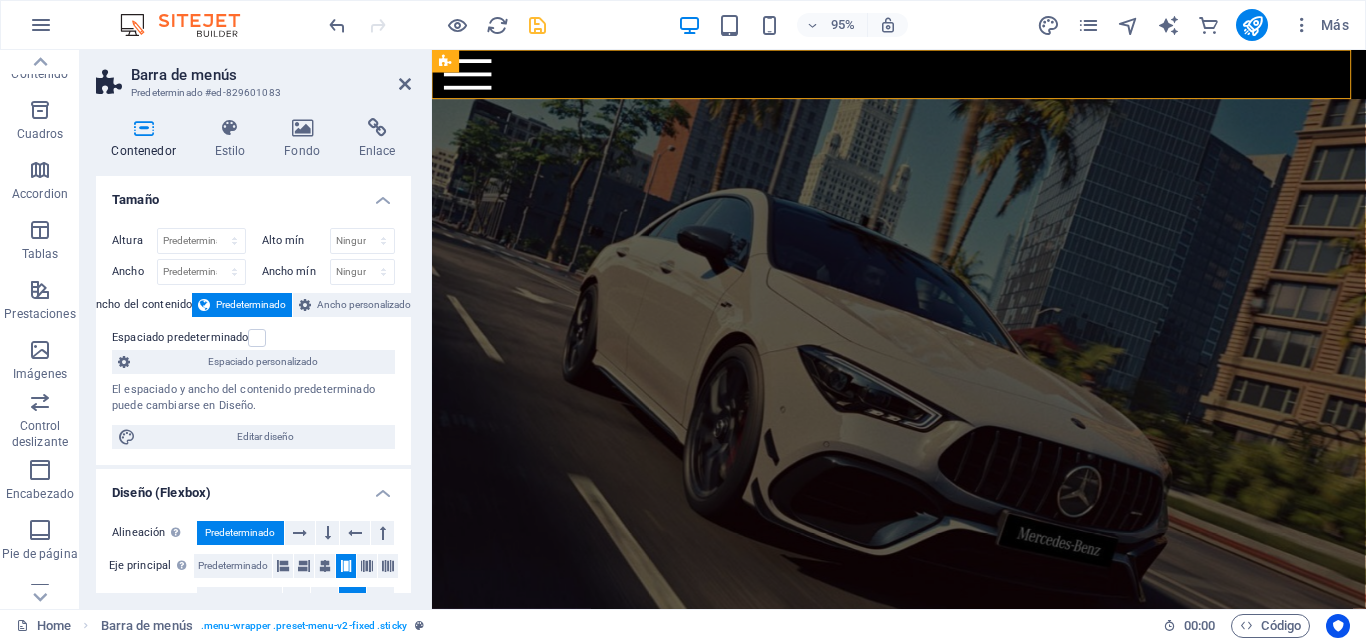 scroll, scrollTop: 382, scrollLeft: 0, axis: vertical 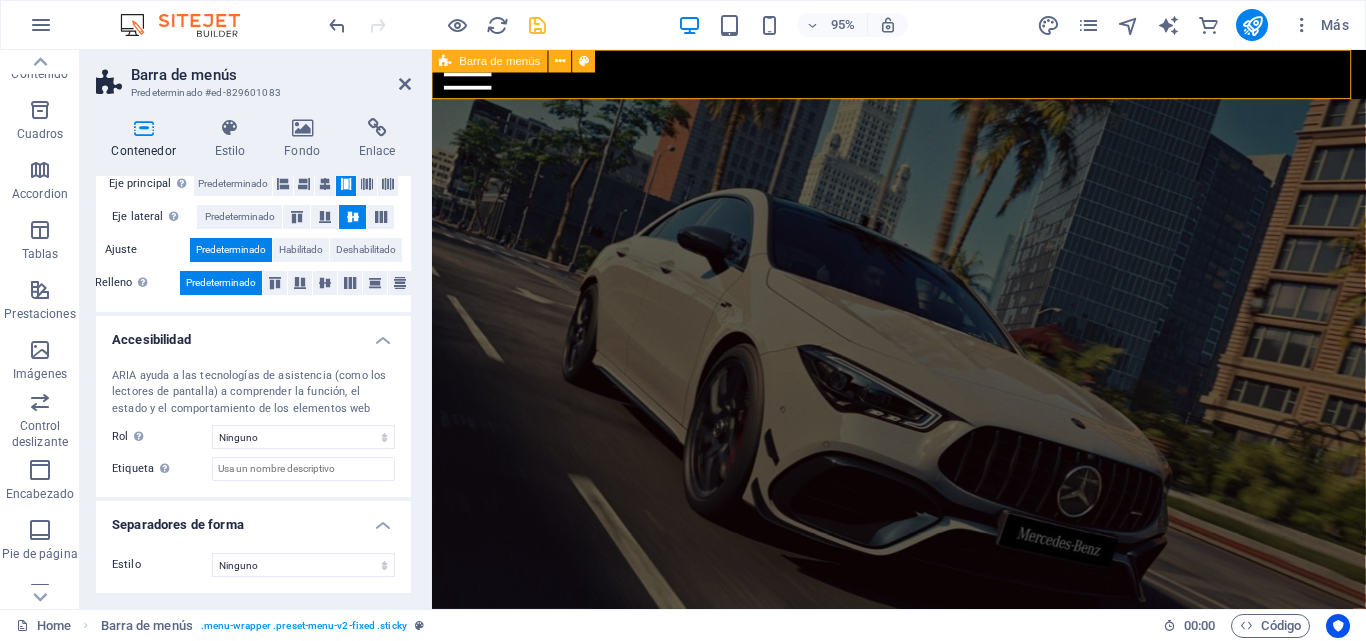 click on "Barra de menús" at bounding box center (490, 61) 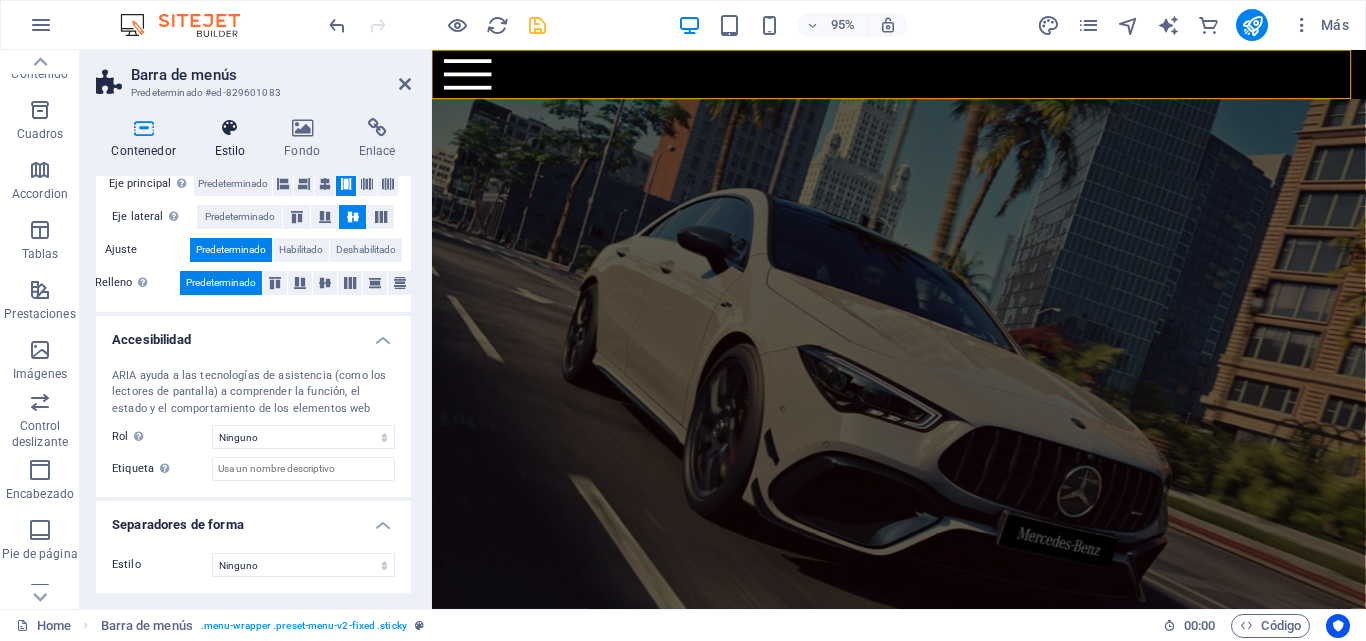 click on "Estilo" at bounding box center (234, 139) 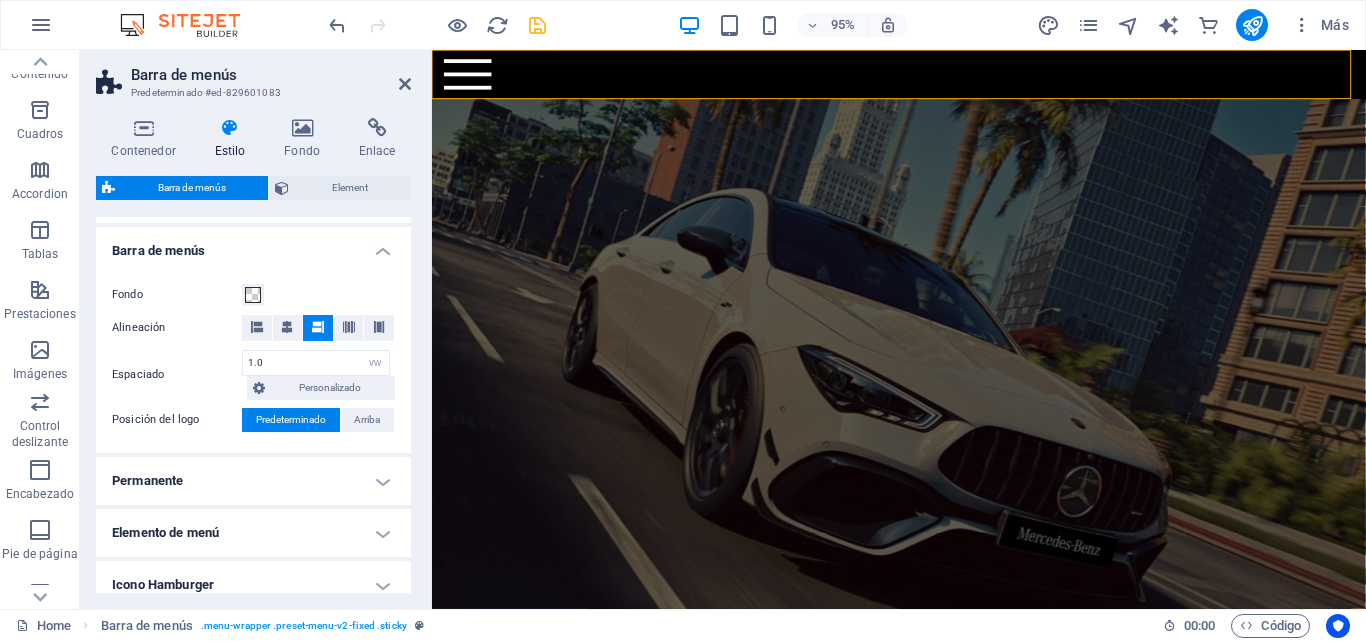 scroll, scrollTop: 230, scrollLeft: 0, axis: vertical 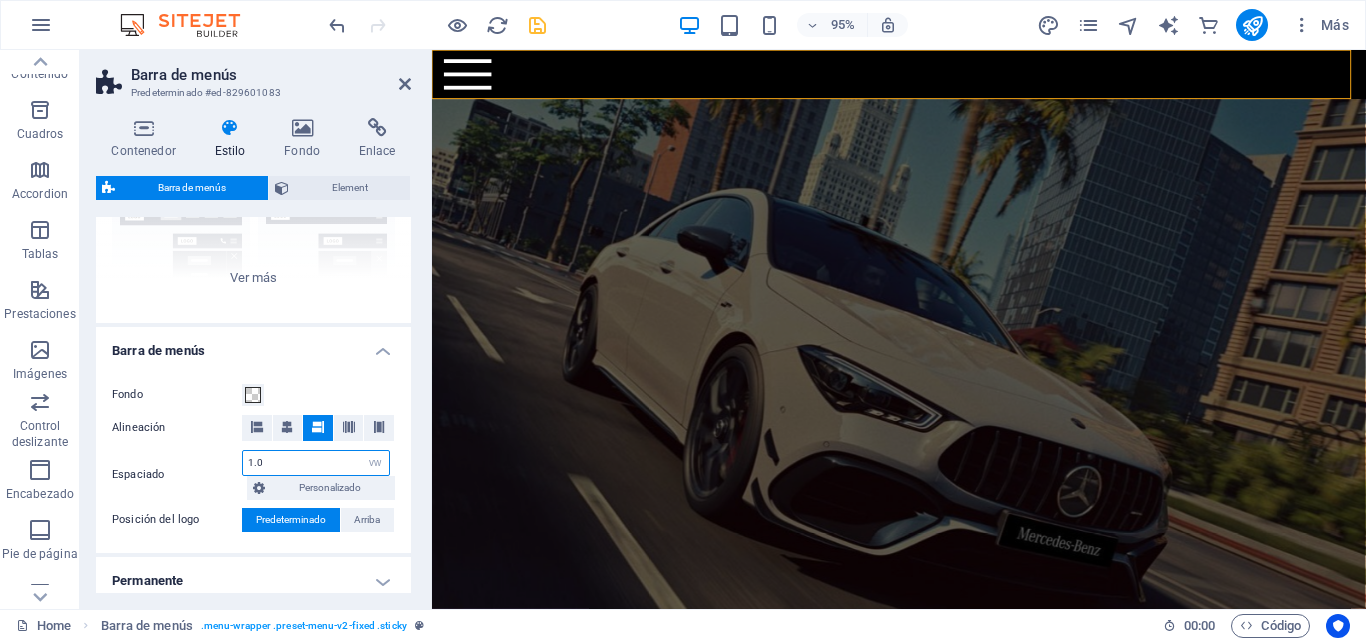 drag, startPoint x: 277, startPoint y: 461, endPoint x: 200, endPoint y: 453, distance: 77.41447 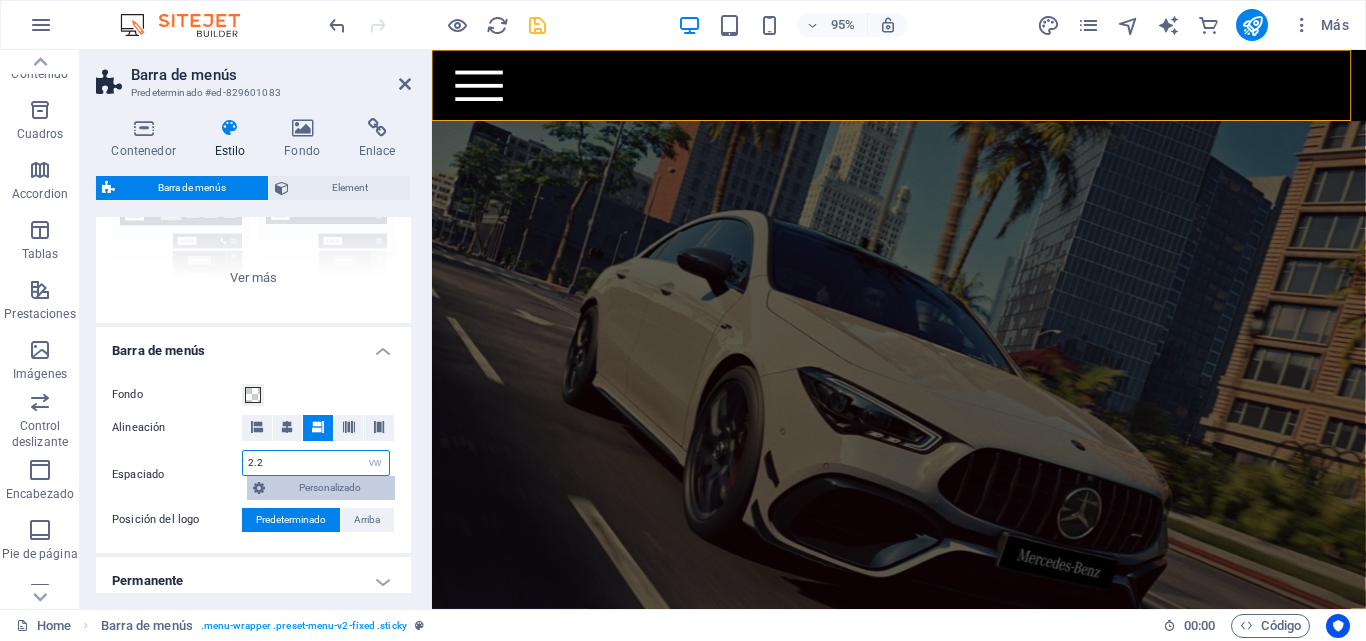 click on "2.2 px rem % vh vw Personalizado Personalizado" at bounding box center (318, 475) 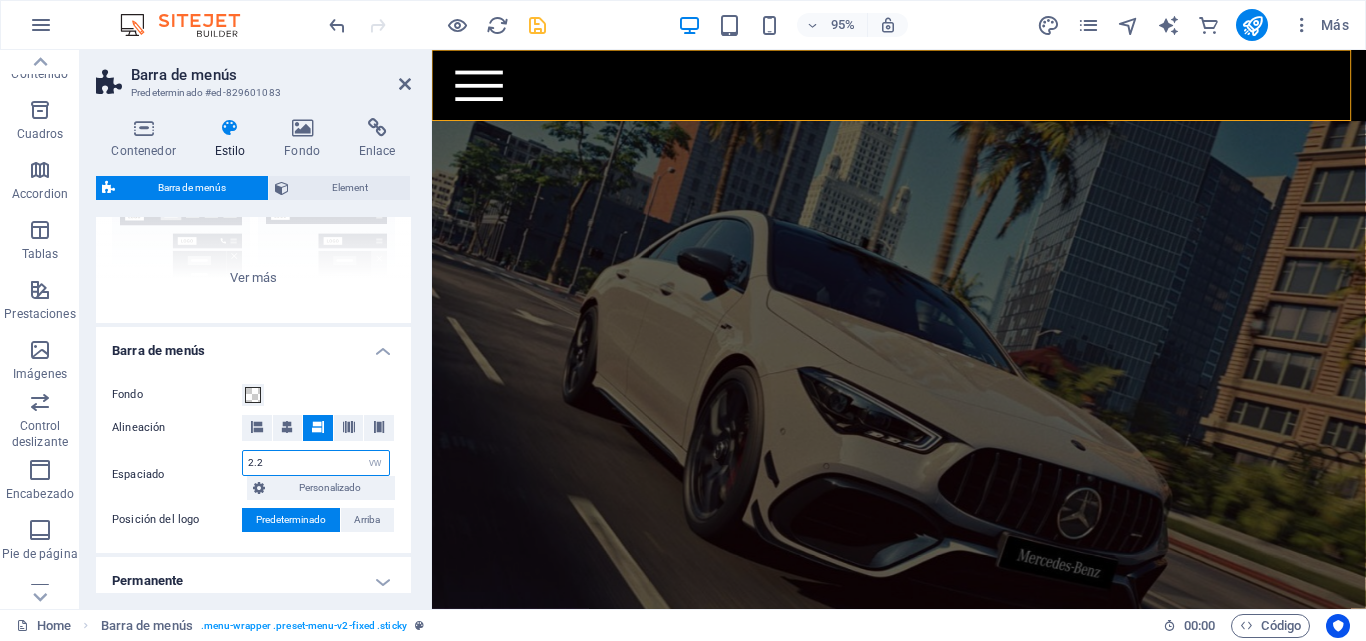 type on "2.2" 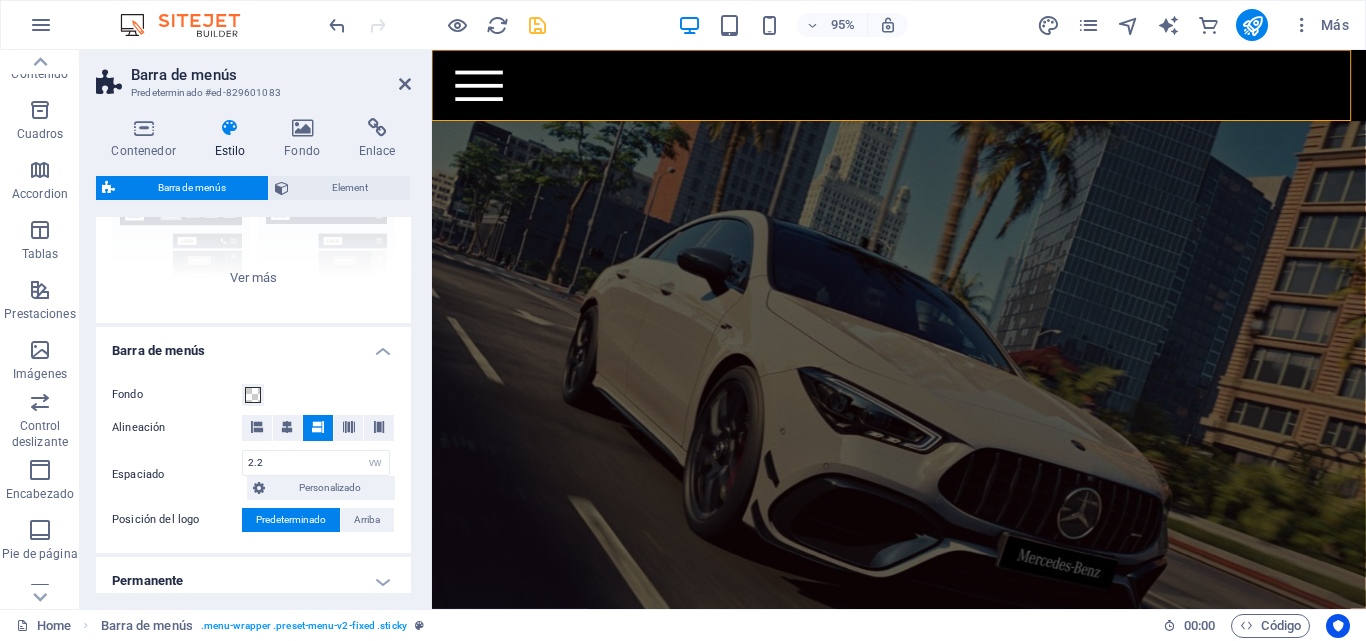 click on "Contenedor Estilo Fondo Enlace Tamaño Altura Predeterminado px rem % vh vw Alto mín Ninguno px rem % vh vw Ancho Predeterminado px rem % em vh vw Ancho mín Ninguno px rem % vh vw Ancho del contenido Predeterminado Ancho personalizado Ancho Predeterminado px rem % em vh vw Ancho mín Ninguno px rem % vh vw Espaciado predeterminado Espaciado personalizado El espaciado y ancho del contenido predeterminado puede cambiarse en Diseño. Editar diseño Diseño (Flexbox) Alineación Determina flex-direction. Predeterminado Eje principal Determina la forma en la que los elementos deberían comportarse por el eje principal en este contenedor (contenido justificado). Predeterminado Eje lateral Controla la dirección vertical del elemento en el contenedor (alinear elementos). Predeterminado Ajuste Predeterminado Habilitado Deshabilitado Relleno Controla las distancias y la dirección de los elementos en el eje Y en varias líneas (alinear contenido). Predeterminado Accesibilidad Rol Ninguno Alert Timer" at bounding box center [253, 355] 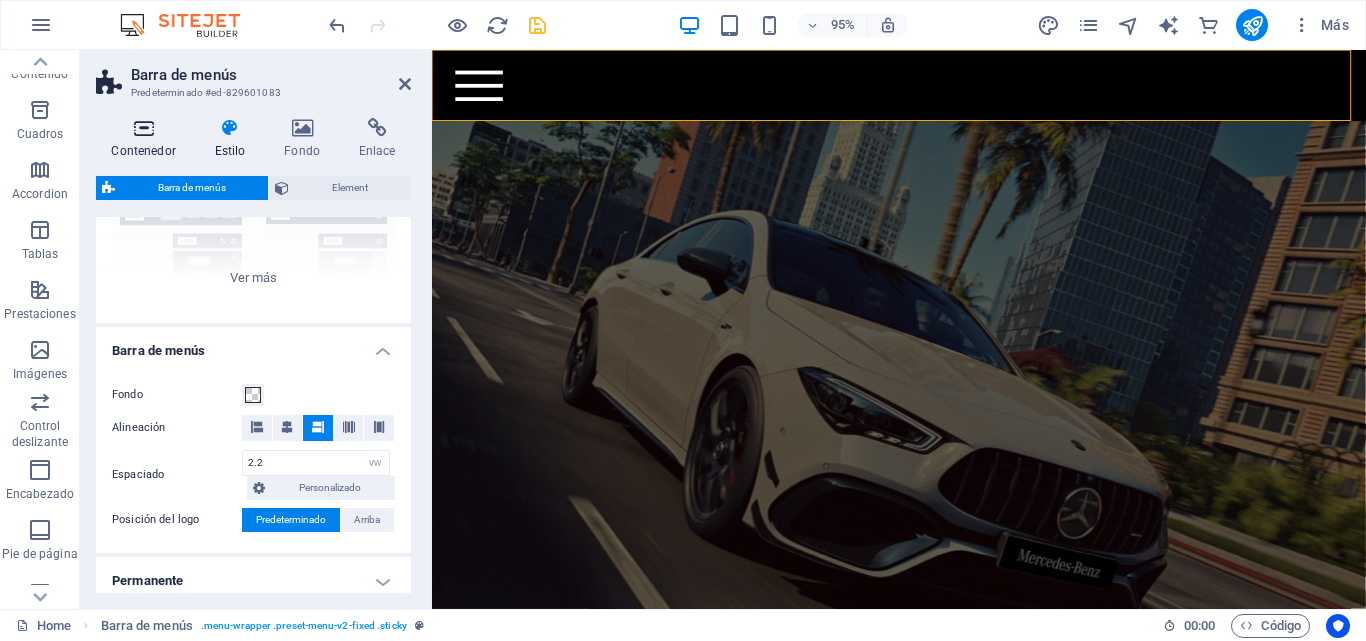 click at bounding box center (143, 128) 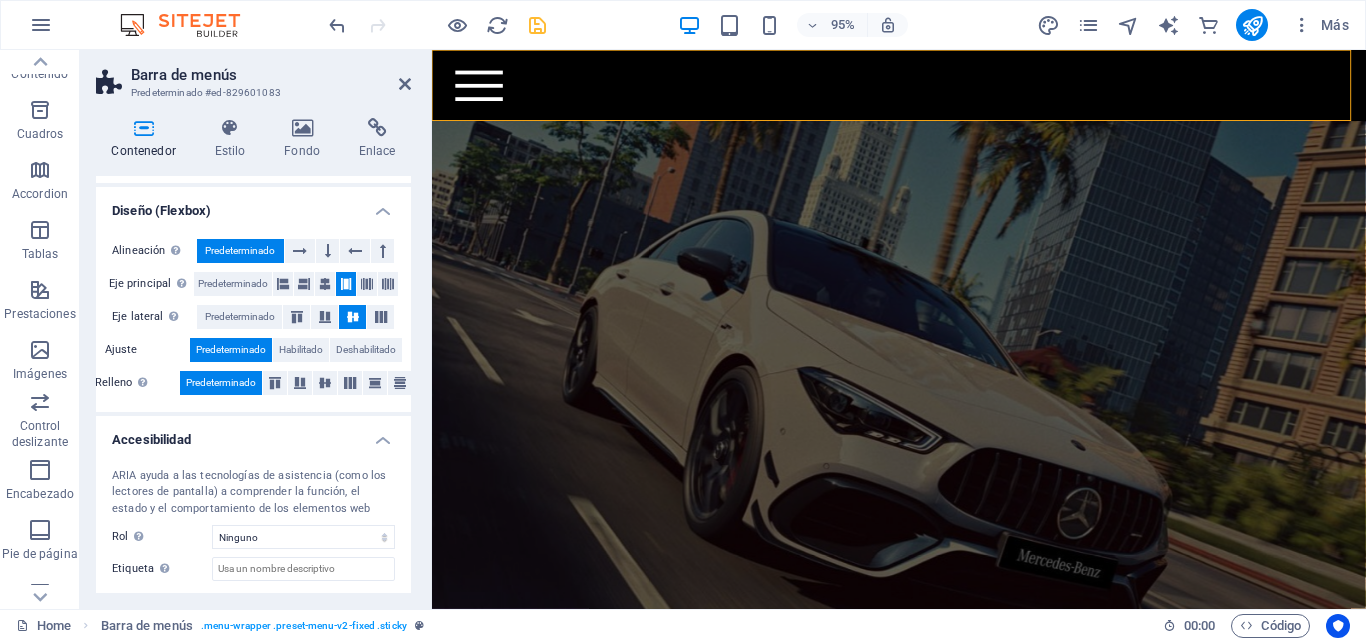 scroll, scrollTop: 182, scrollLeft: 0, axis: vertical 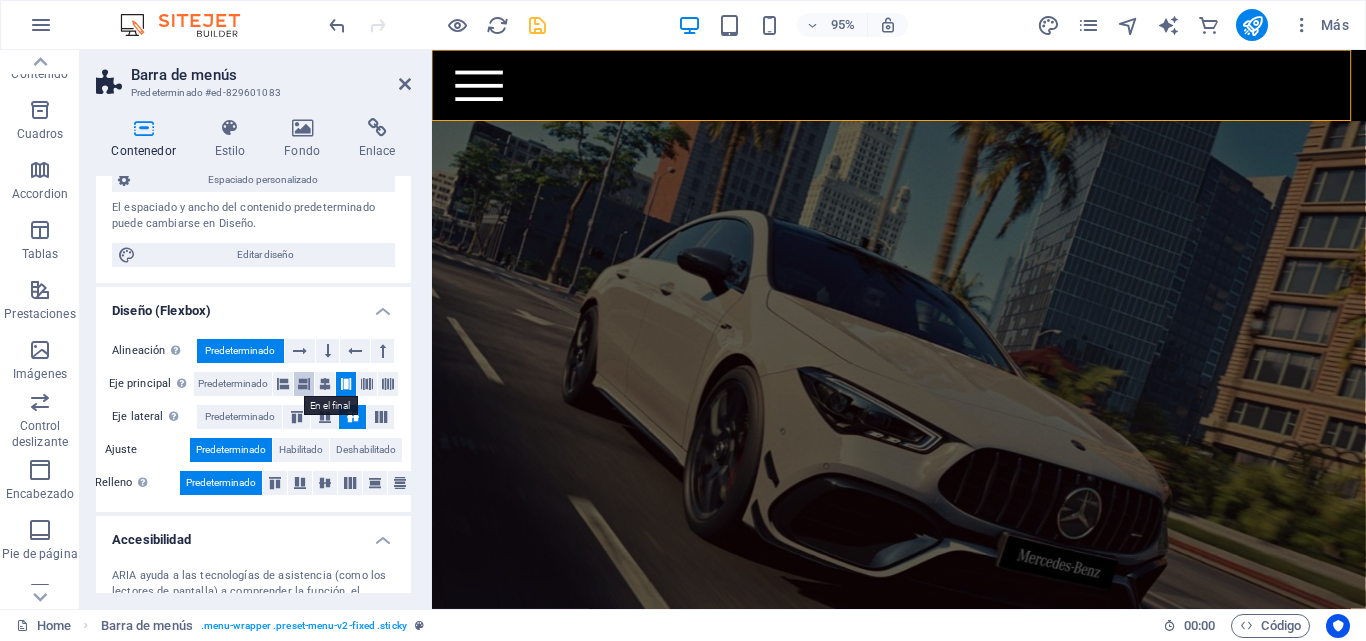 click at bounding box center [304, 384] 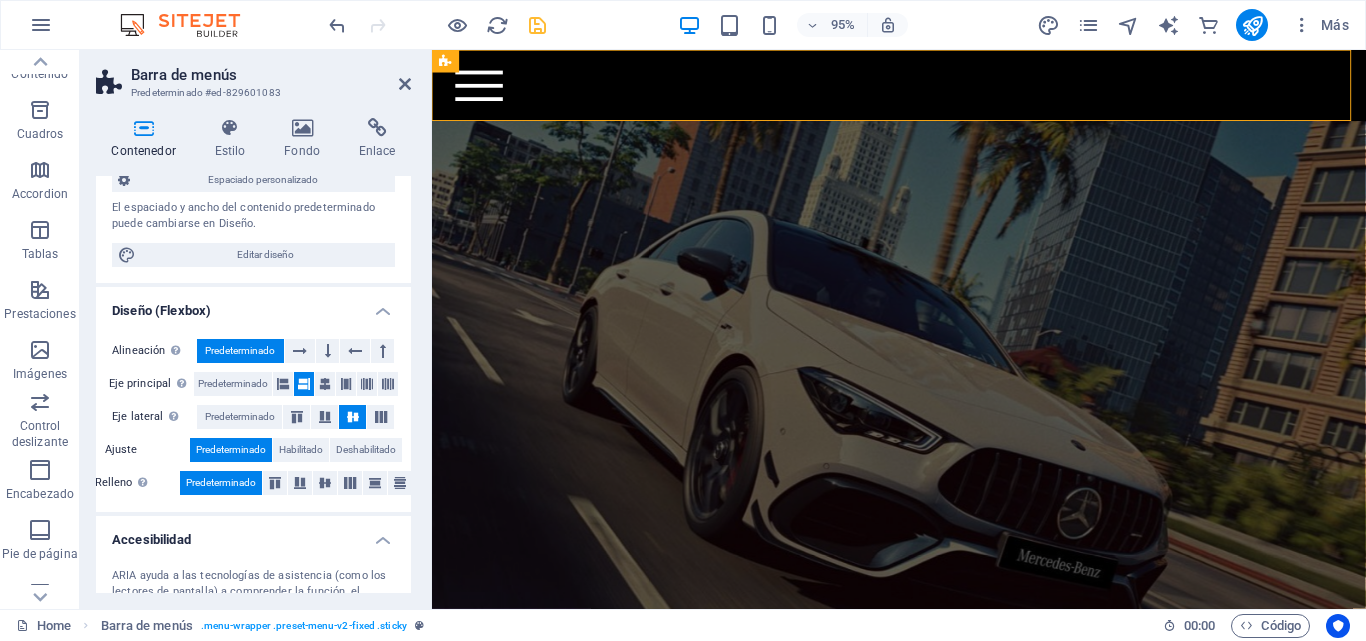 click on "Barra de menús Predeterminado #ed-829601083
Contenedor Estilo Fondo Enlace Tamaño Altura Predeterminado px rem % vh vw Alto mín Ninguno px rem % vh vw Ancho Predeterminado px rem % em vh vw Ancho mín Ninguno px rem % vh vw Ancho del contenido Predeterminado Ancho personalizado Ancho Predeterminado px rem % em vh vw Ancho mín Ninguno px rem % vh vw Espaciado predeterminado Espaciado personalizado El espaciado y ancho del contenido predeterminado puede cambiarse en Diseño. Editar diseño Diseño (Flexbox) Alineación Determina flex-direction. Predeterminado Eje principal Determina la forma en la que los elementos deberían comportarse por el eje principal en este contenedor (contenido justificado). Predeterminado Eje lateral Controla la dirección vertical del elemento en el contenedor (alinear elementos). Predeterminado Ajuste Predeterminado Habilitado Deshabilitado Relleno Controla las distancias y la dirección de los elementos en el eje Y en varias líneas (alinear contenido). Rol 100" at bounding box center (256, 329) 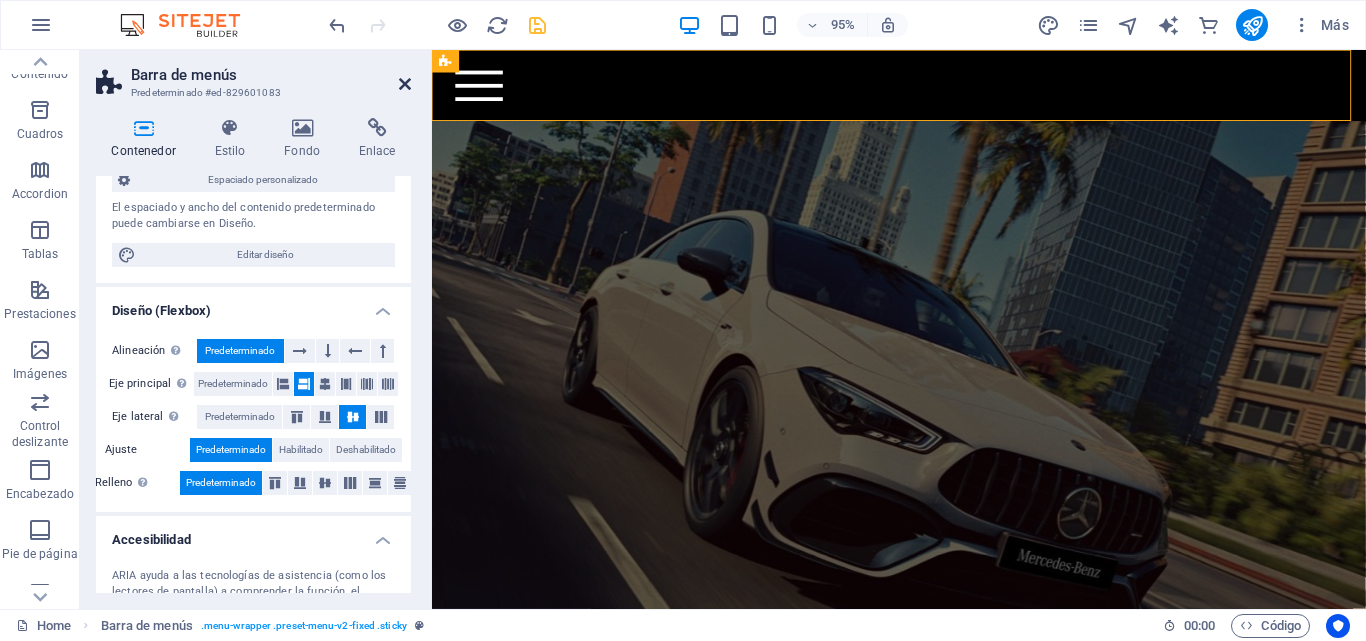 click at bounding box center (405, 84) 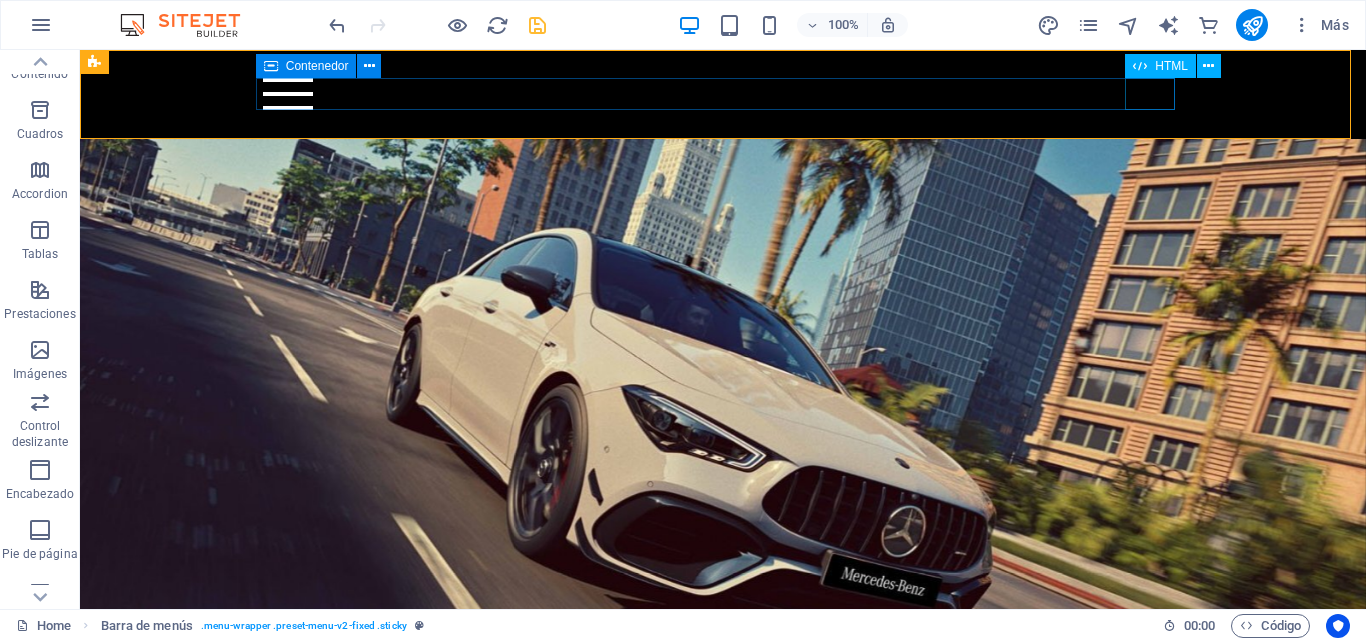 click on "Menu" at bounding box center [722, 94] 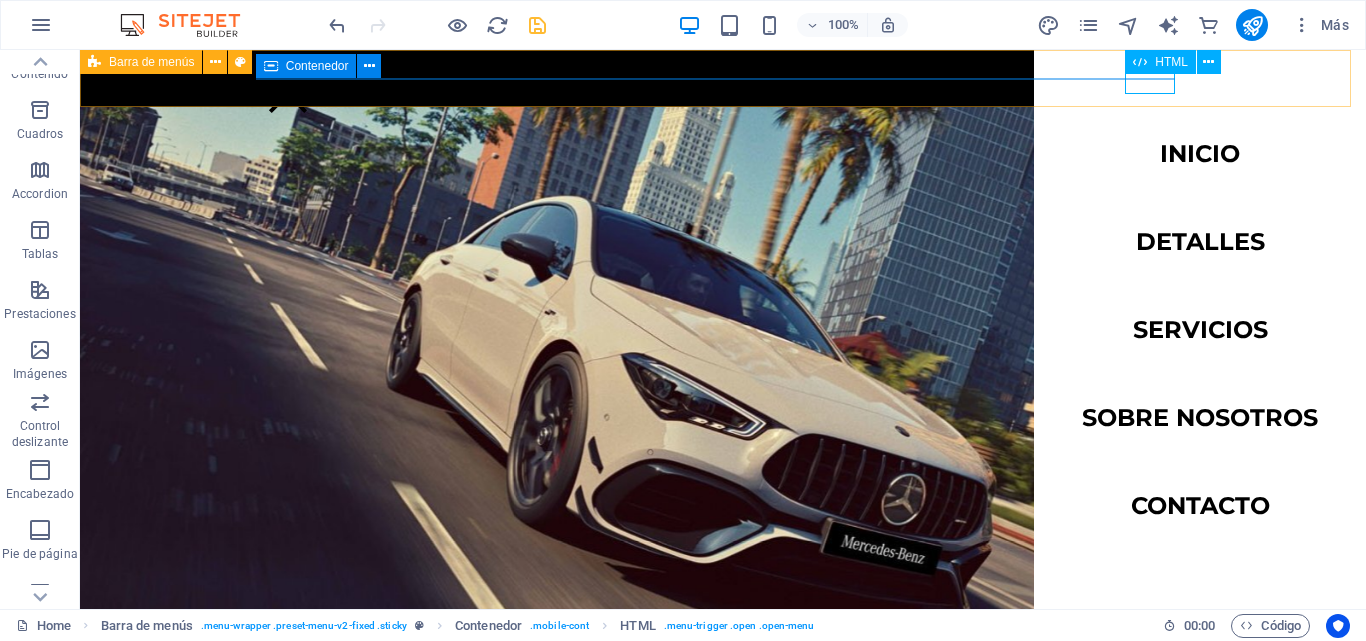 click on "Menu" at bounding box center [288, 94] 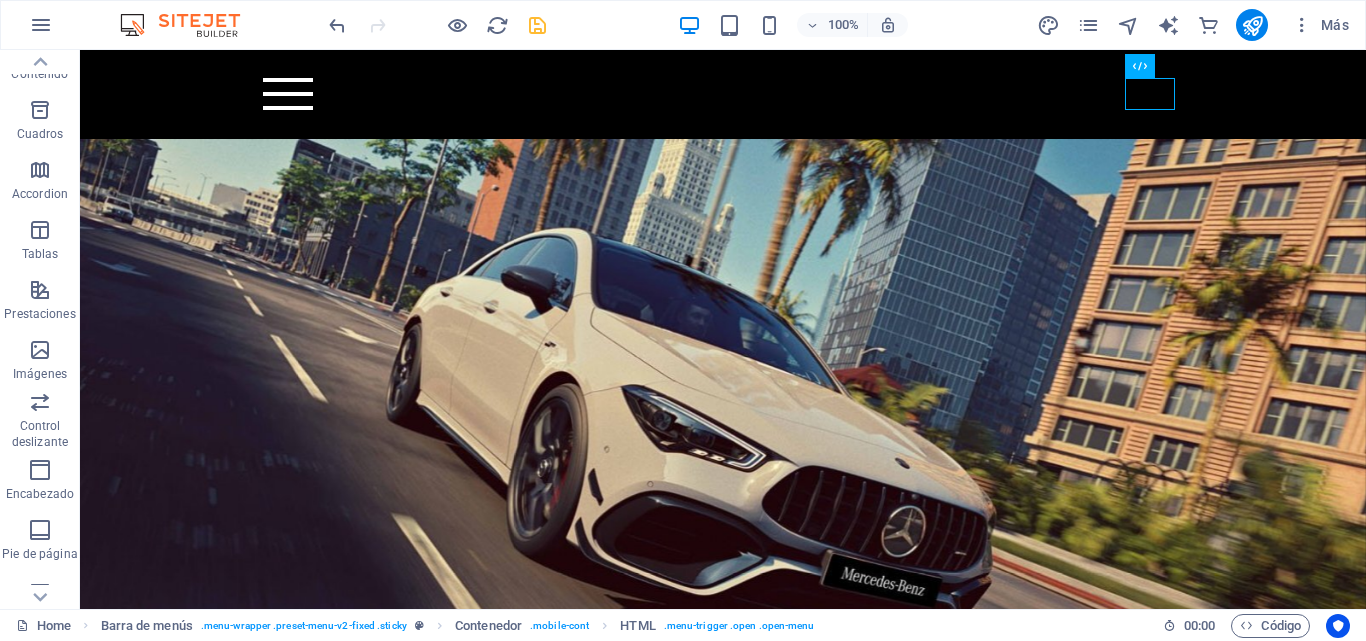 click at bounding box center [537, 25] 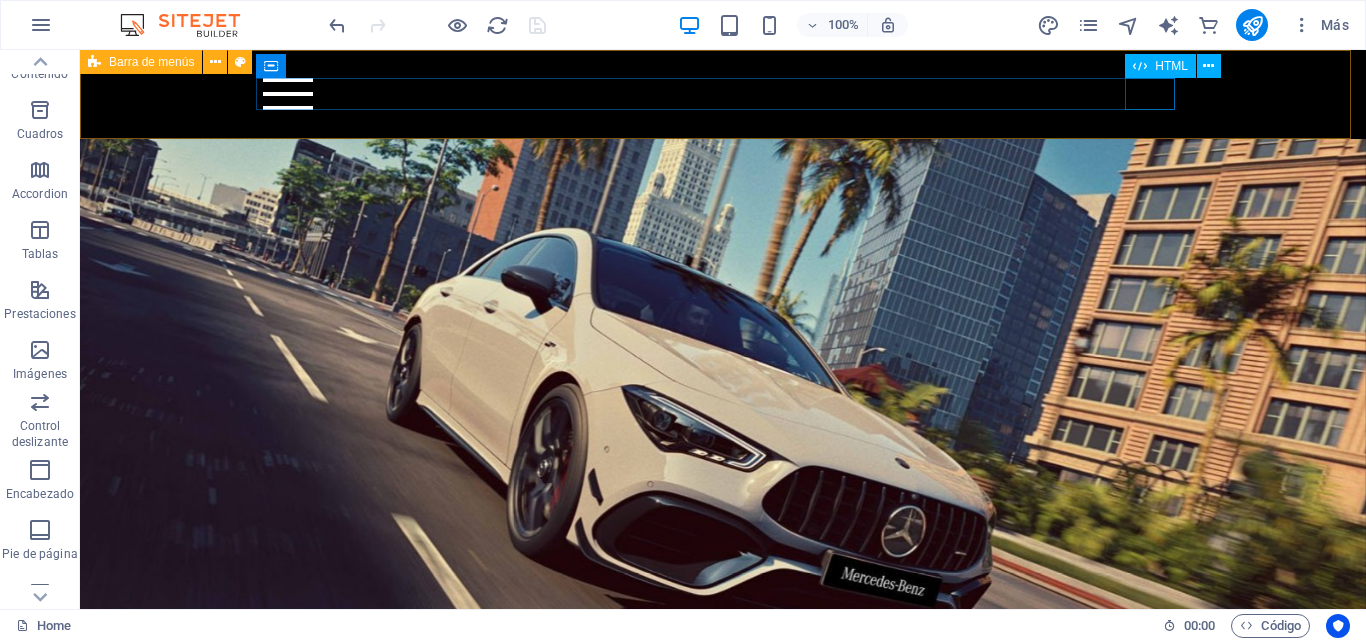 click on "Menu" at bounding box center (722, 94) 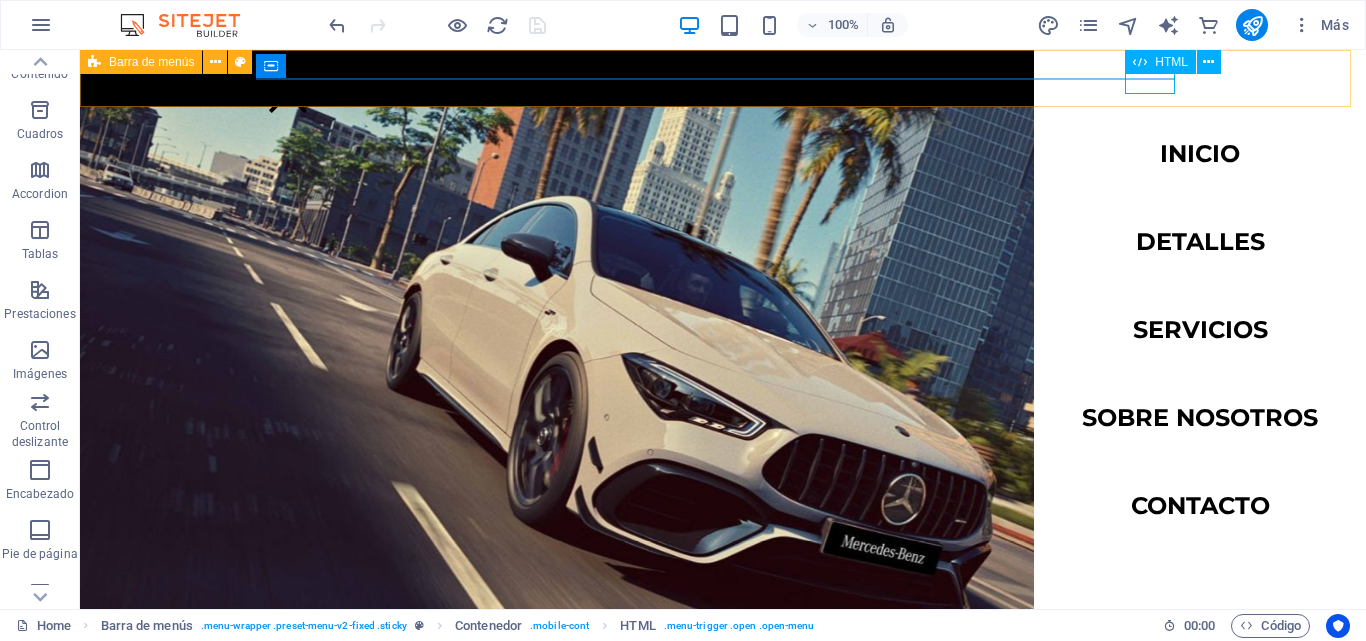 click on "Menu" at bounding box center [288, 94] 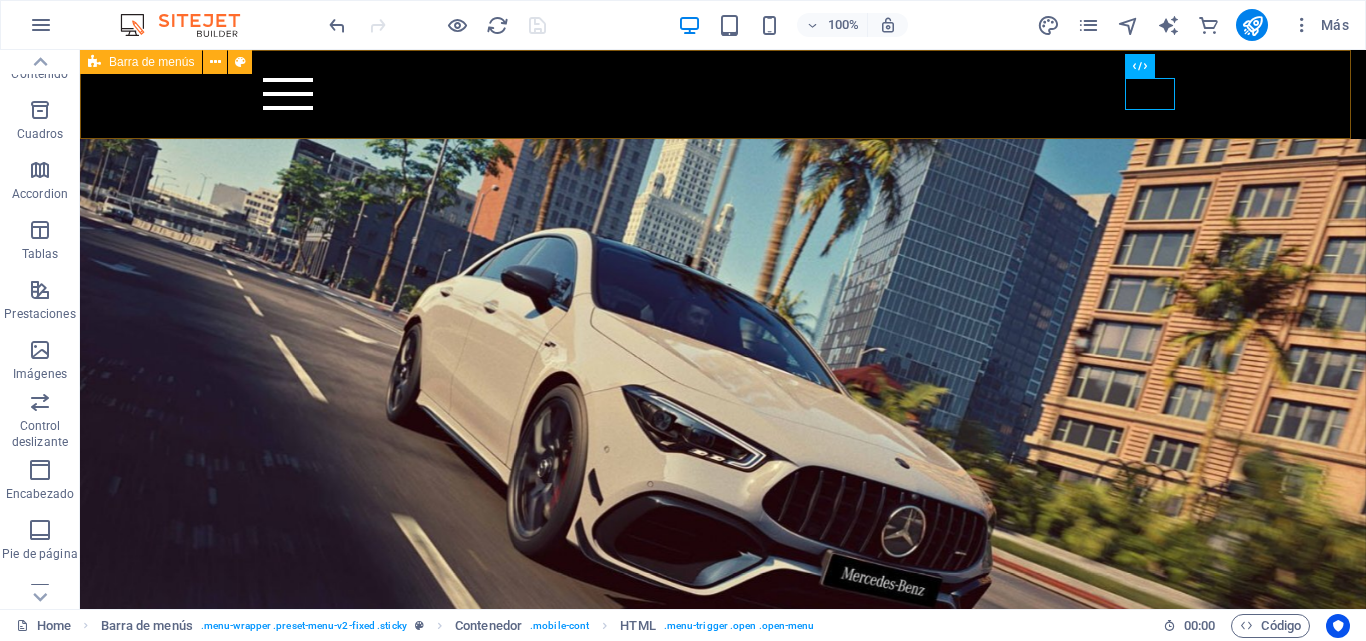click on "Barra de menús" at bounding box center [151, 62] 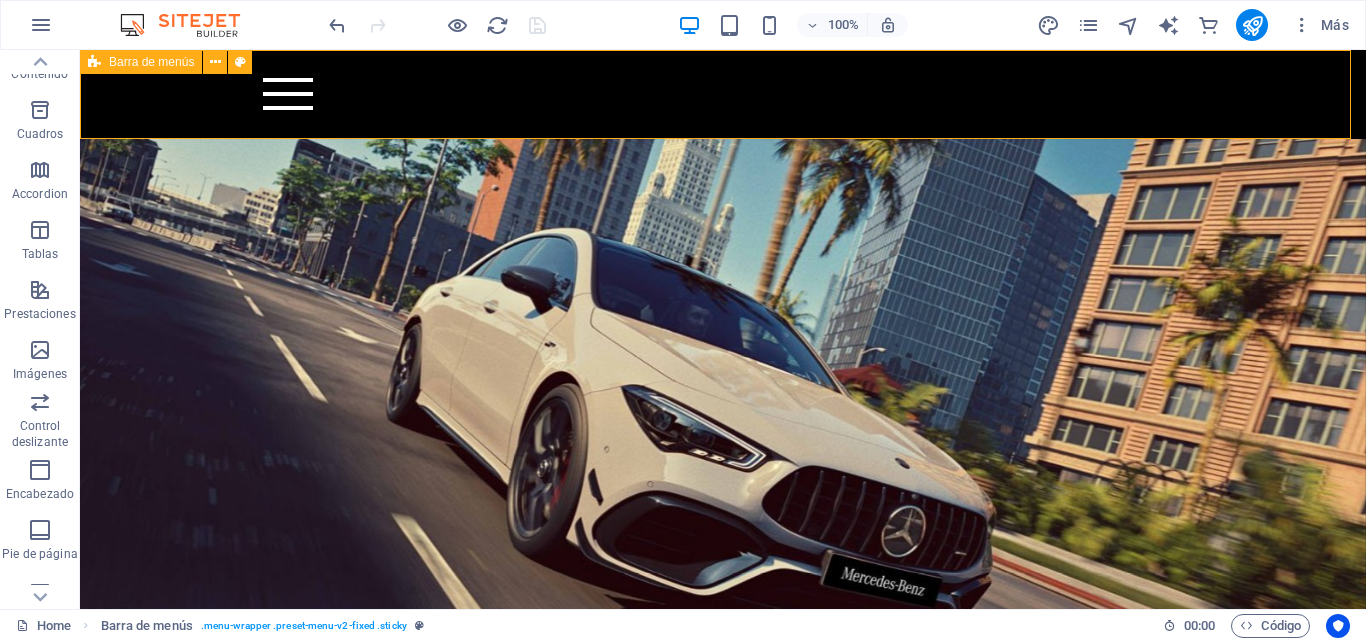 click on "Barra de menús" at bounding box center [151, 62] 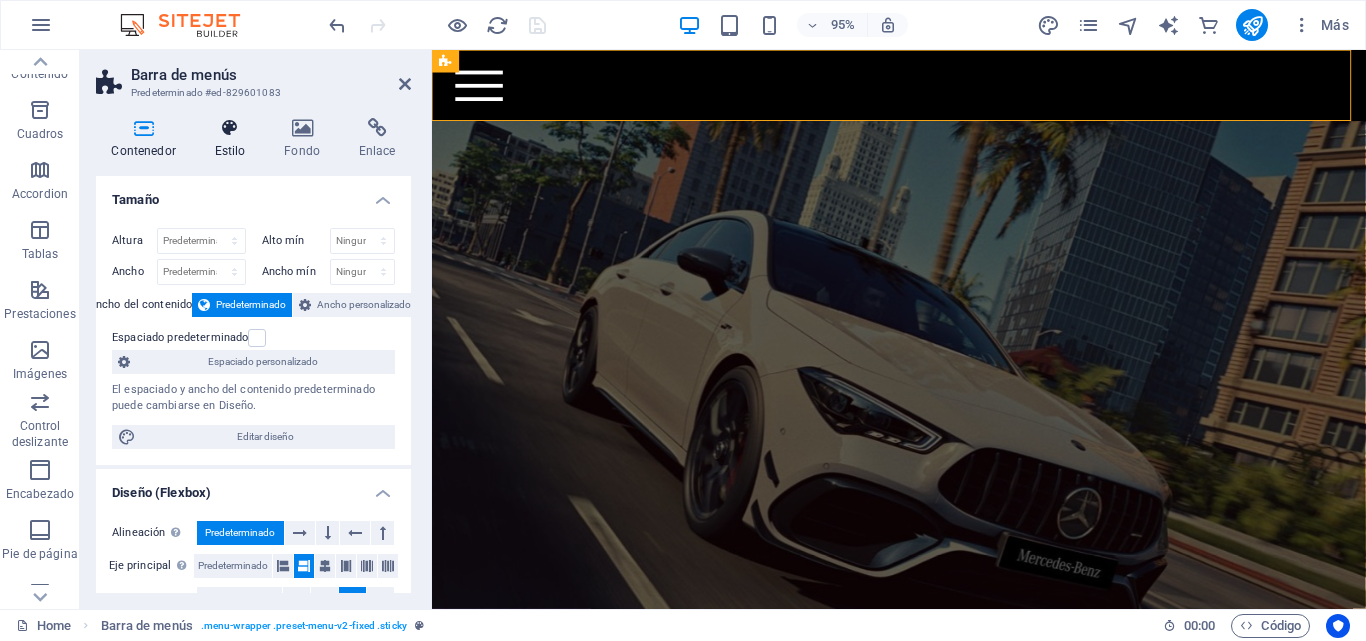 click at bounding box center (230, 128) 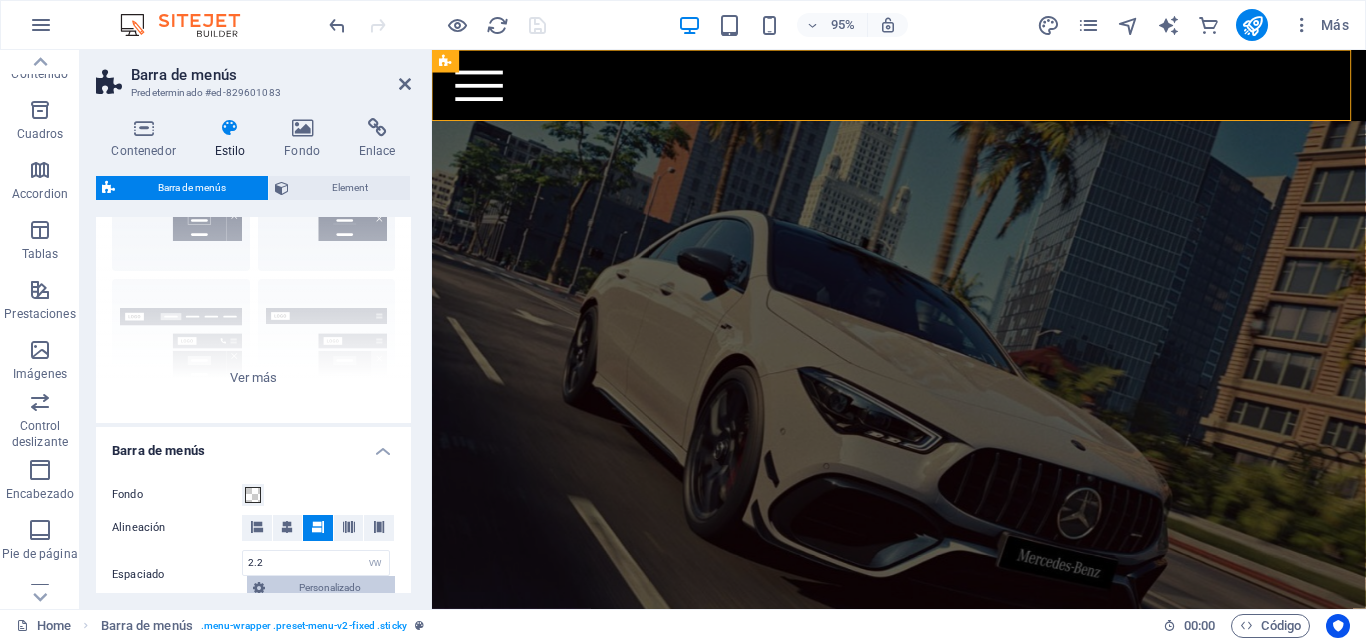 scroll, scrollTop: 330, scrollLeft: 0, axis: vertical 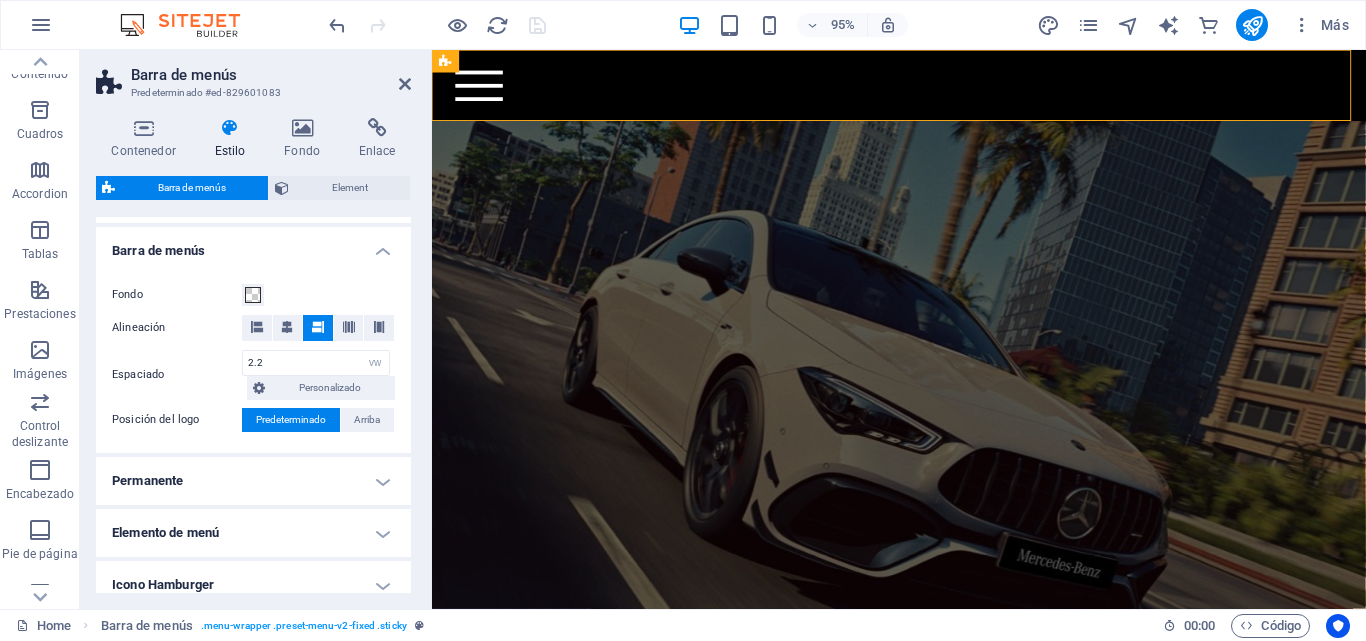 click on "Contenedor Estilo Fondo Enlace Tamaño Altura Predeterminado px rem % vh vw Alto mín Ninguno px rem % vh vw Ancho Predeterminado px rem % em vh vw Ancho mín Ninguno px rem % vh vw Ancho del contenido Predeterminado Ancho personalizado Ancho Predeterminado px rem % em vh vw Ancho mín Ninguno px rem % vh vw Espaciado predeterminado Espaciado personalizado El espaciado y ancho del contenido predeterminado puede cambiarse en Diseño. Editar diseño Diseño (Flexbox) Alineación Determina flex-direction. Predeterminado Eje principal Determina la forma en la que los elementos deberían comportarse por el eje principal en este contenedor (contenido justificado). Predeterminado Eje lateral Controla la dirección vertical del elemento en el contenedor (alinear elementos). Predeterminado Ajuste Predeterminado Habilitado Deshabilitado Relleno Controla las distancias y la dirección de los elementos en el eje Y en varias líneas (alinear contenido). Predeterminado Accesibilidad Rol Ninguno Alert Timer" at bounding box center [253, 355] 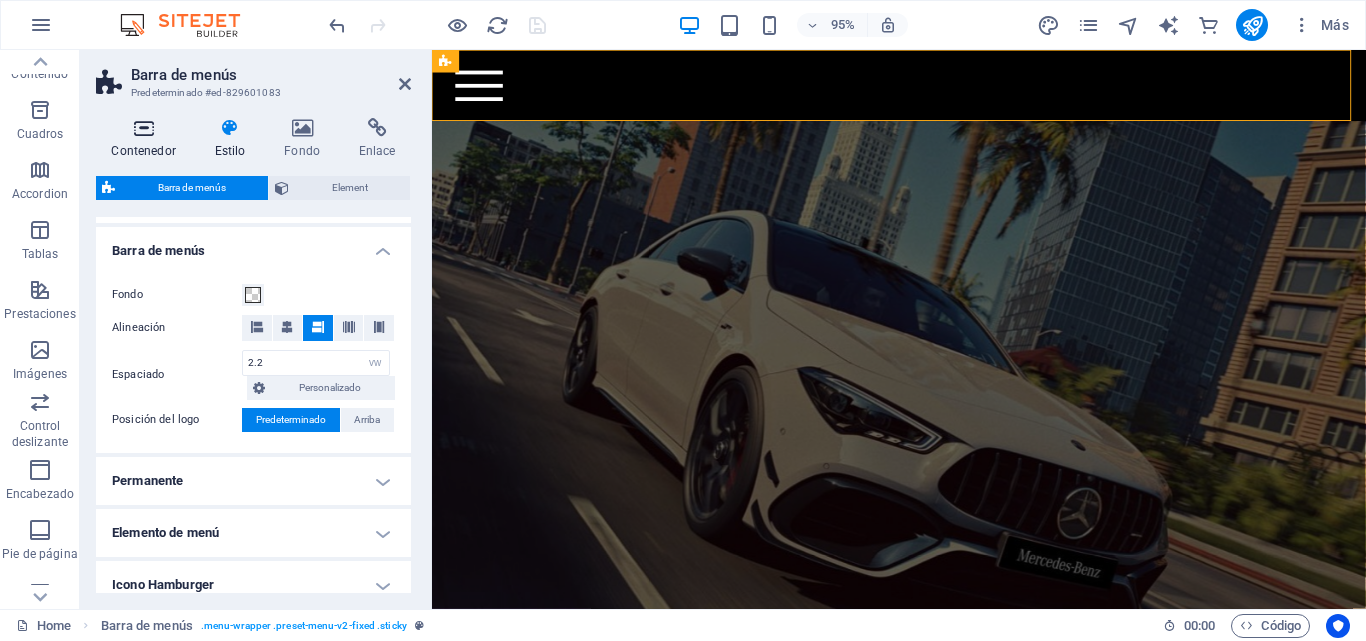 click at bounding box center (143, 128) 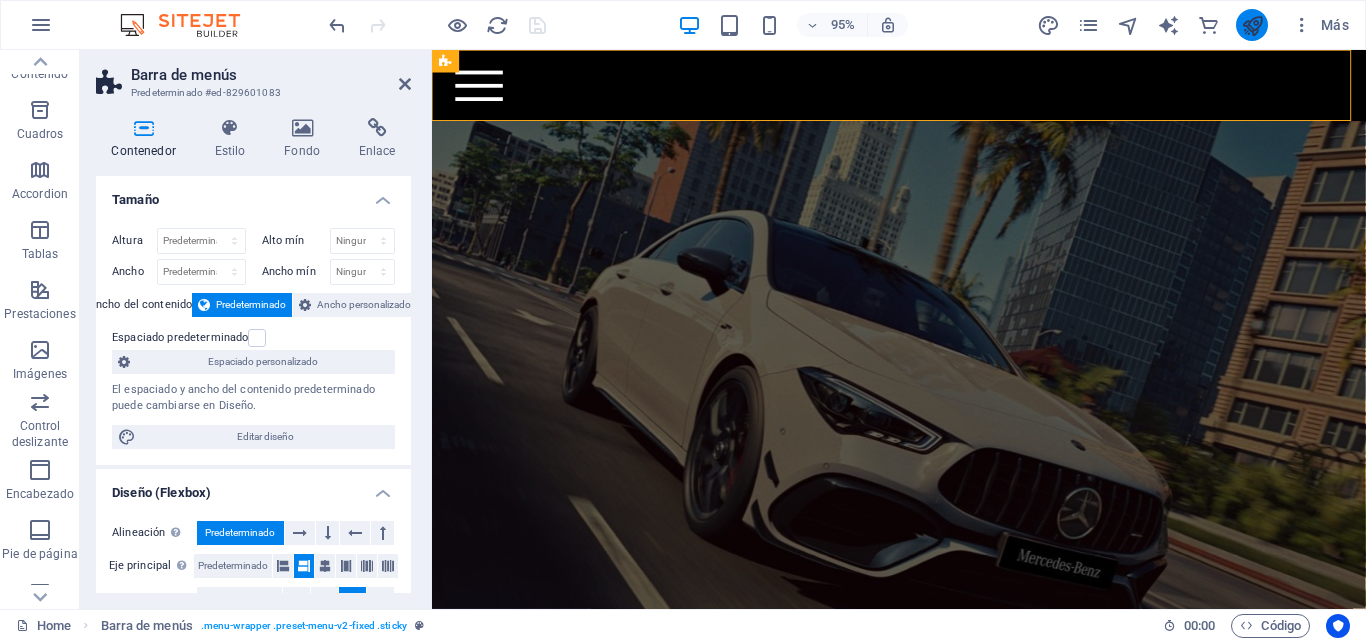 click at bounding box center (1252, 25) 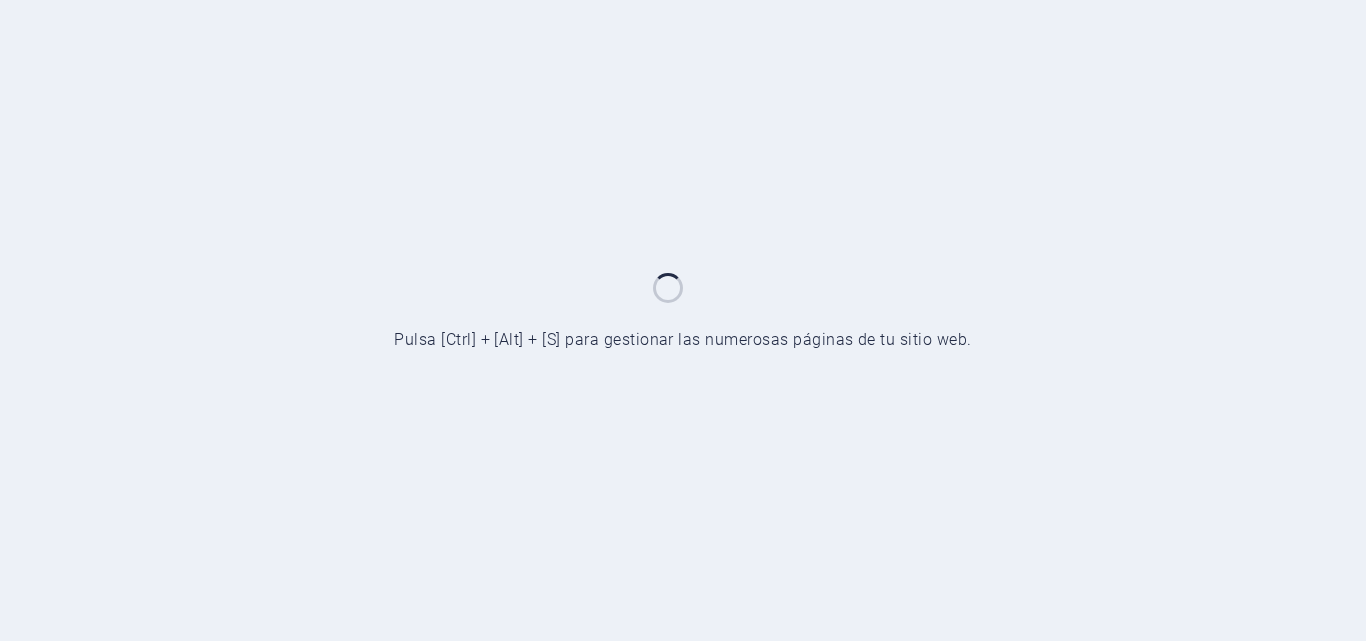 scroll, scrollTop: 0, scrollLeft: 0, axis: both 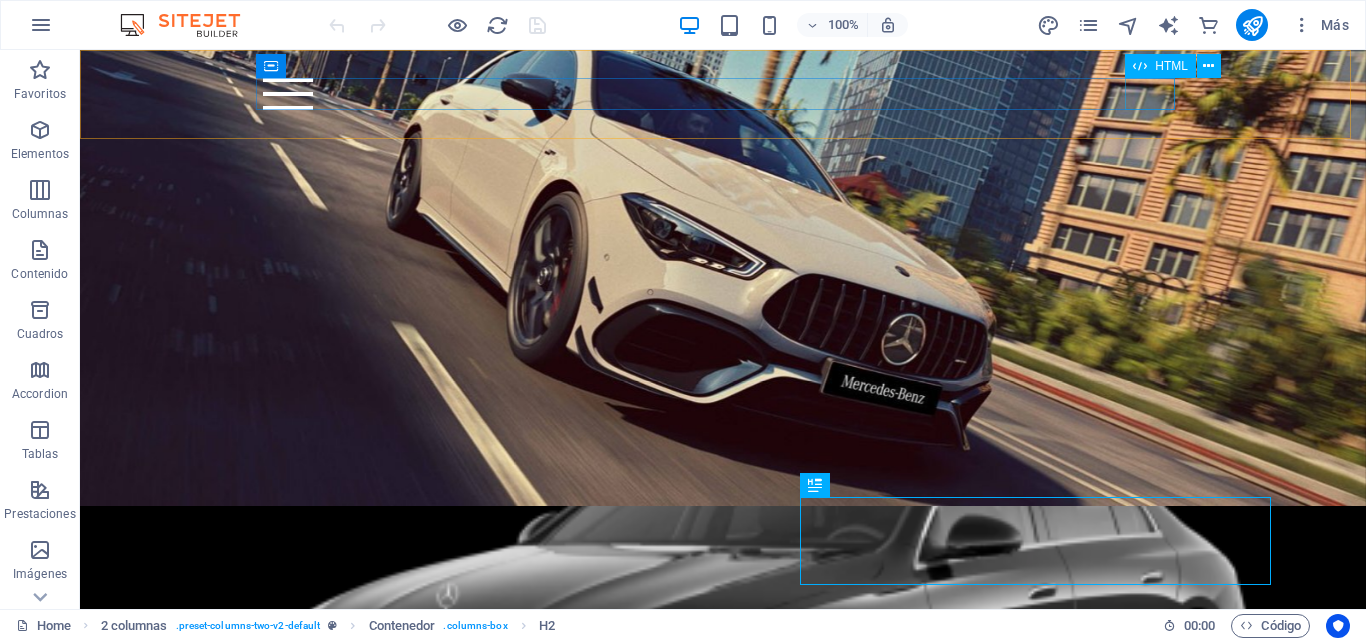 click on "Menu" at bounding box center [722, 94] 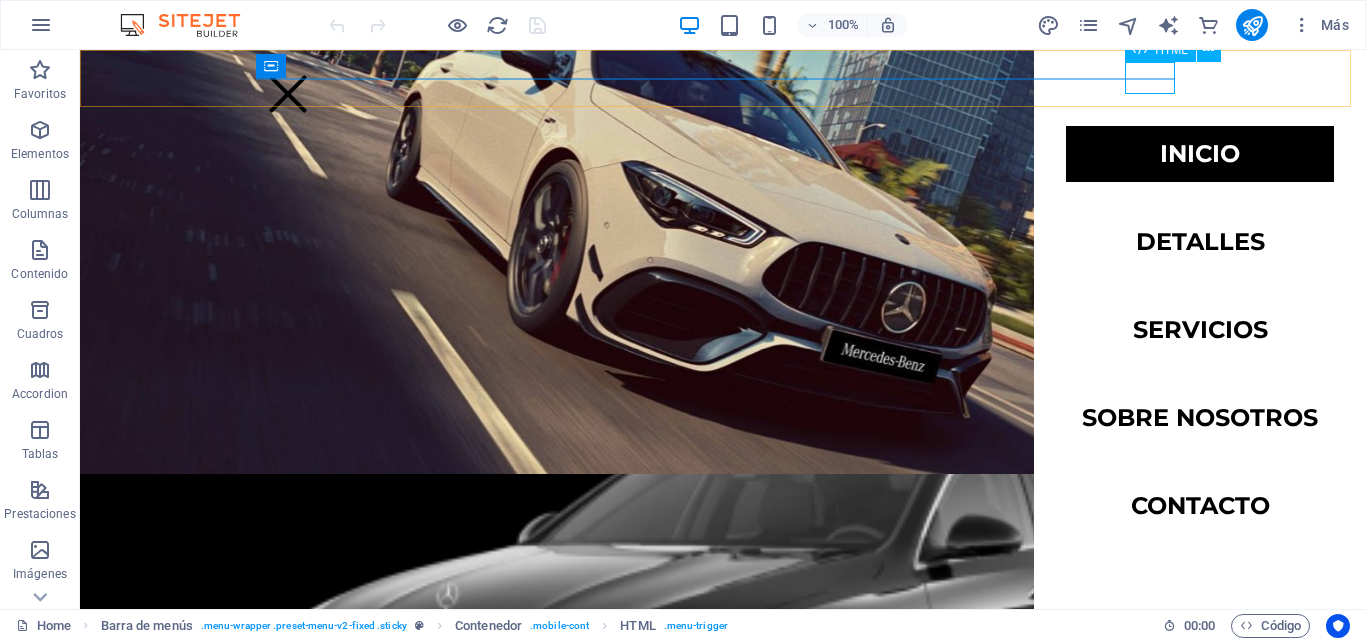 click on "Menu" at bounding box center [288, 94] 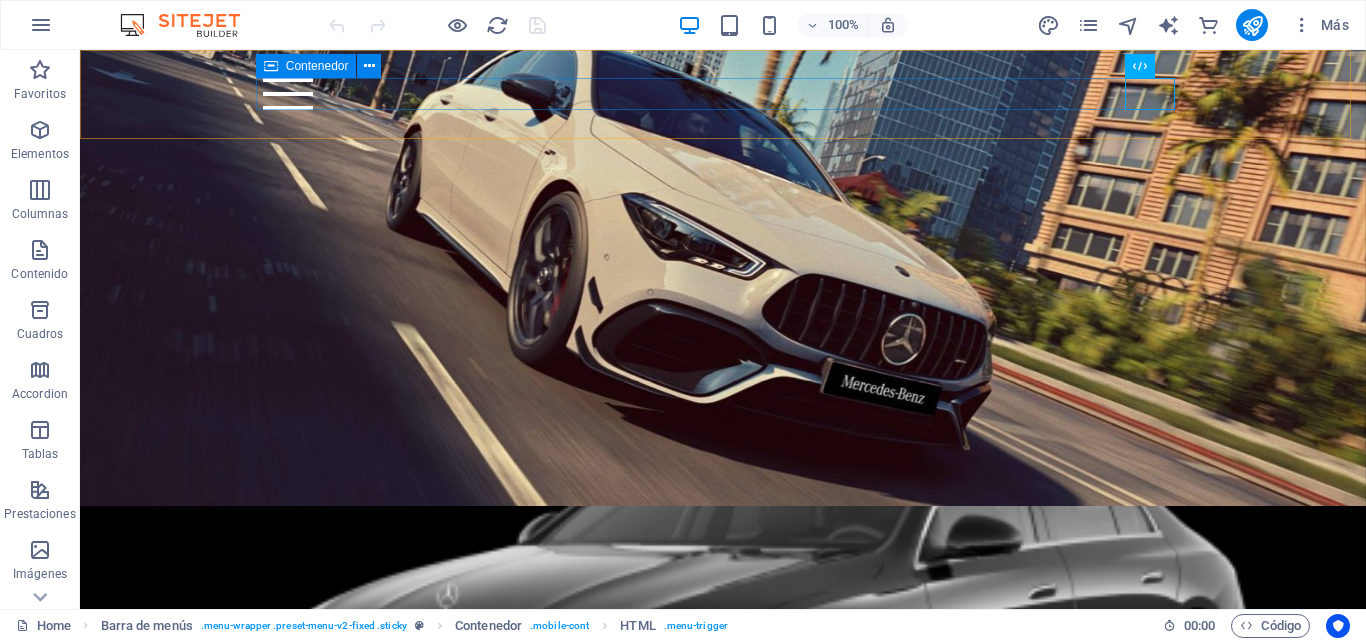 click on "Menu" at bounding box center [722, 94] 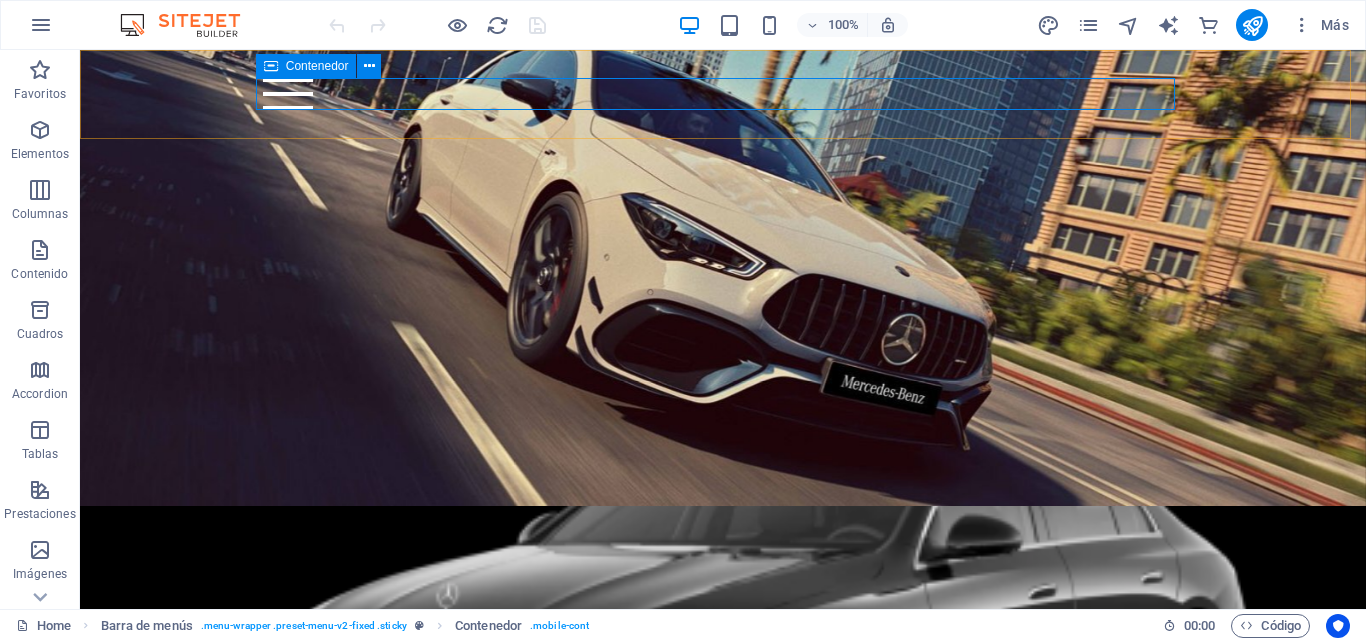 click on "Contenedor" at bounding box center (317, 66) 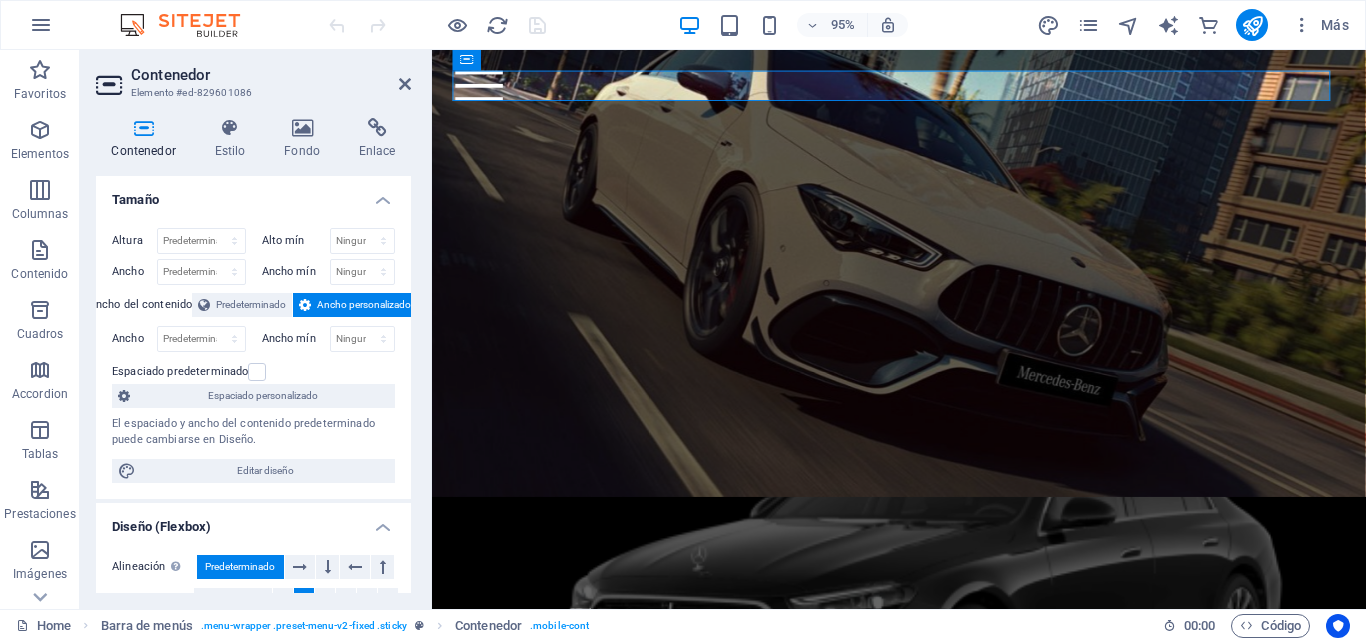 scroll, scrollTop: 300, scrollLeft: 0, axis: vertical 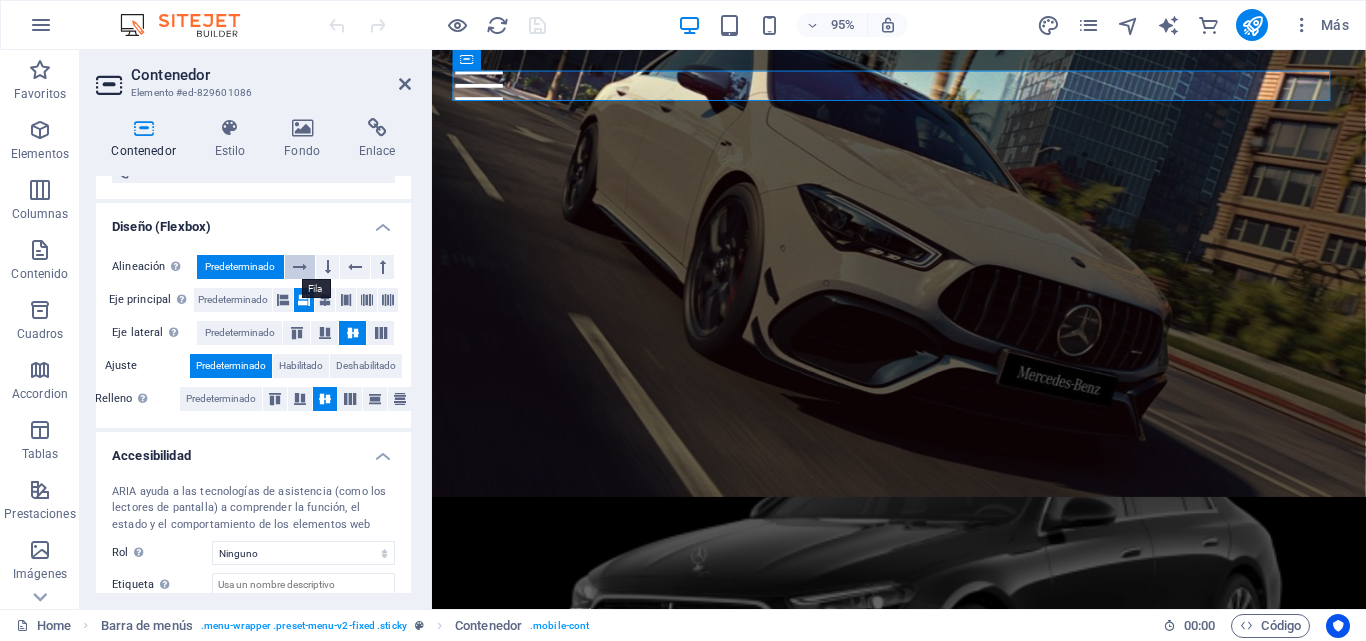 click at bounding box center [300, 267] 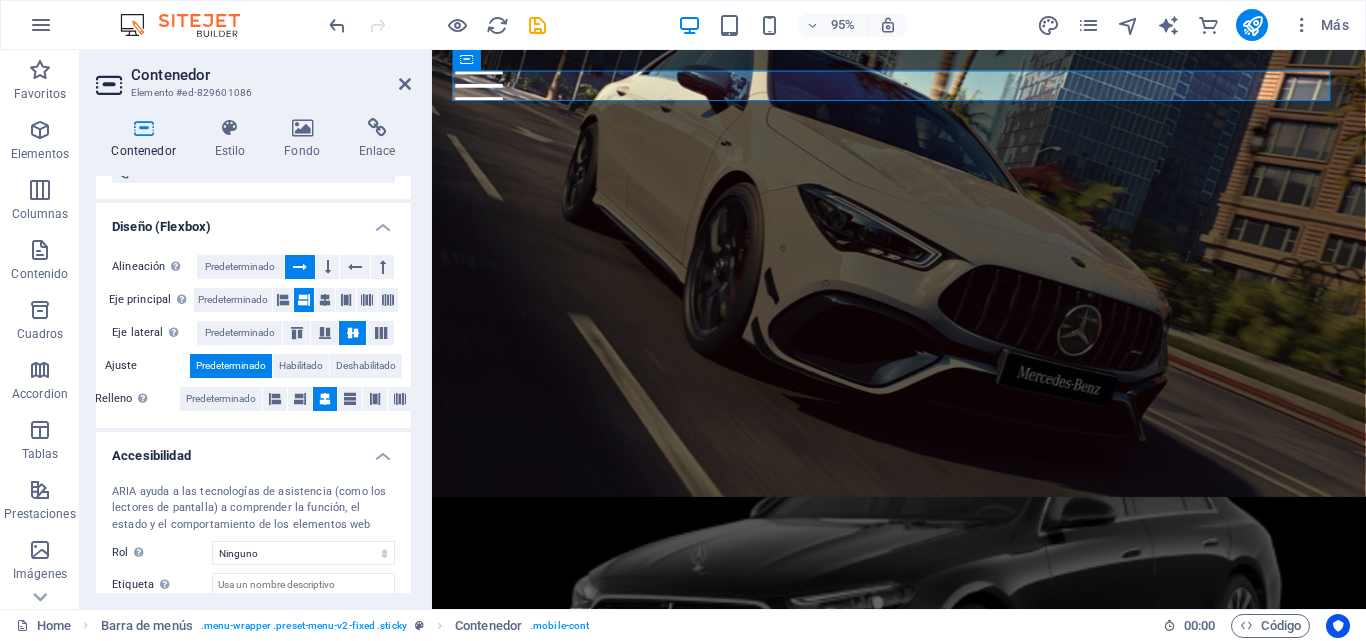 click at bounding box center [300, 267] 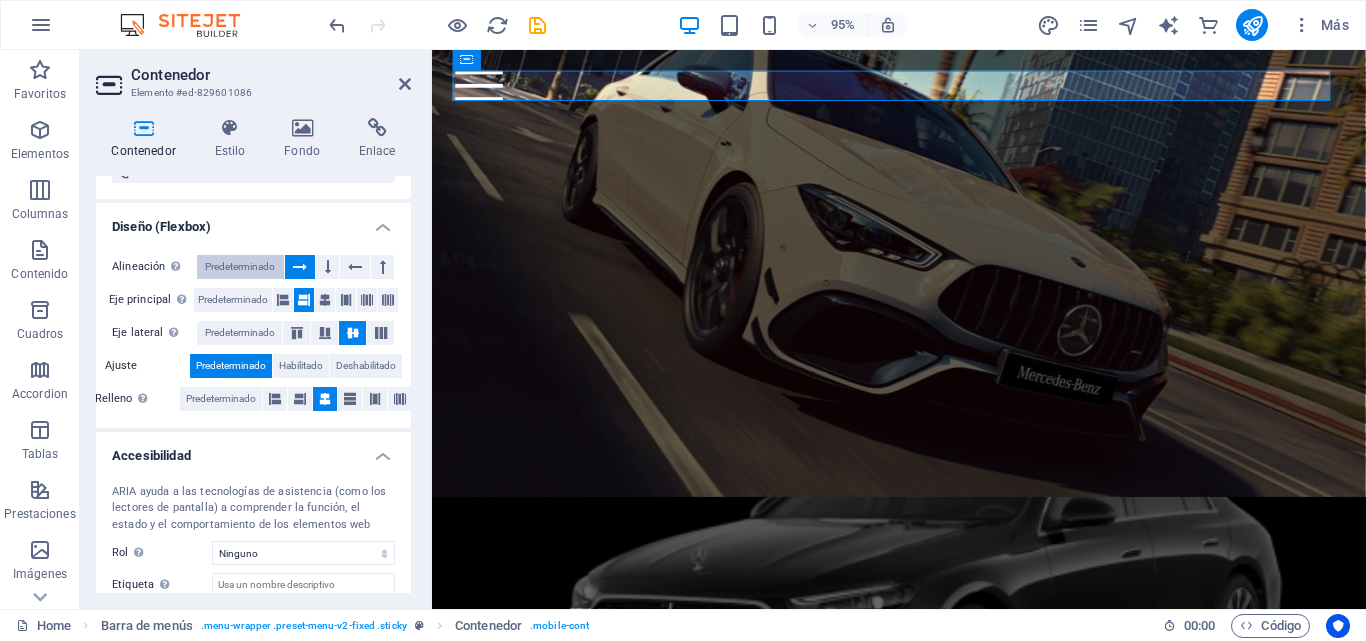click on "Predeterminado" at bounding box center [240, 267] 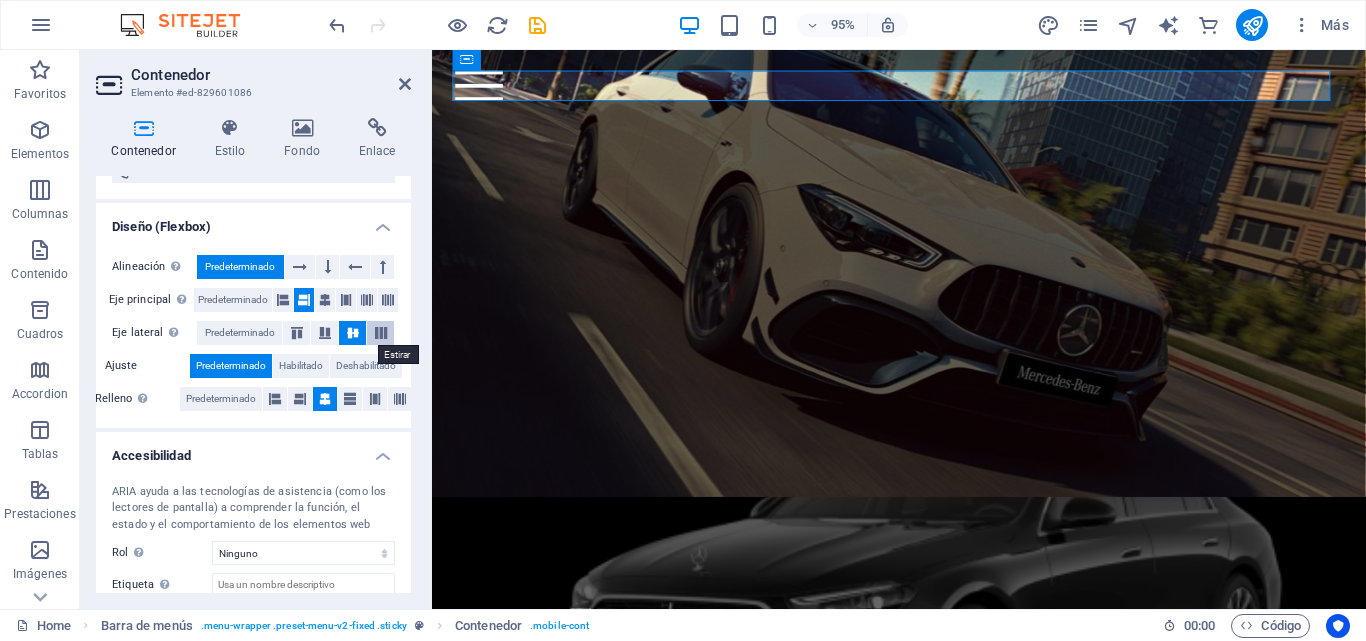 scroll, scrollTop: 416, scrollLeft: 0, axis: vertical 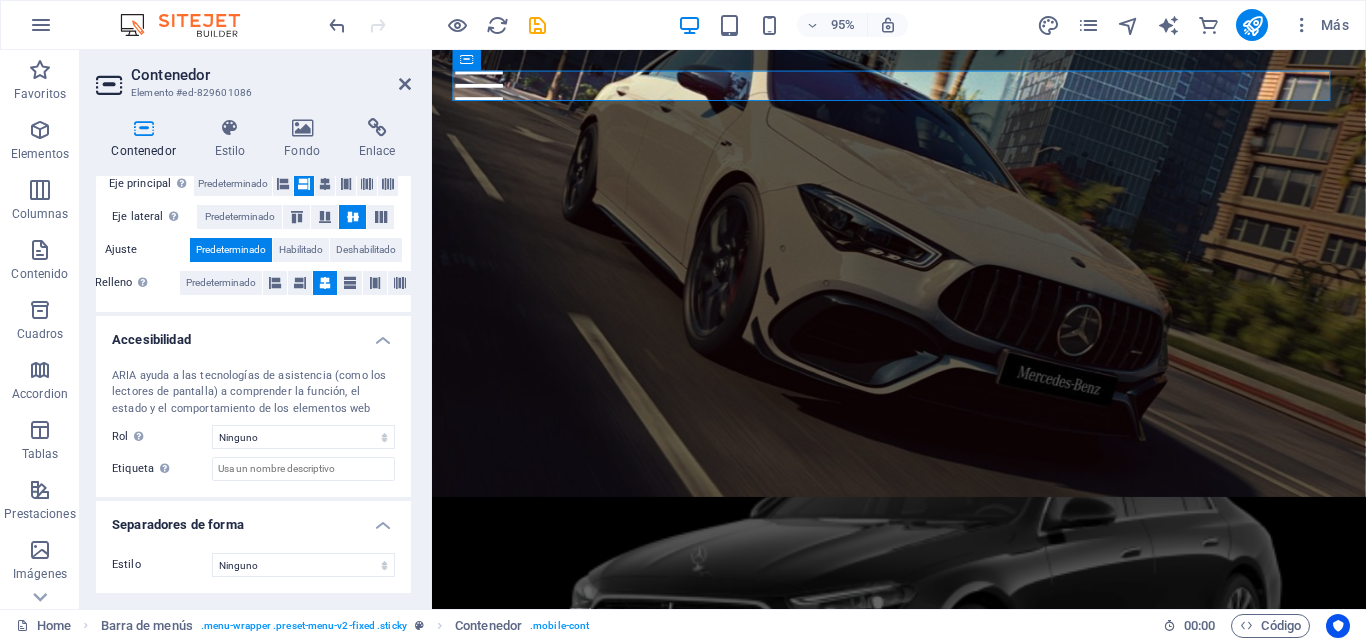 click on "Contenedor" at bounding box center (271, 75) 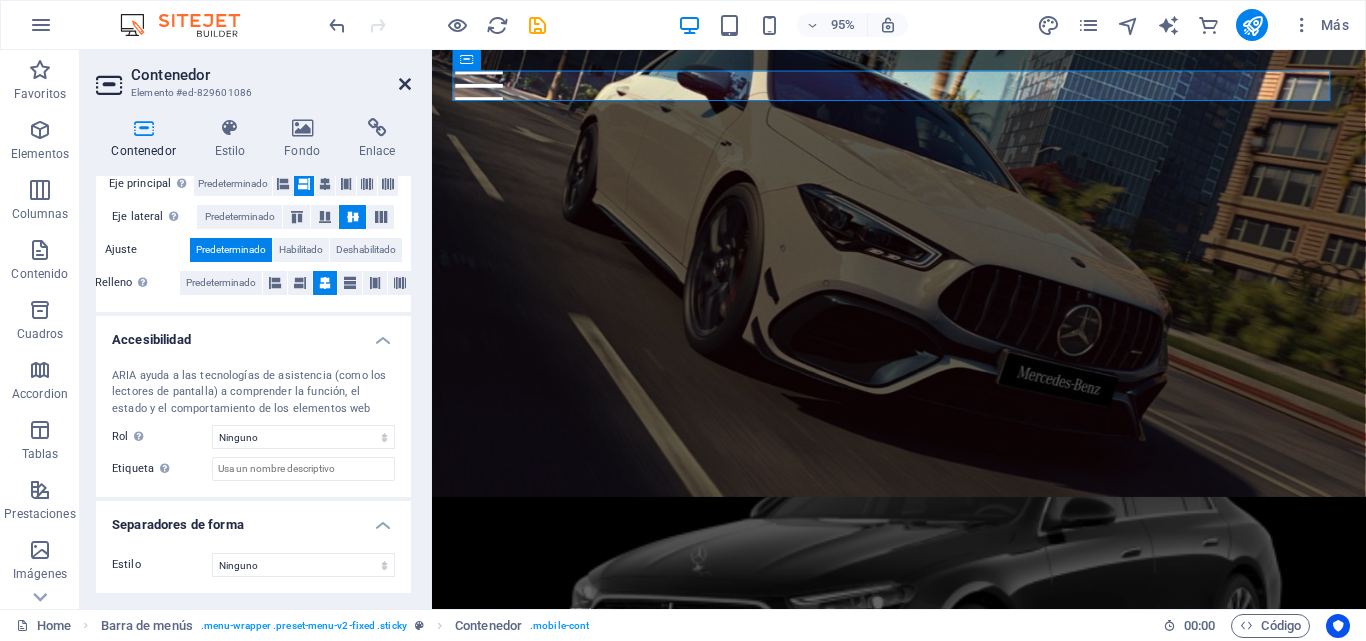 click at bounding box center [405, 84] 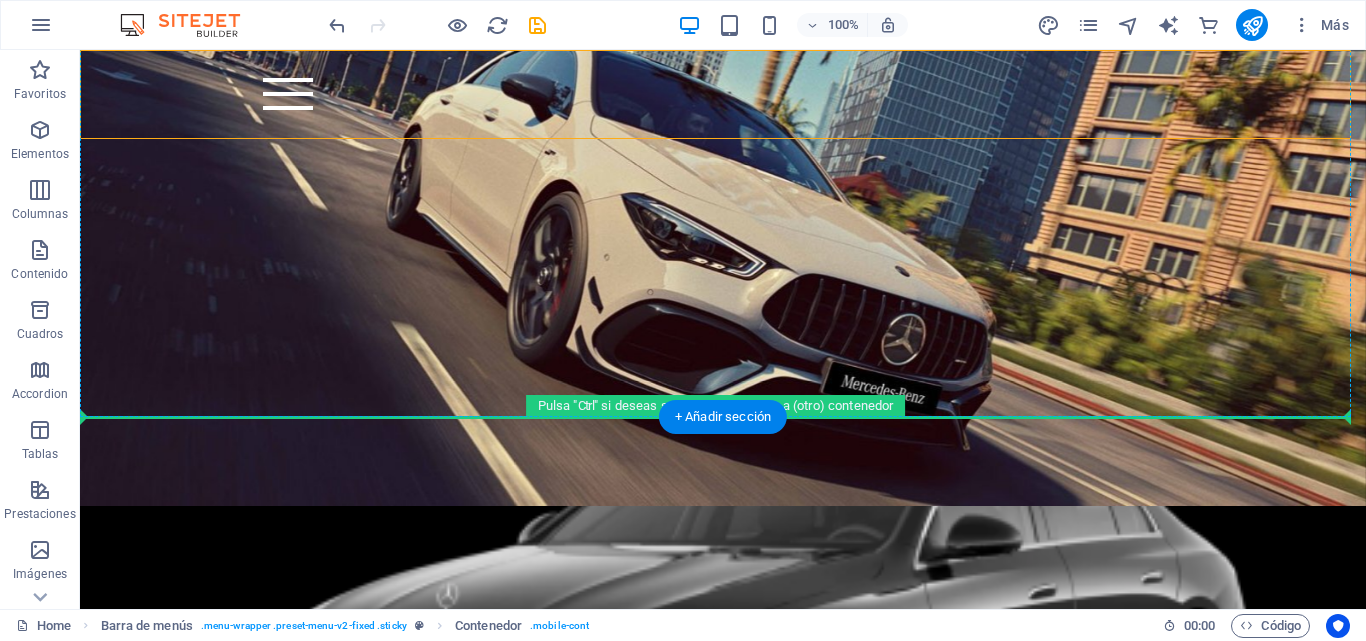 drag, startPoint x: 1348, startPoint y: 108, endPoint x: 1329, endPoint y: 205, distance: 98.84331 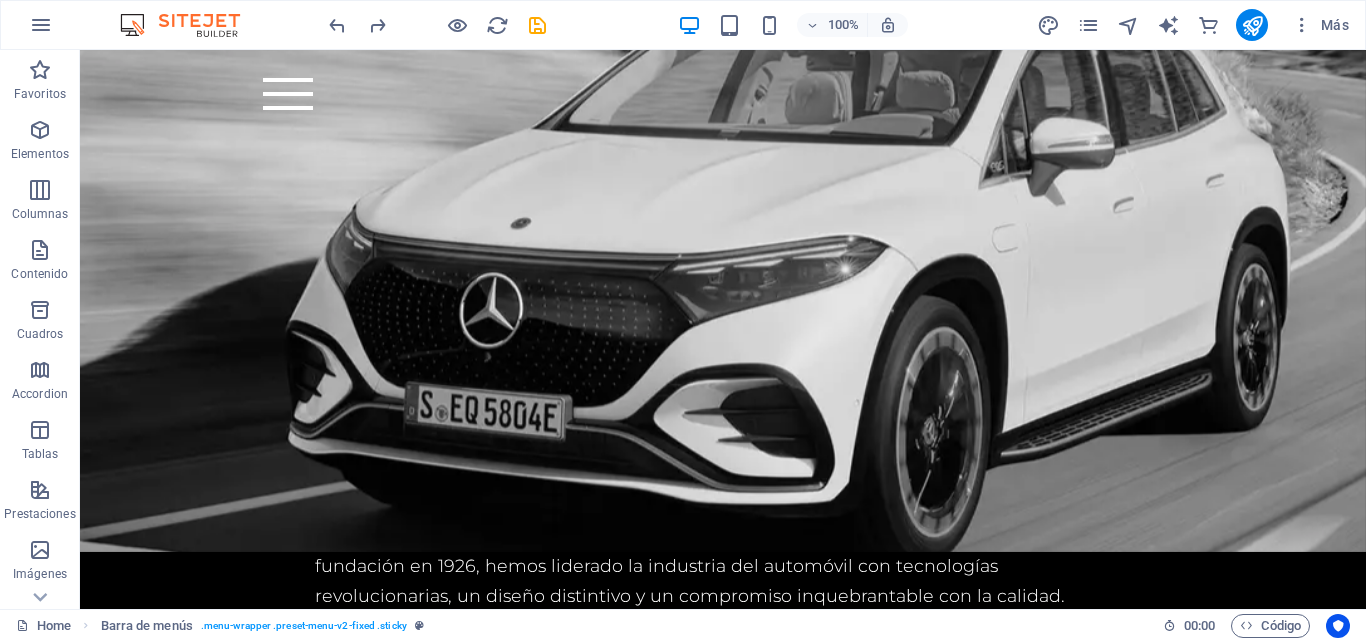 scroll, scrollTop: 4682, scrollLeft: 0, axis: vertical 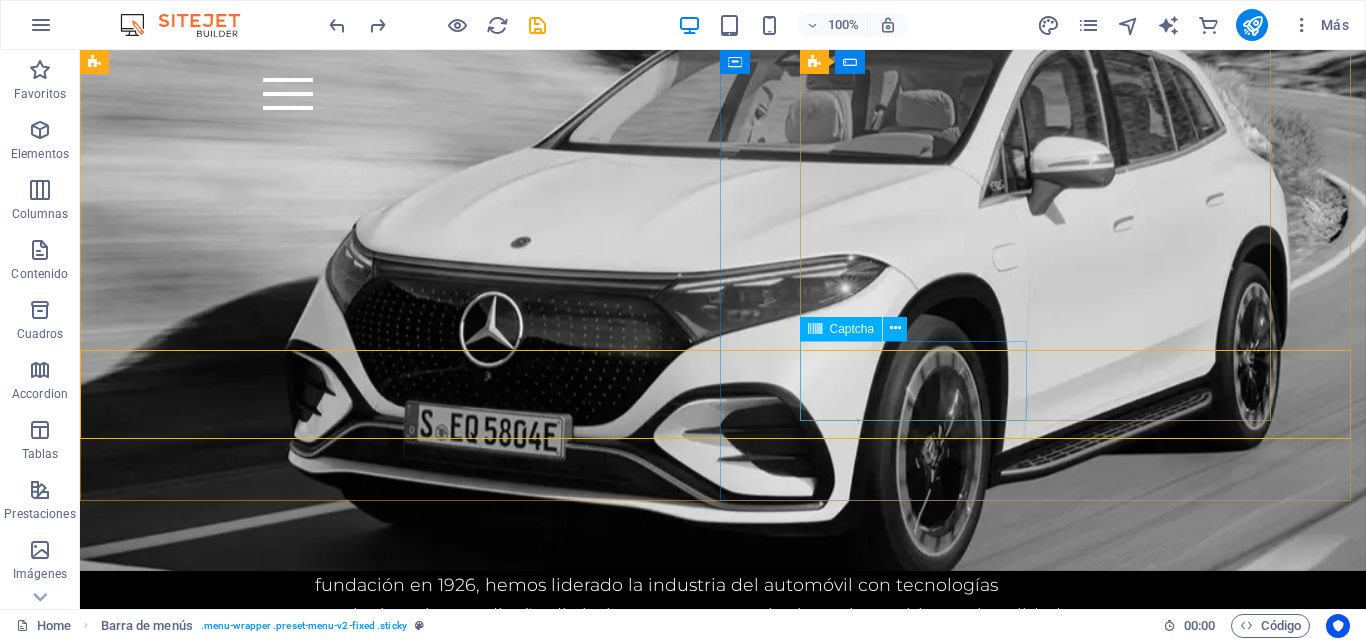 click on "Captcha" at bounding box center [852, 329] 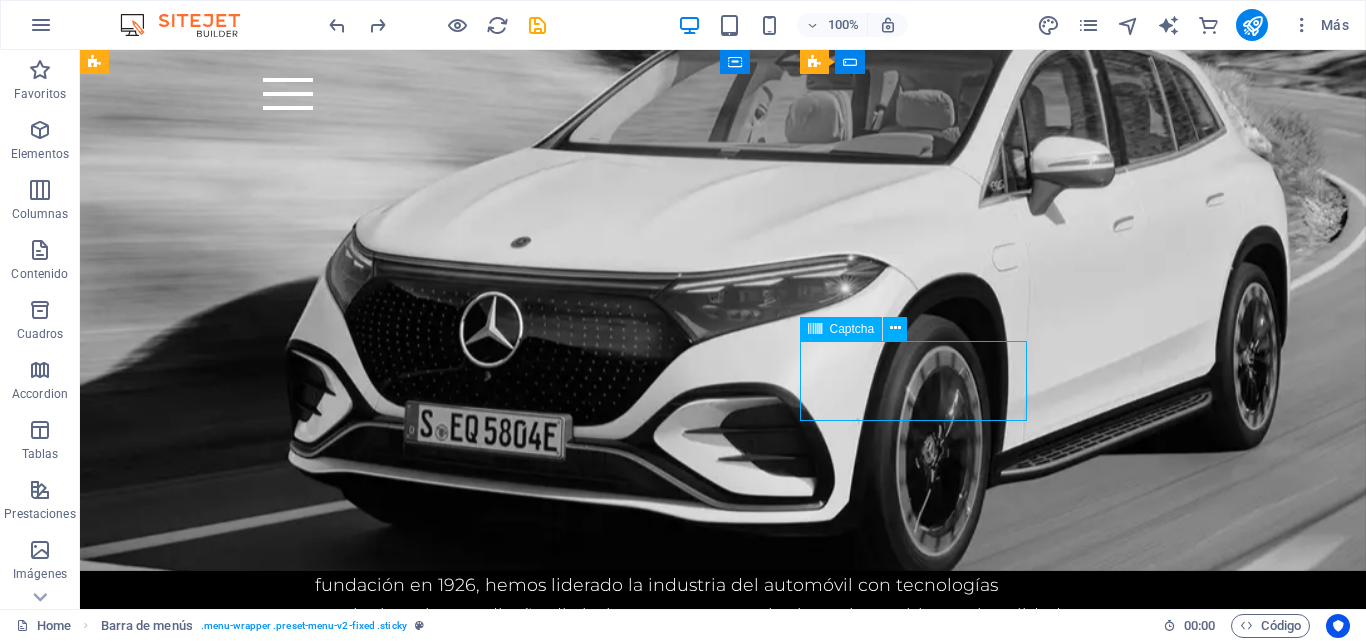 click on "Captcha" at bounding box center (852, 329) 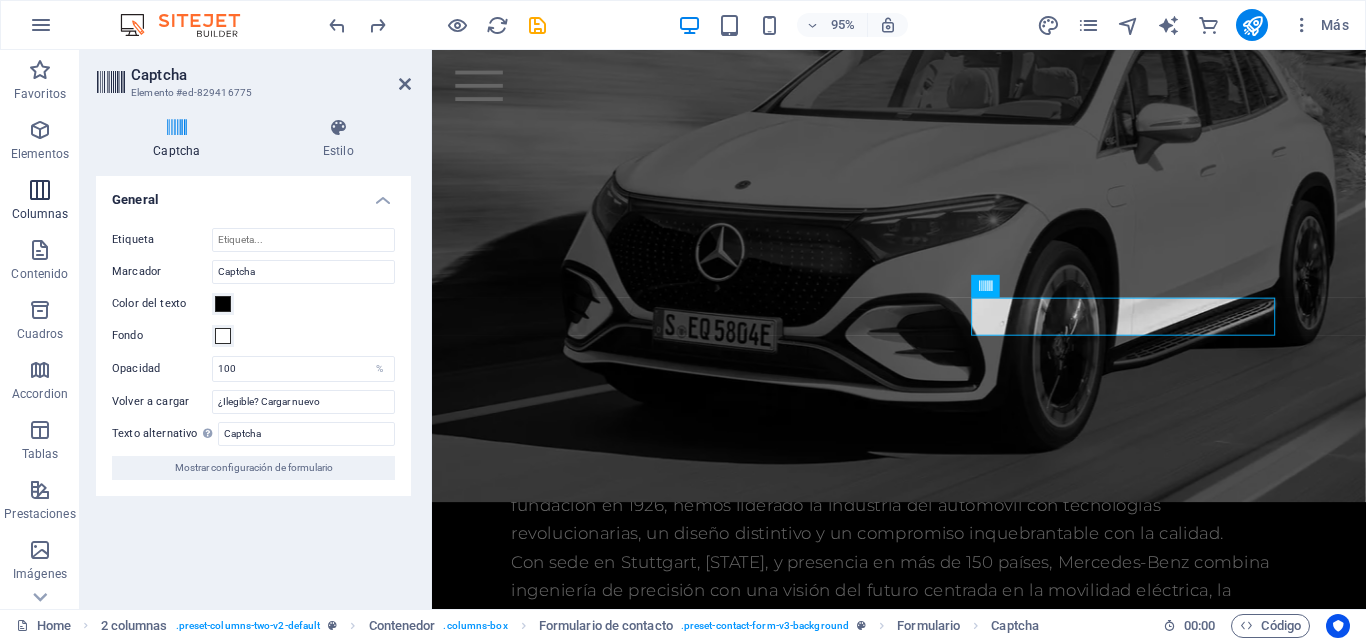 scroll, scrollTop: 4642, scrollLeft: 0, axis: vertical 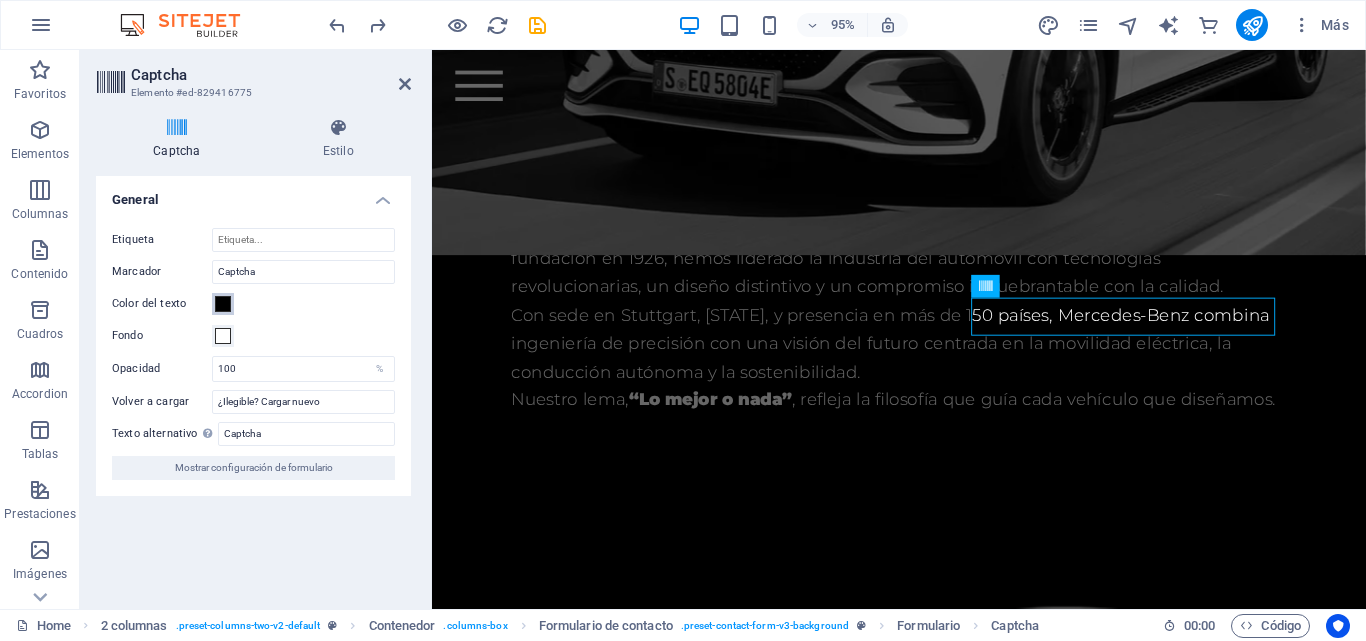 click at bounding box center [223, 304] 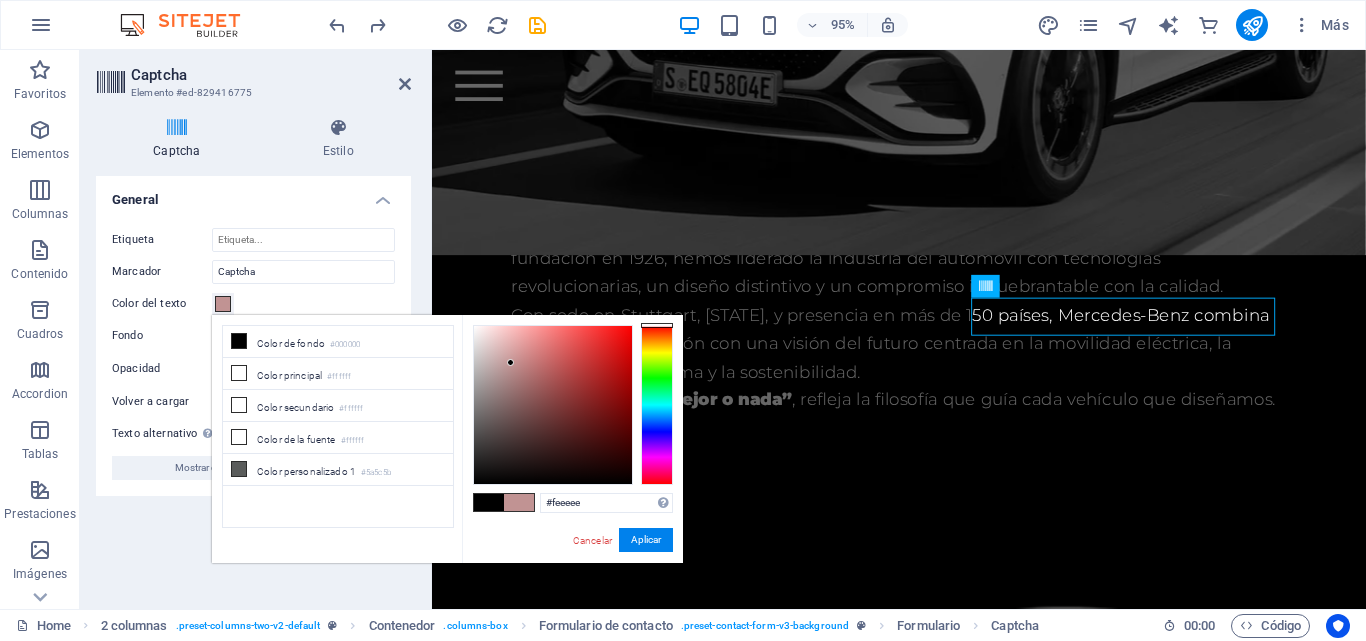 type on "#ffffff" 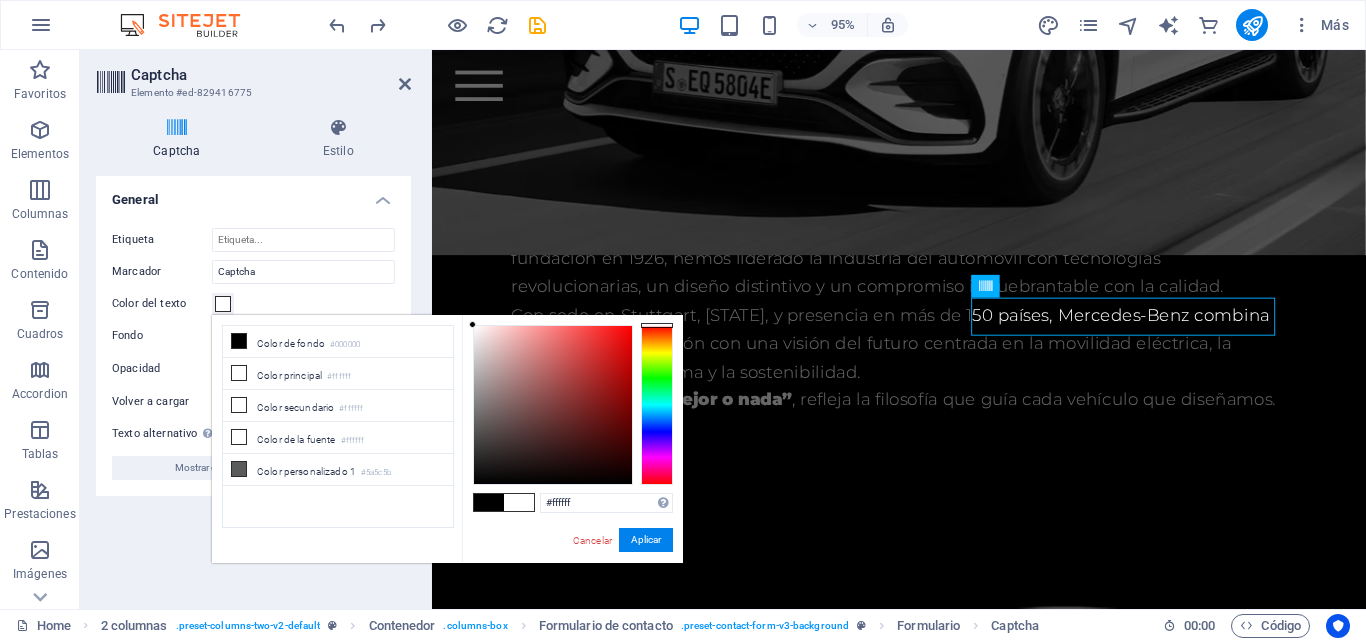 drag, startPoint x: 511, startPoint y: 363, endPoint x: 413, endPoint y: 252, distance: 148.07092 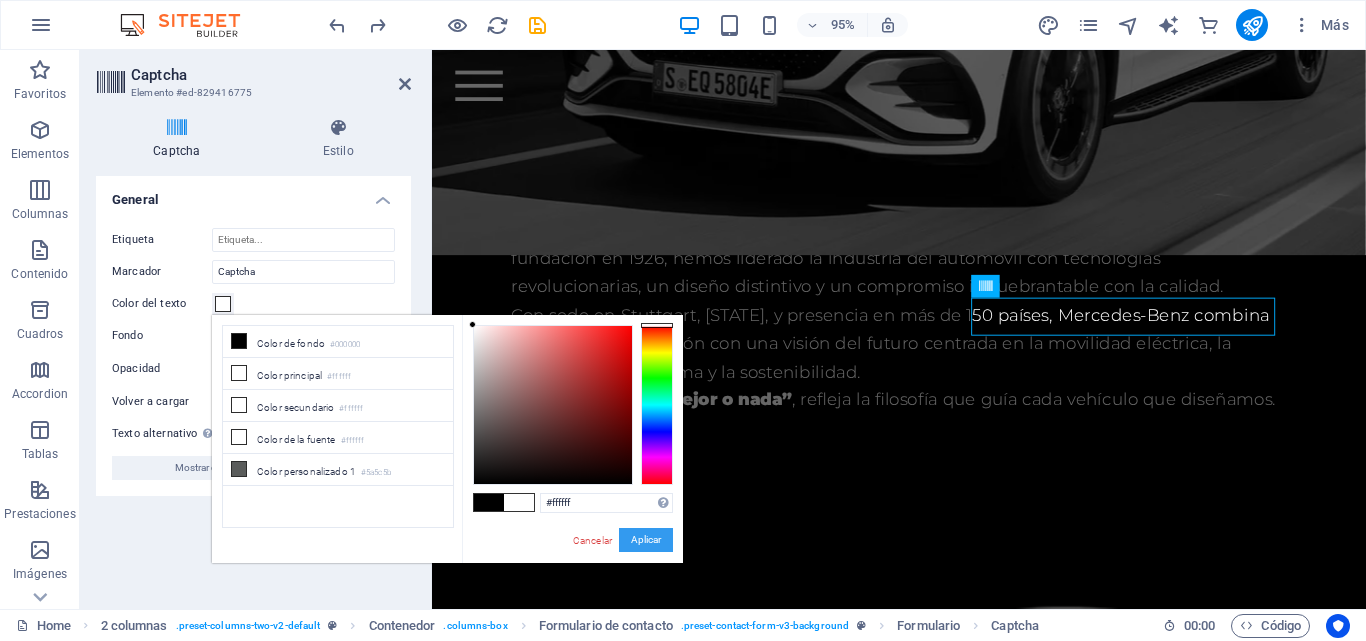 click on "Aplicar" at bounding box center (646, 540) 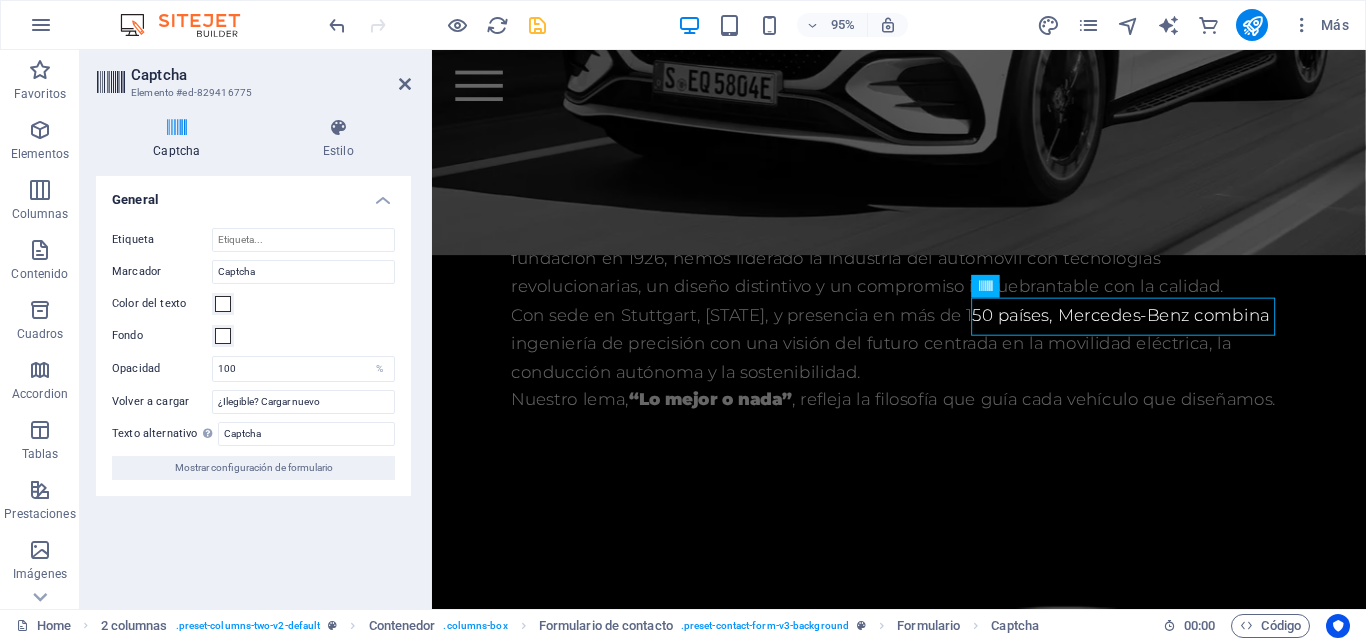 click at bounding box center (537, 25) 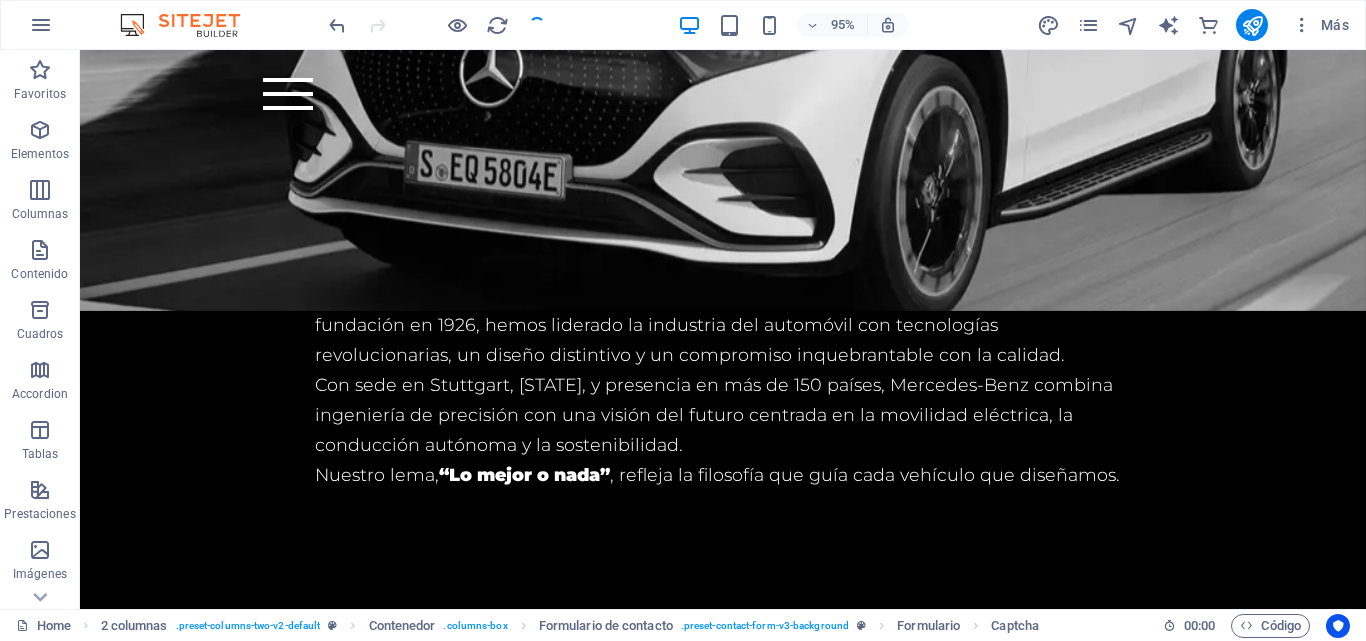 scroll, scrollTop: 4382, scrollLeft: 0, axis: vertical 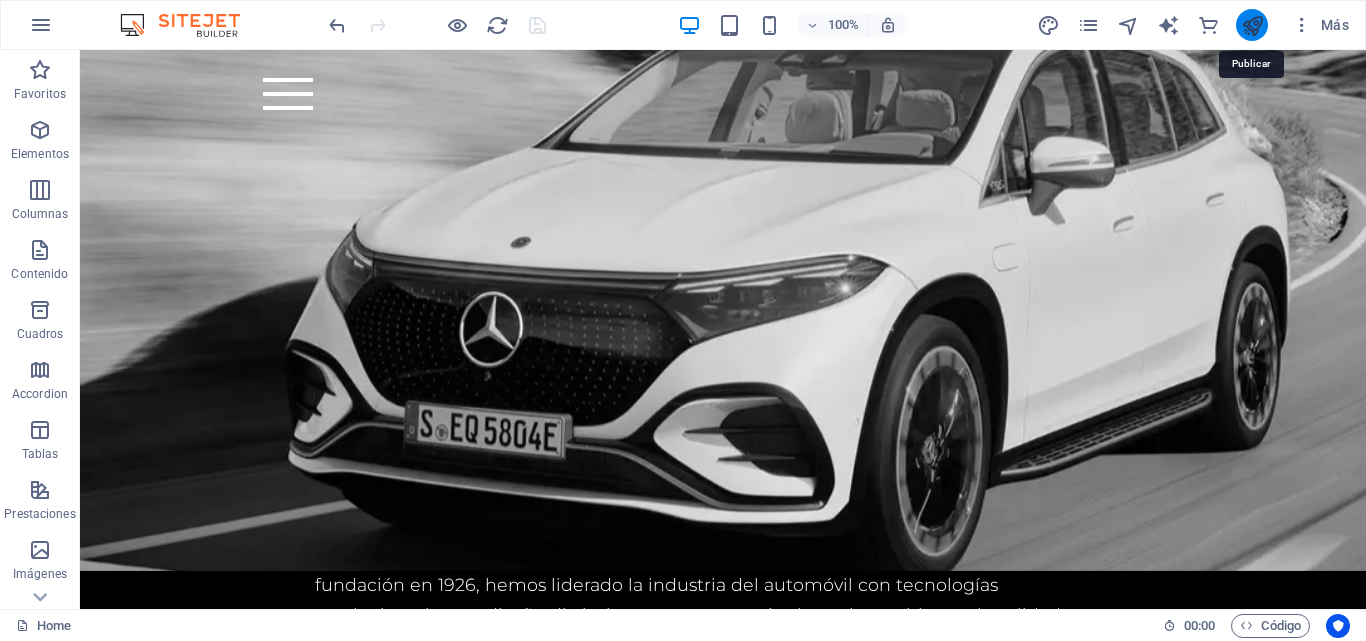 click at bounding box center [1252, 25] 